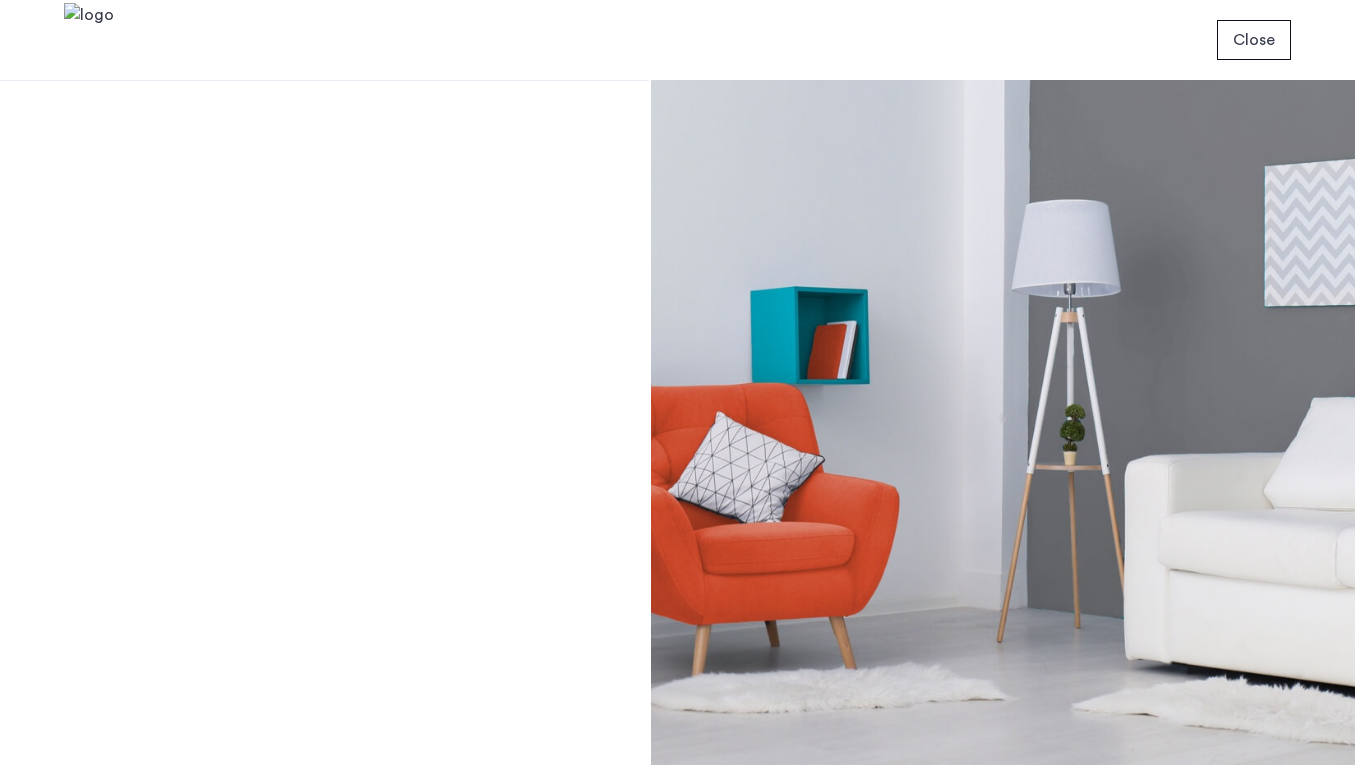 scroll, scrollTop: 0, scrollLeft: 0, axis: both 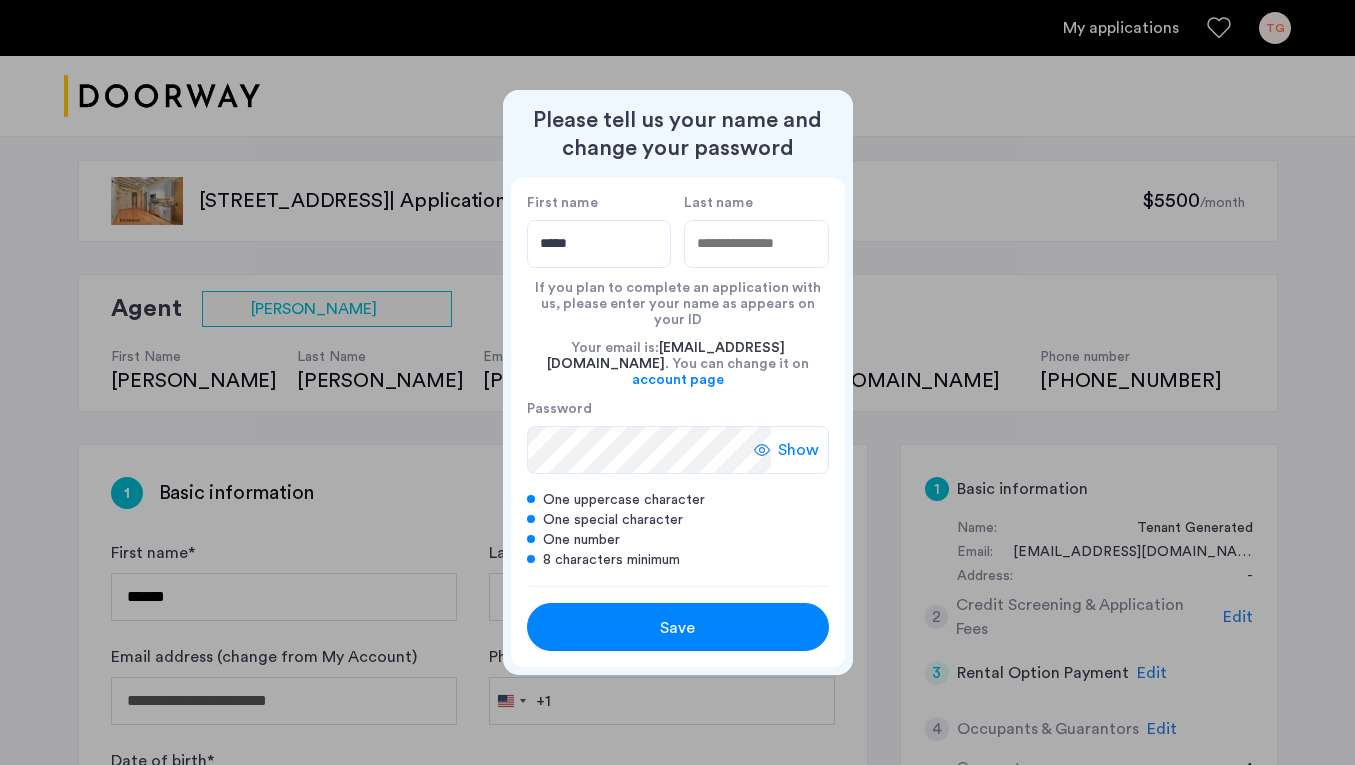 type on "*****" 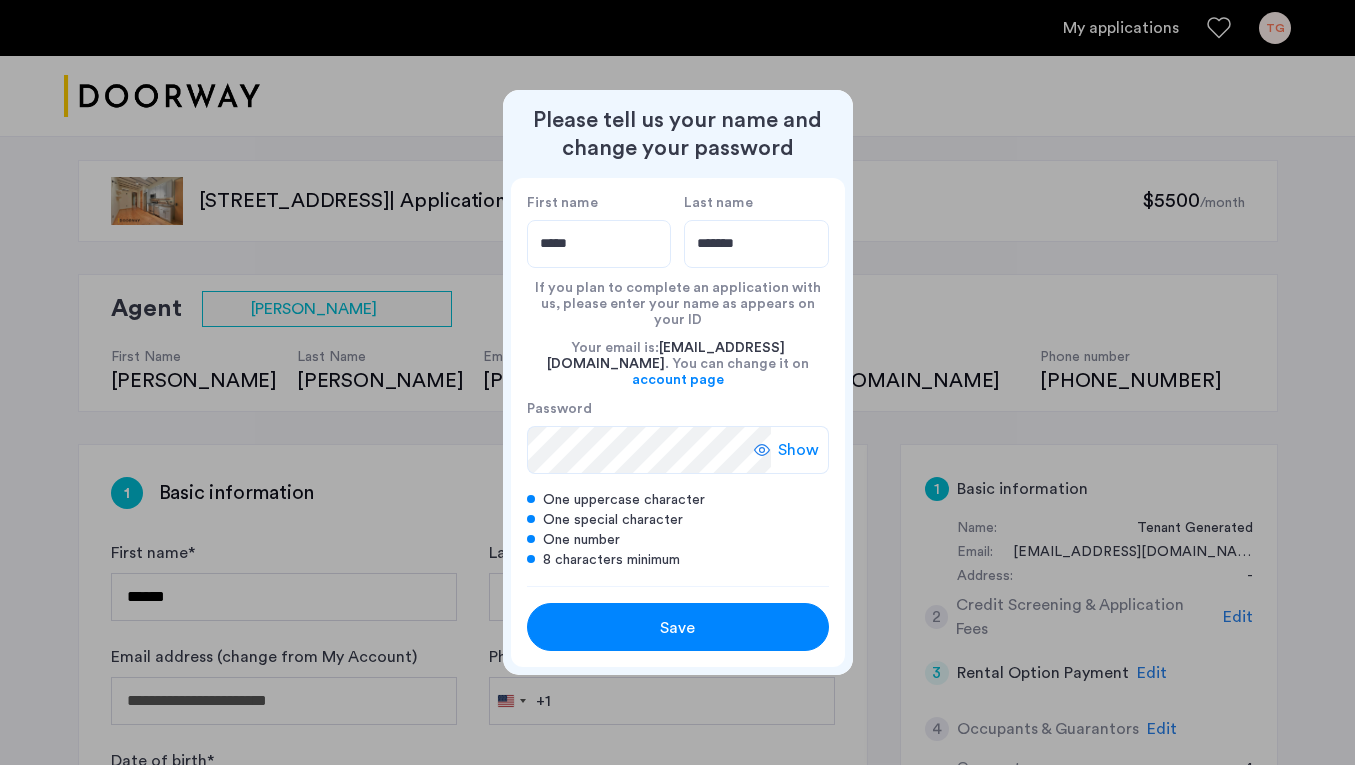 type on "*******" 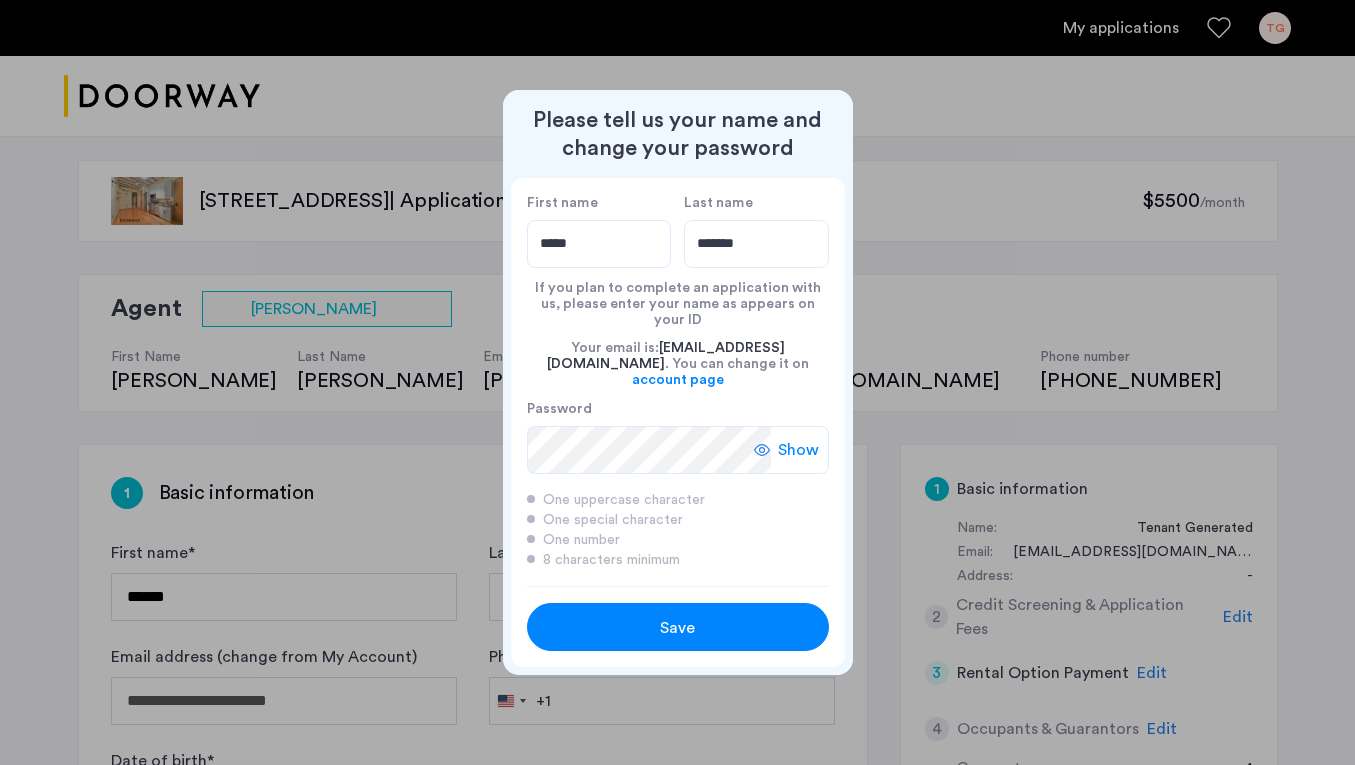 click on "Save" at bounding box center [677, 628] 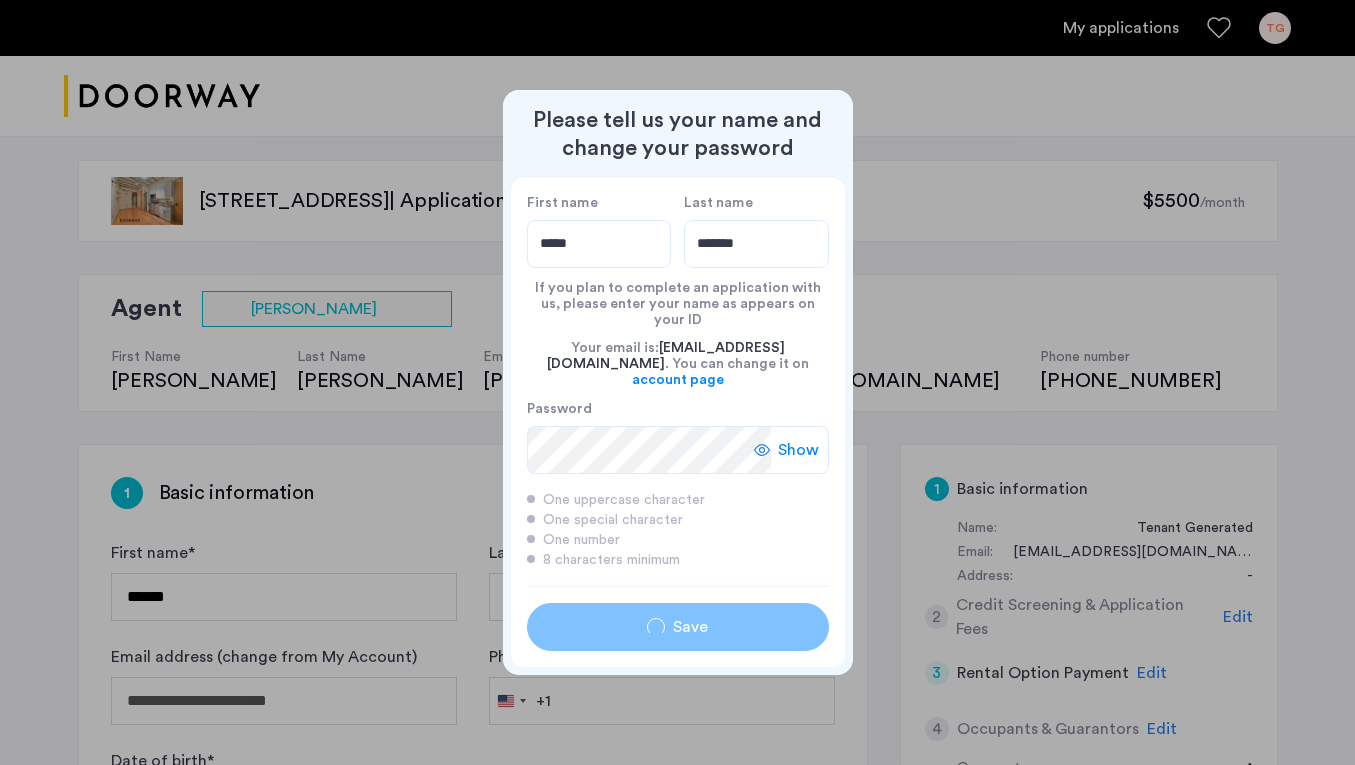 type on "*****" 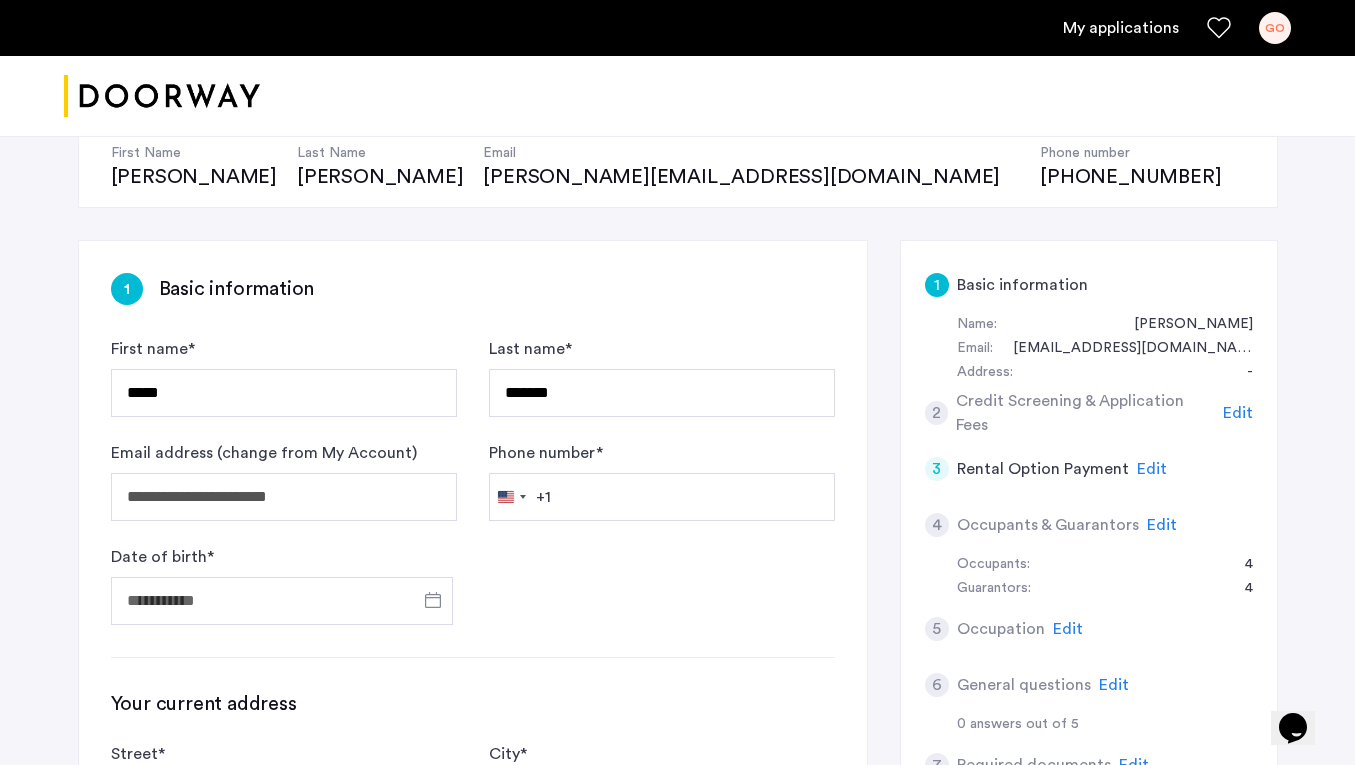 scroll, scrollTop: 206, scrollLeft: 0, axis: vertical 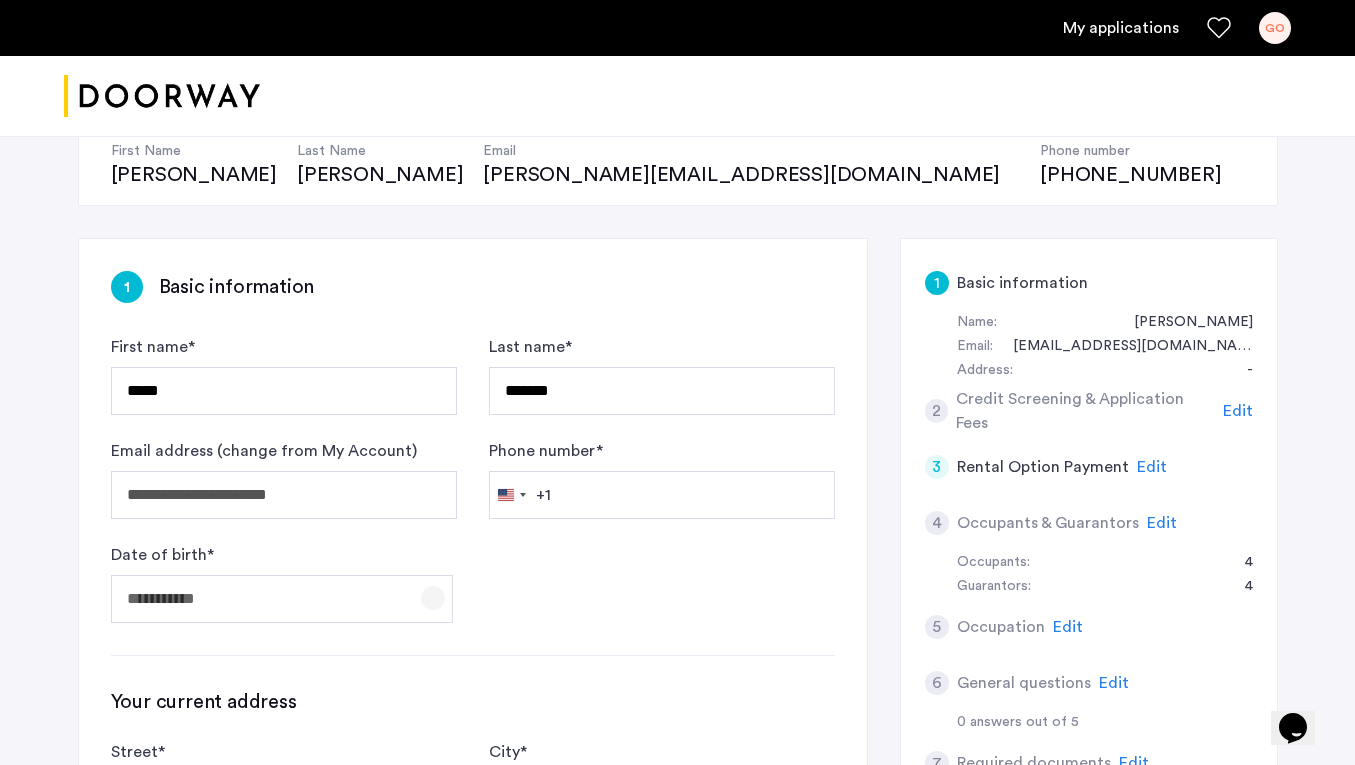 click 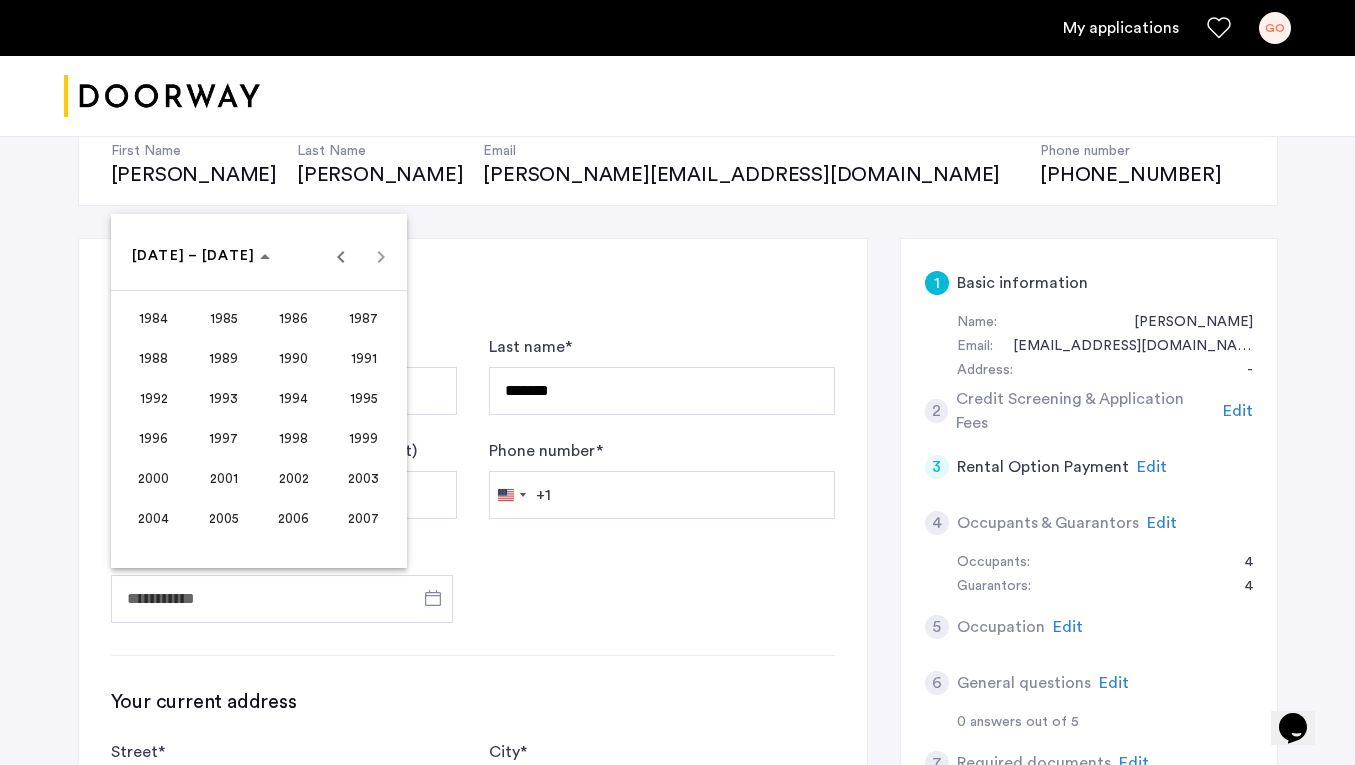 click at bounding box center (677, 382) 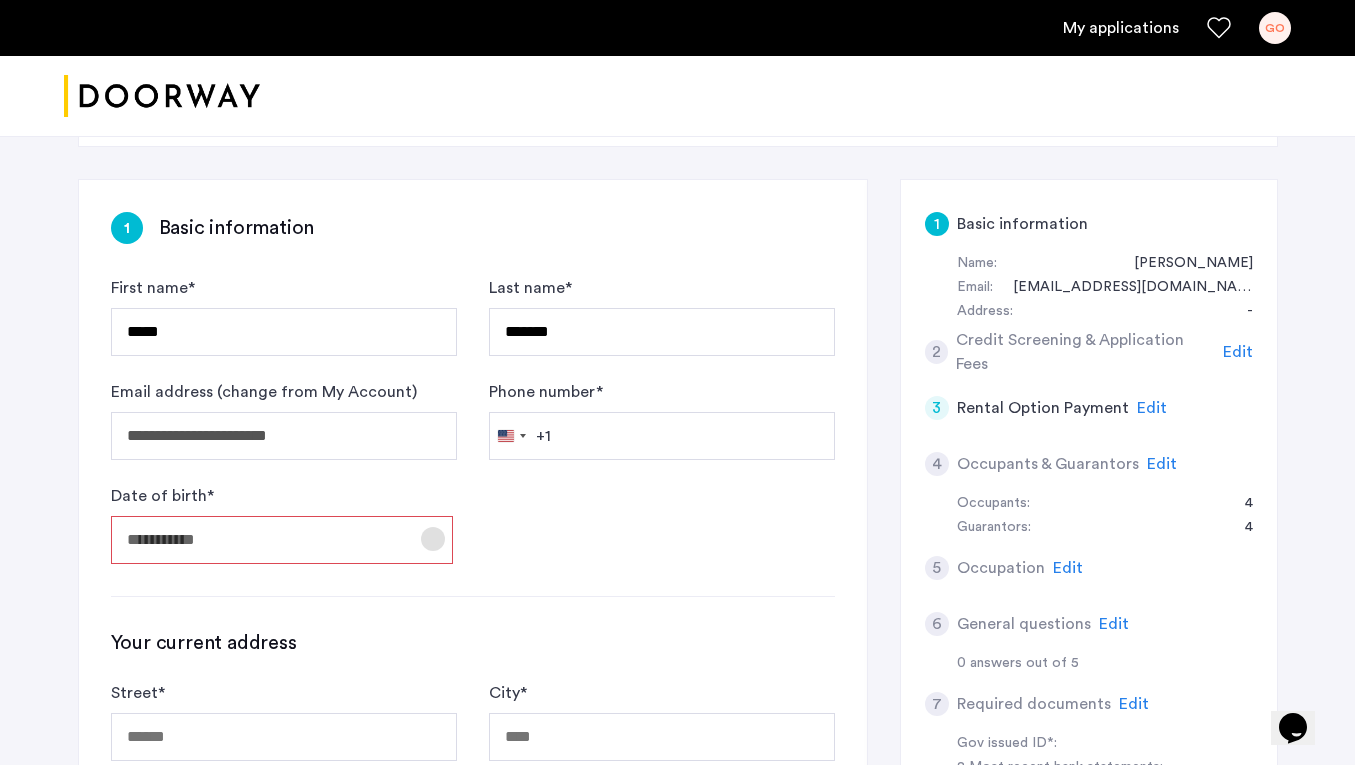 scroll, scrollTop: 264, scrollLeft: 0, axis: vertical 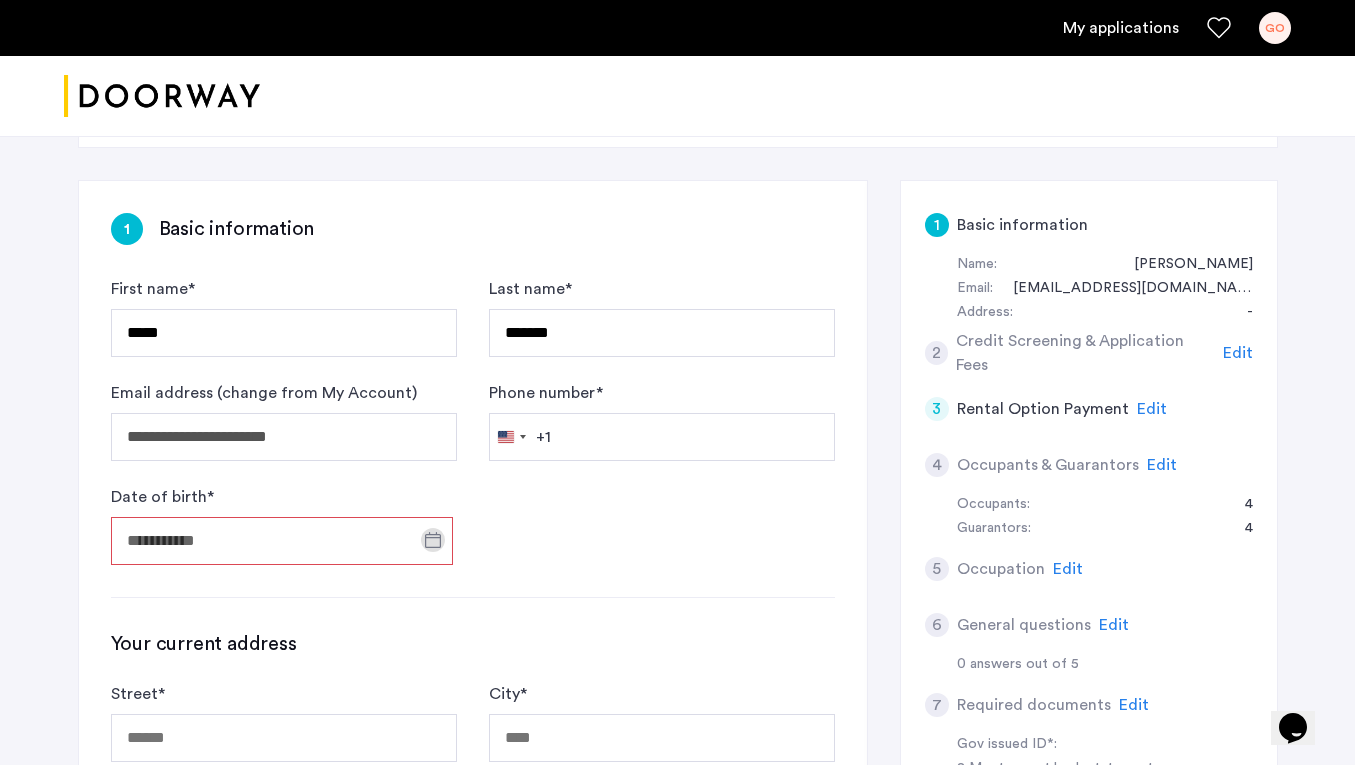 click on "Date of birth  *" at bounding box center (282, 541) 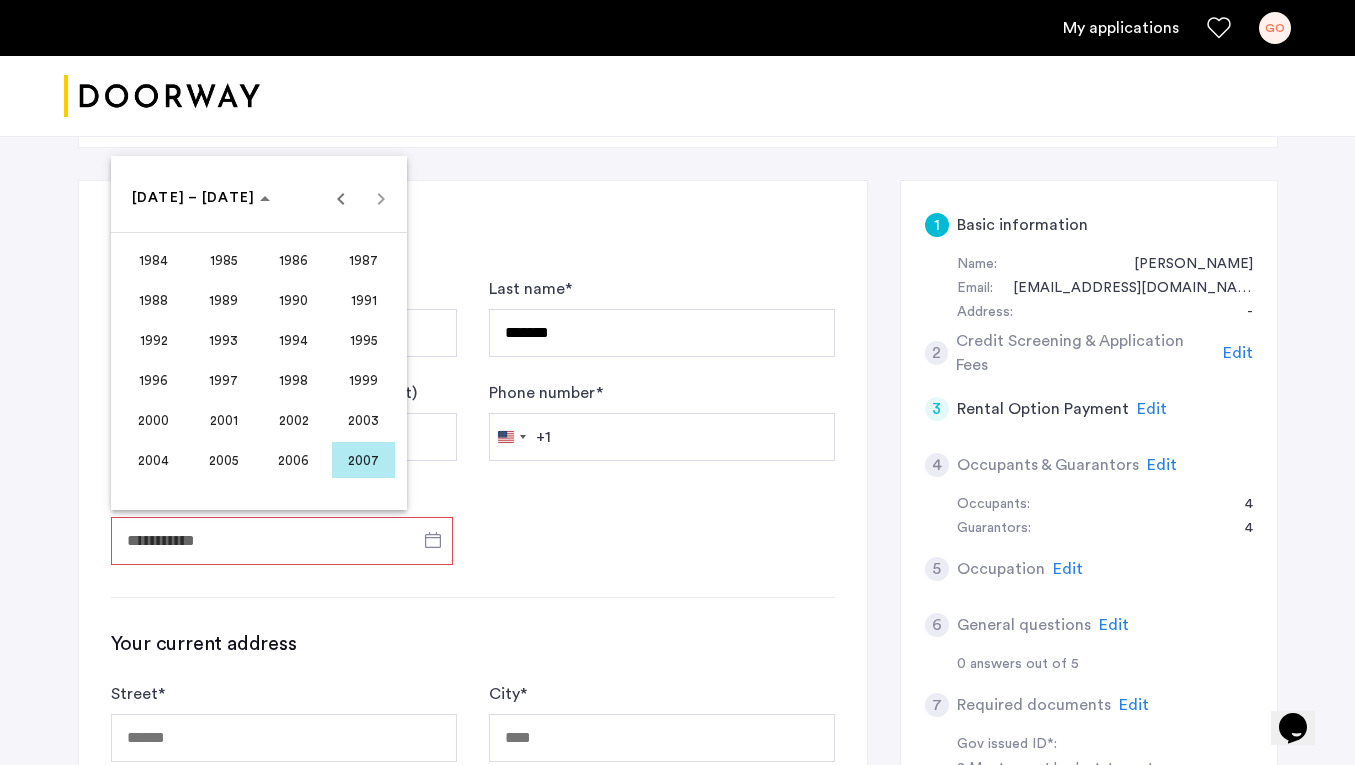 click on "[DATE] to [DATE] [DATE] – [DATE]" at bounding box center [259, 198] 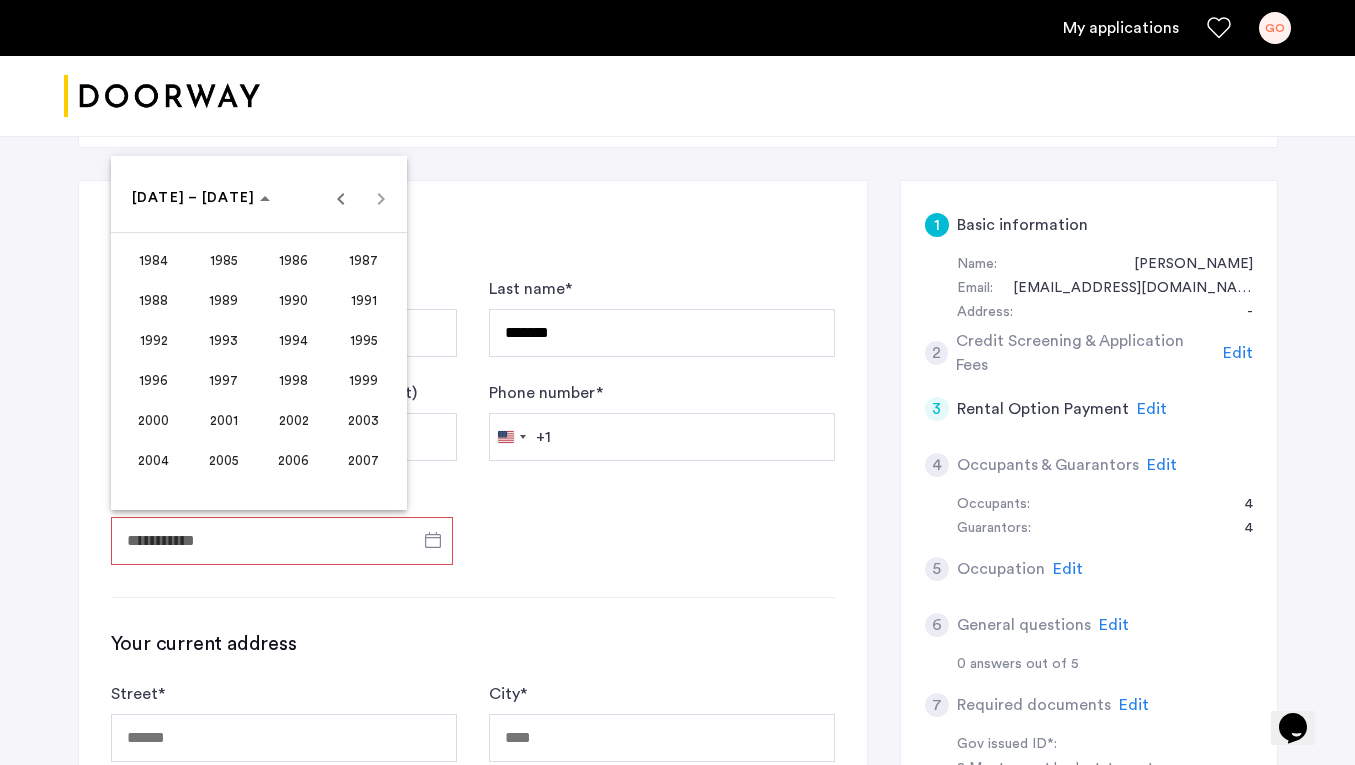click on "[DATE] to [DATE] [DATE] – [DATE]" at bounding box center [259, 198] 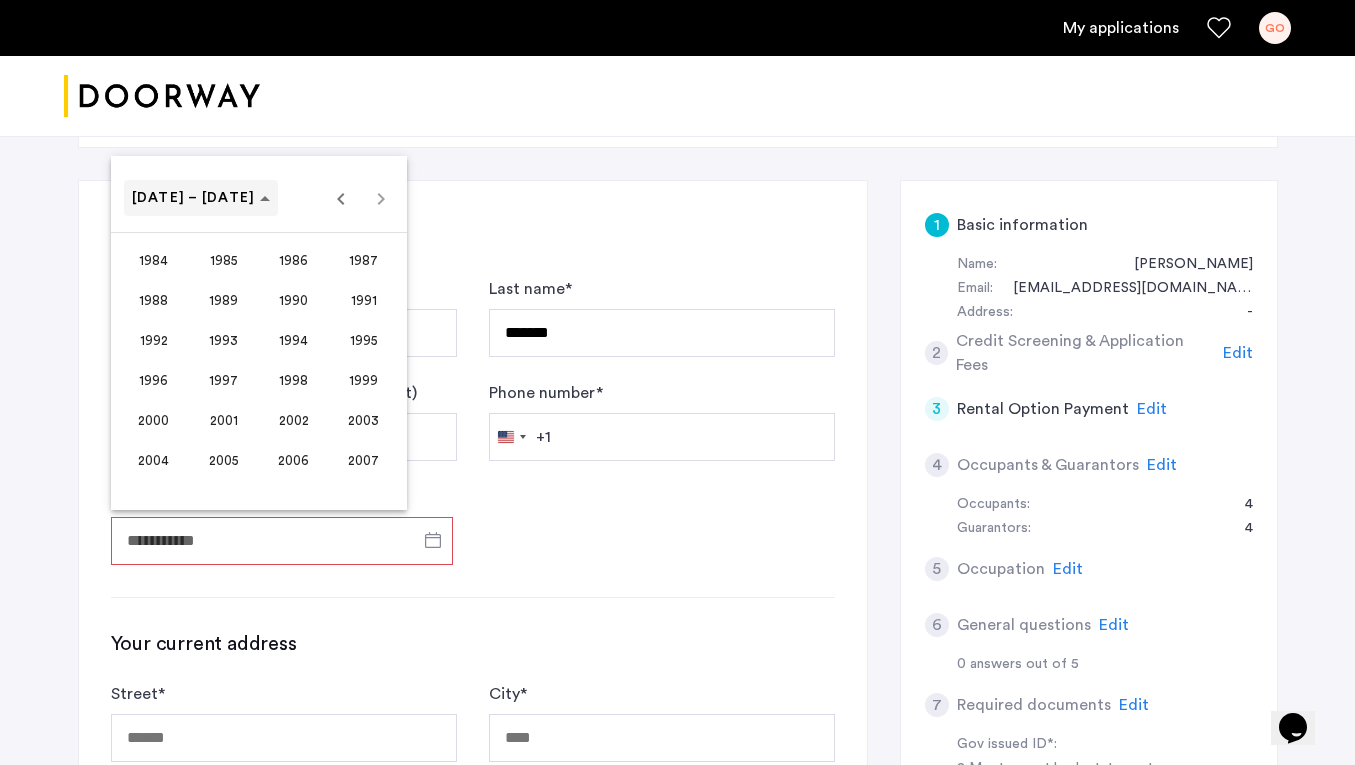click at bounding box center (201, 198) 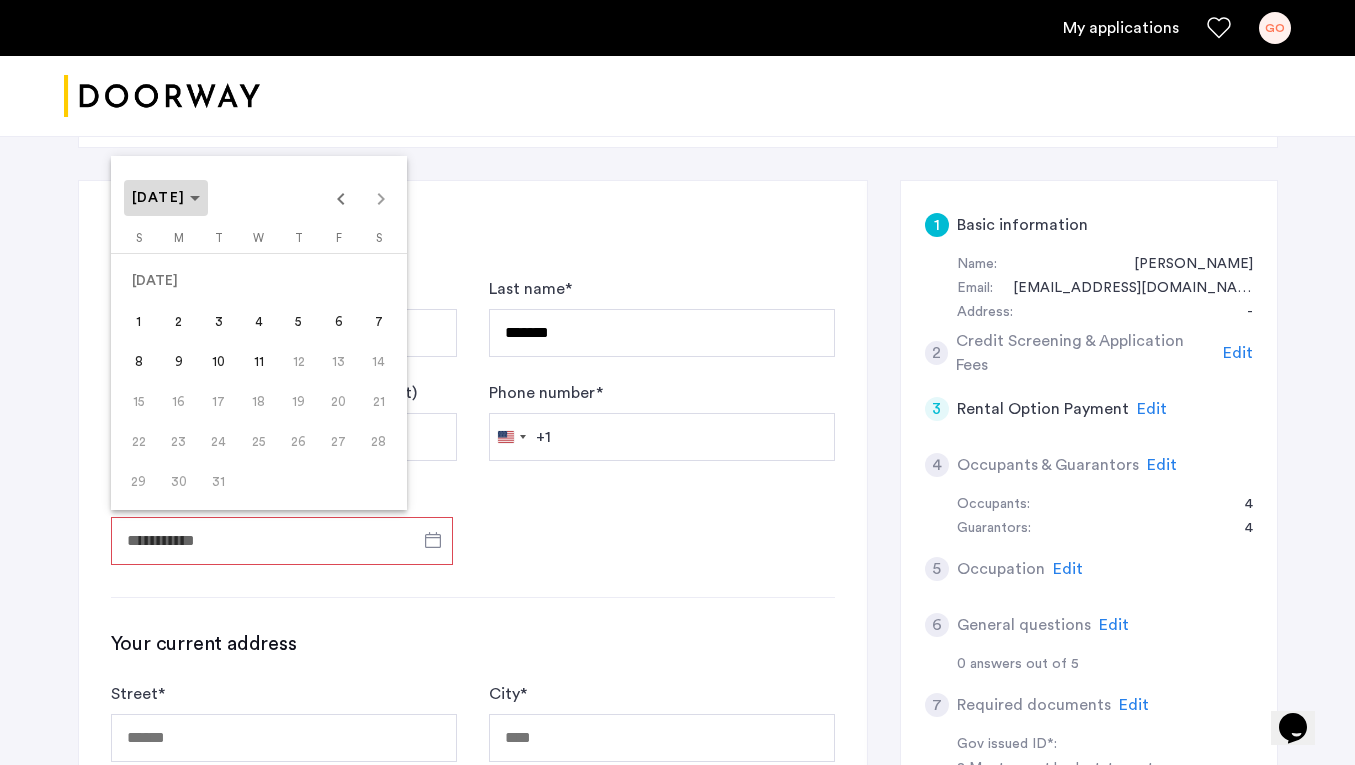click 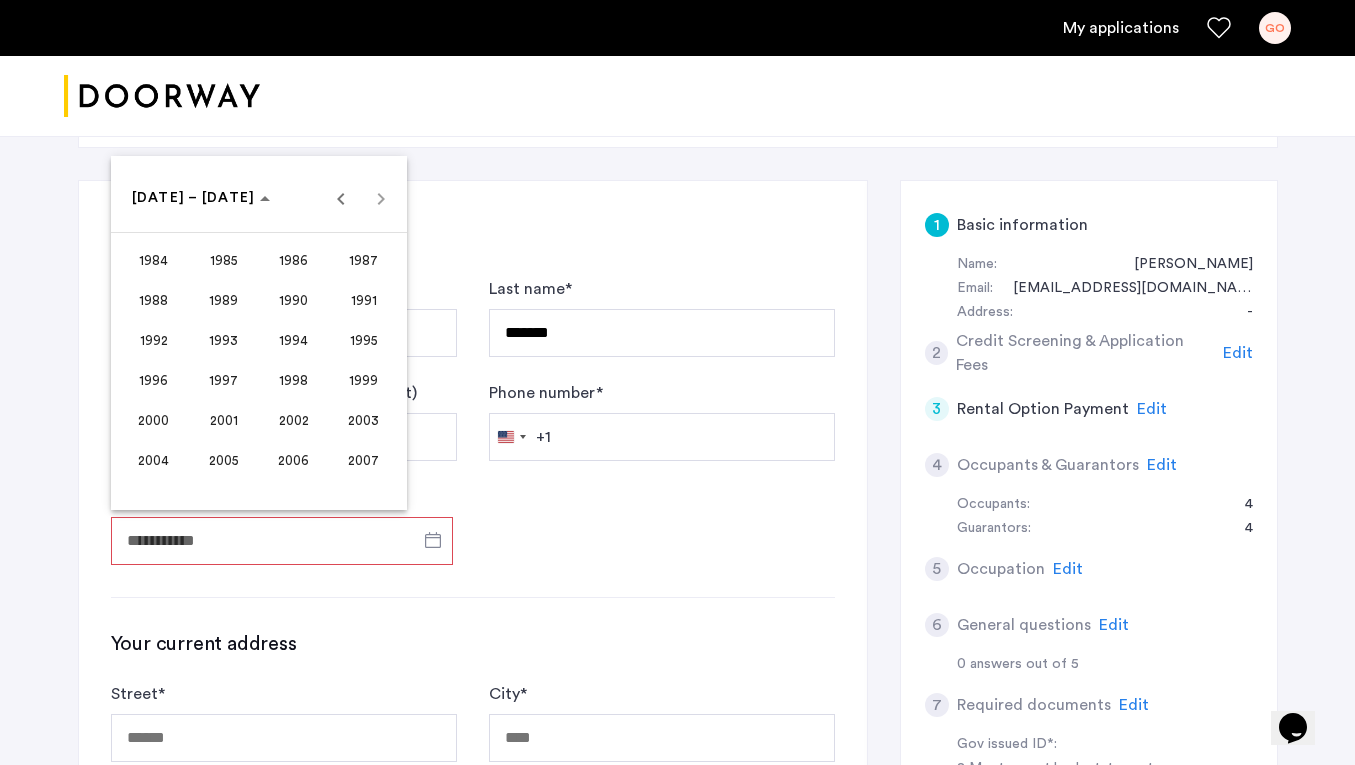 click at bounding box center [677, 382] 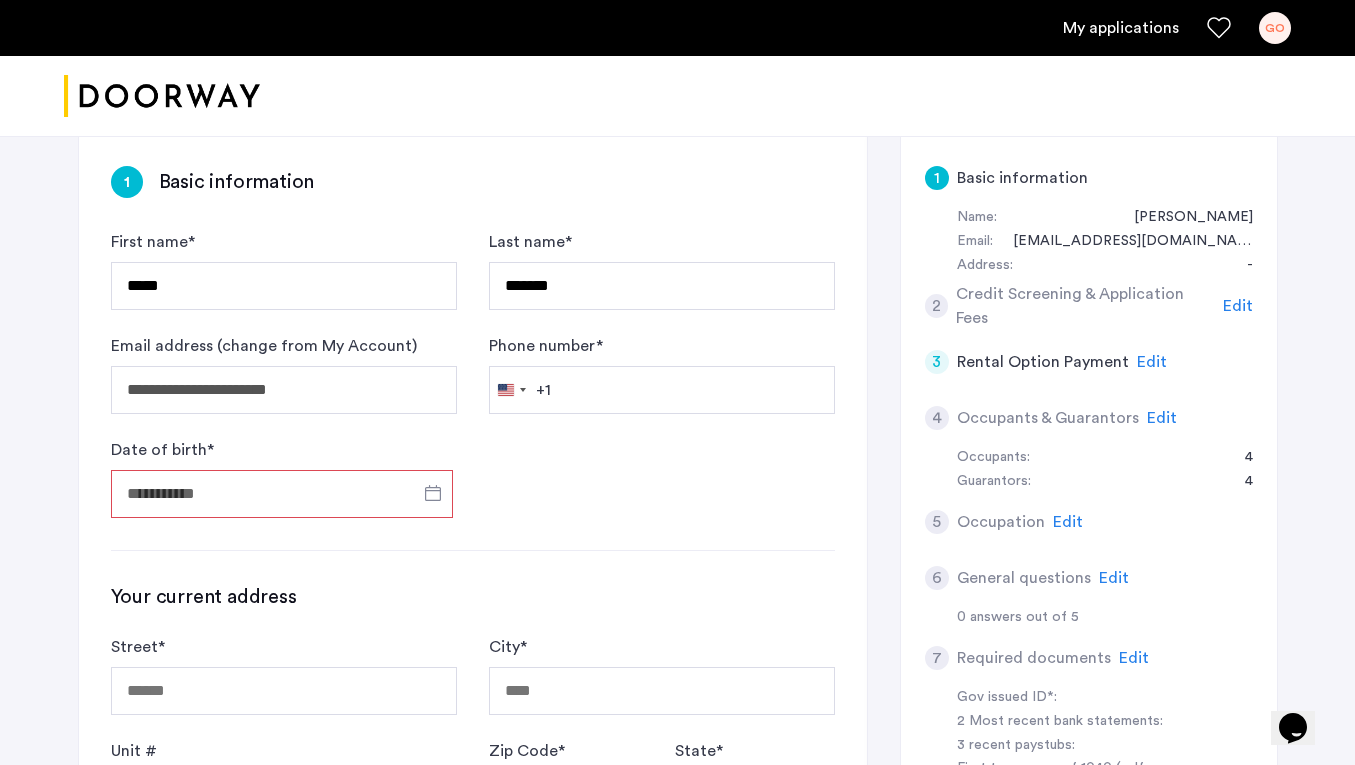 scroll, scrollTop: 319, scrollLeft: 0, axis: vertical 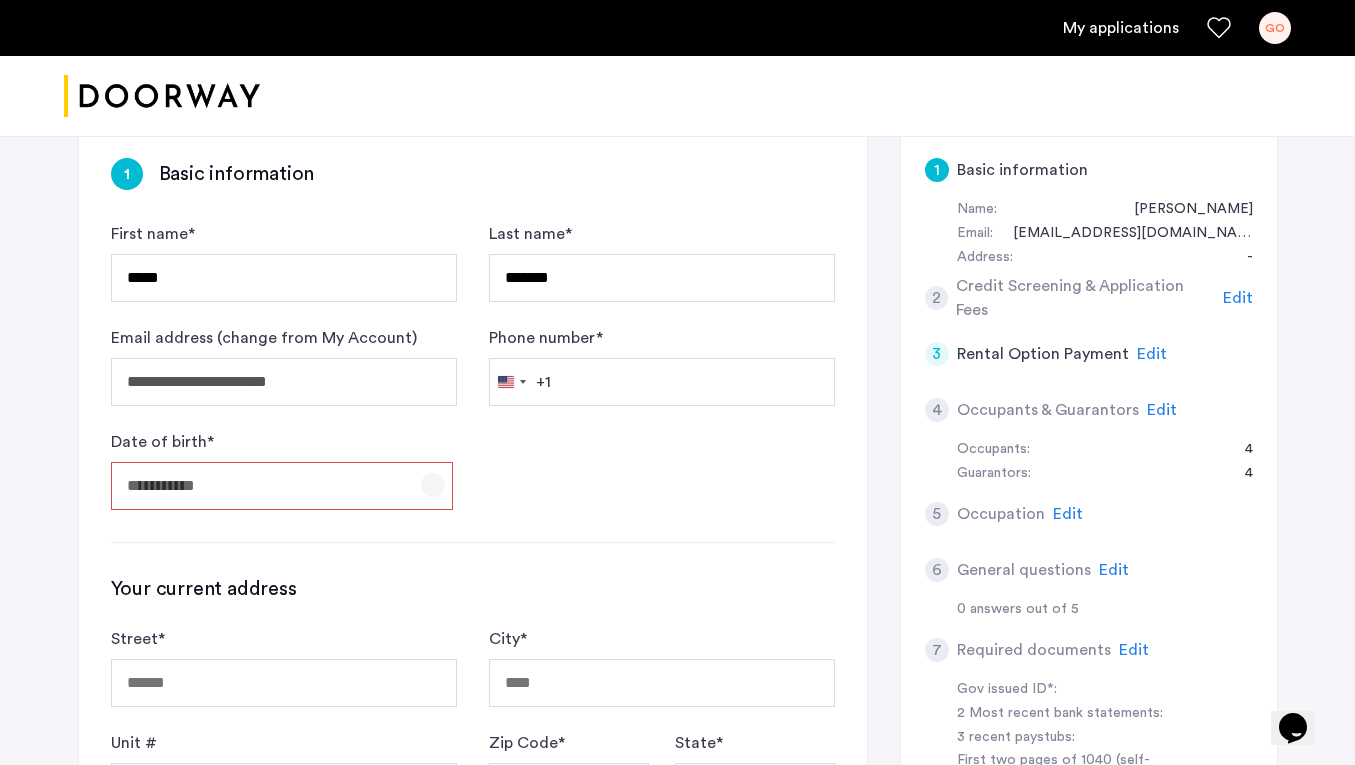 click 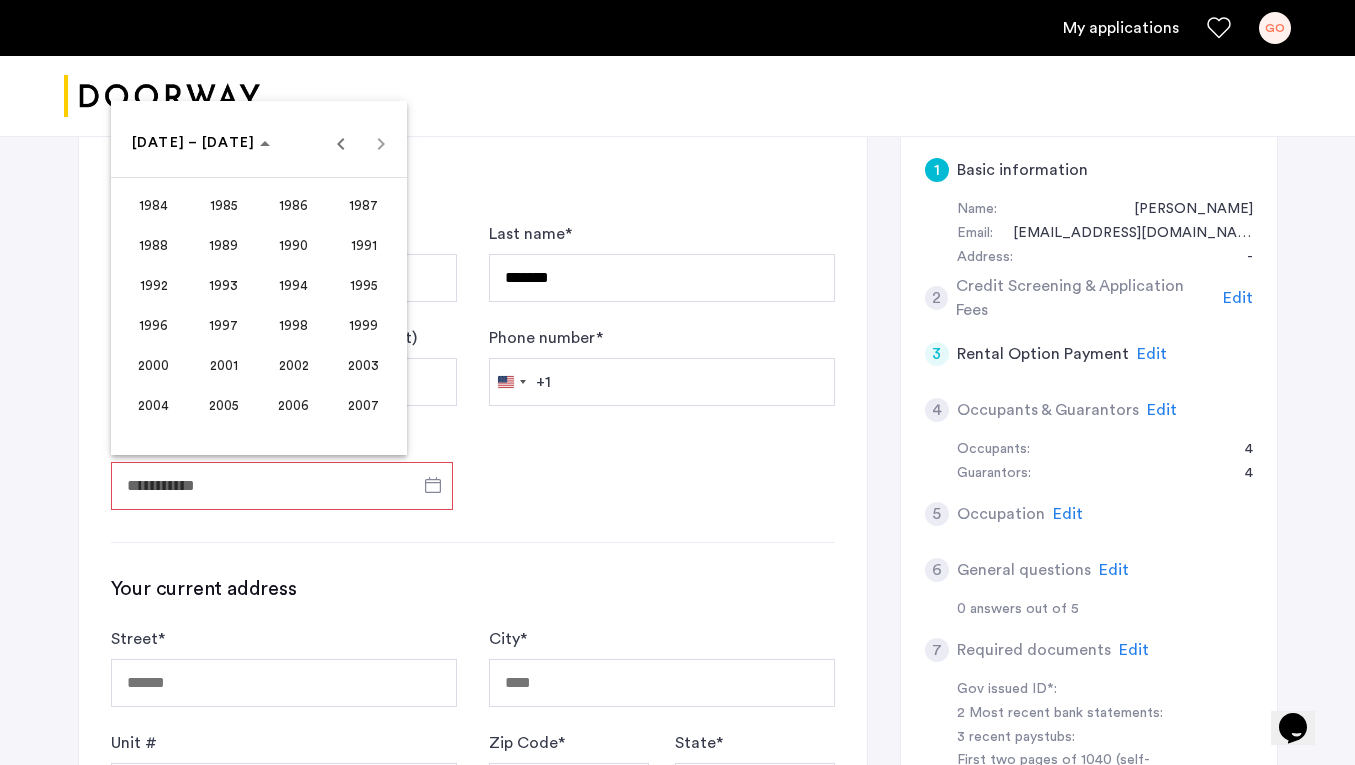 click on "2001" at bounding box center [223, 365] 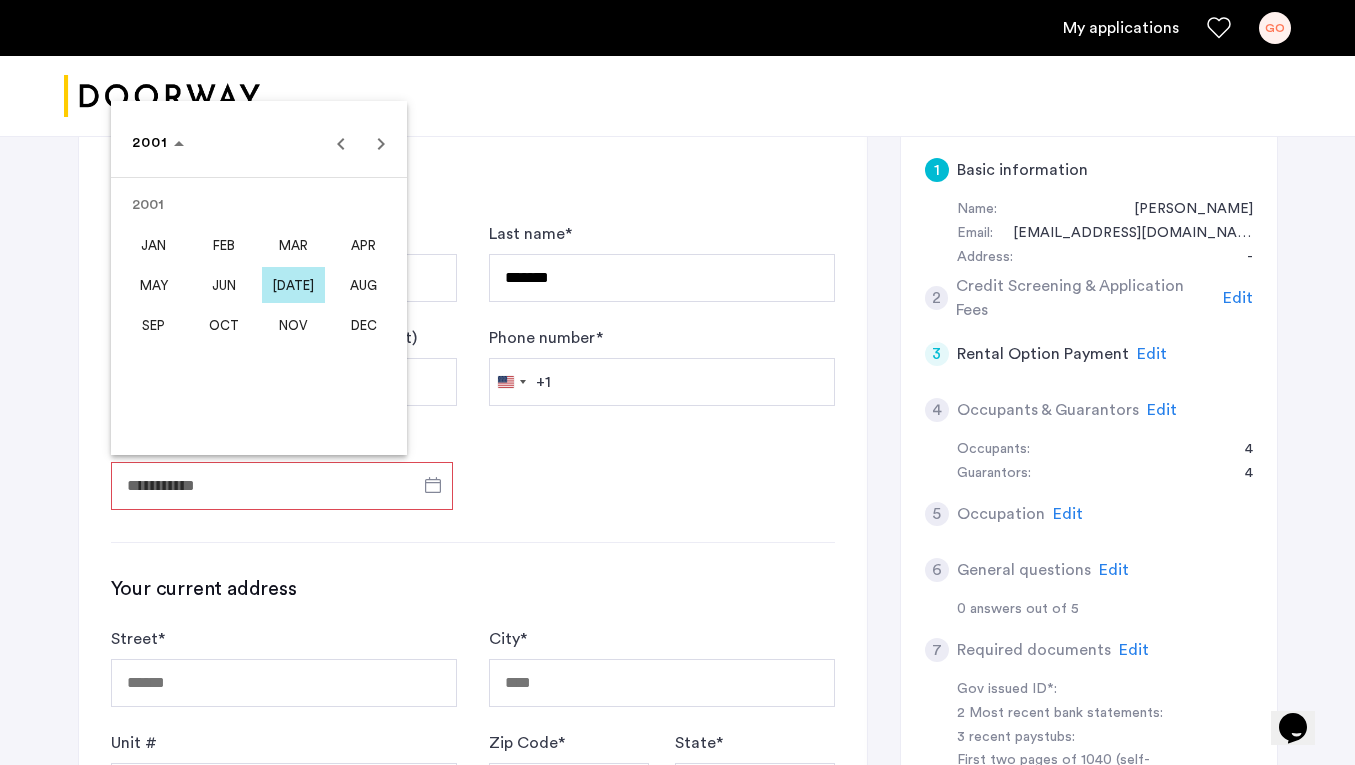 click on "SEP" at bounding box center (153, 325) 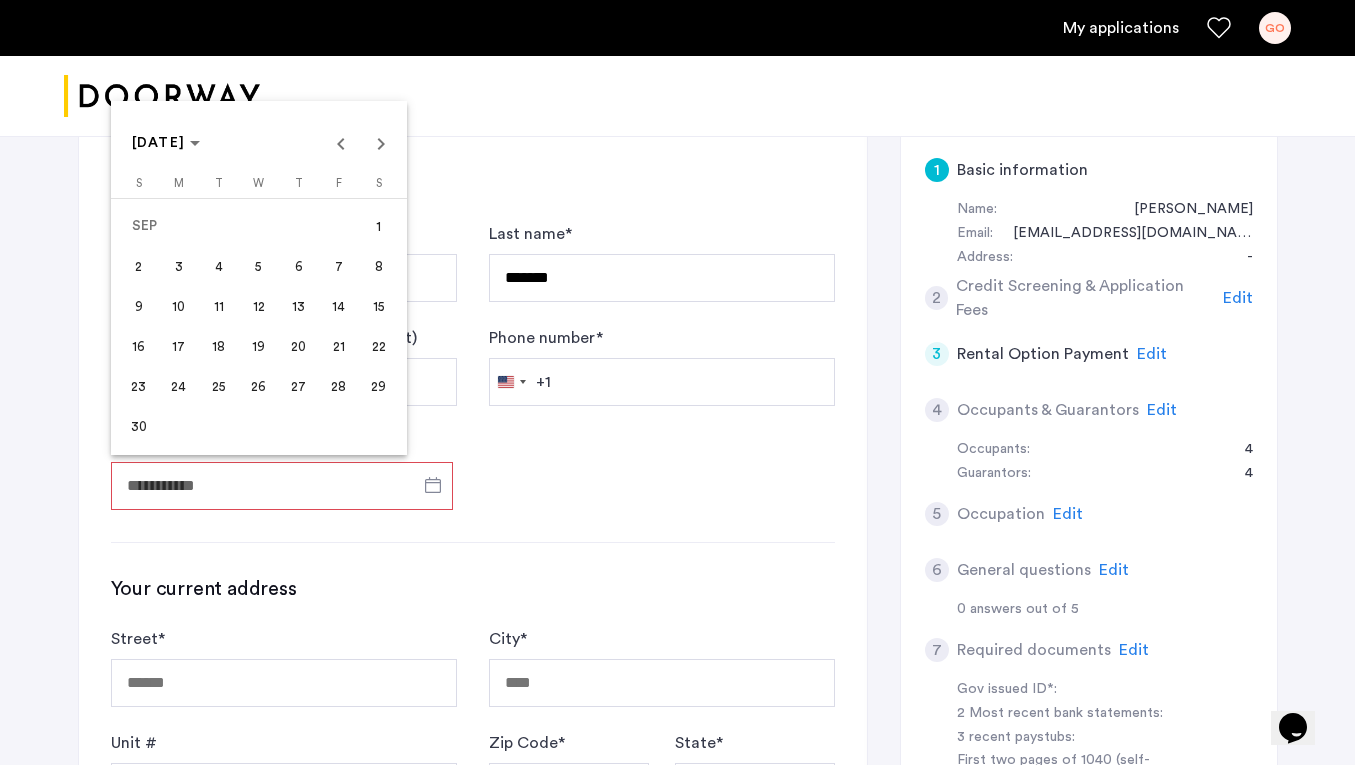 click on "23" at bounding box center [139, 386] 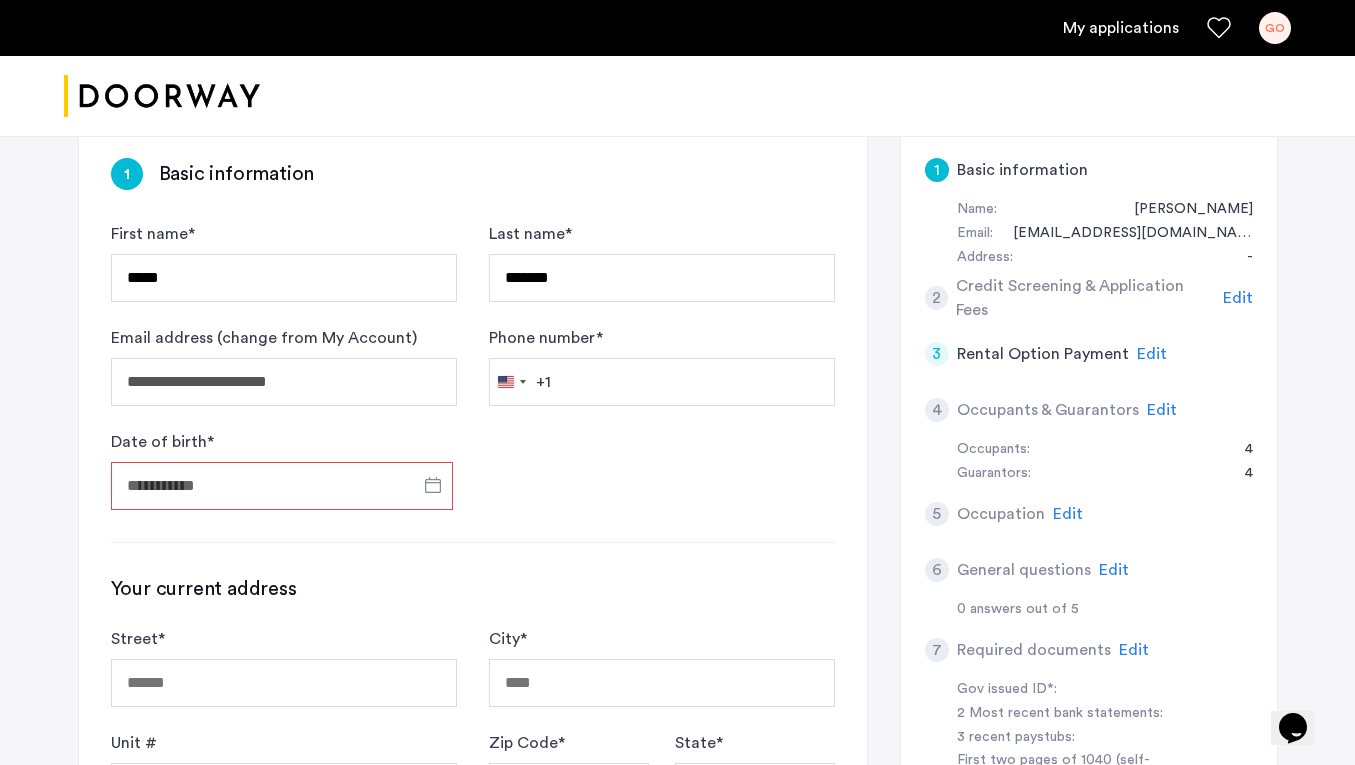 type on "**********" 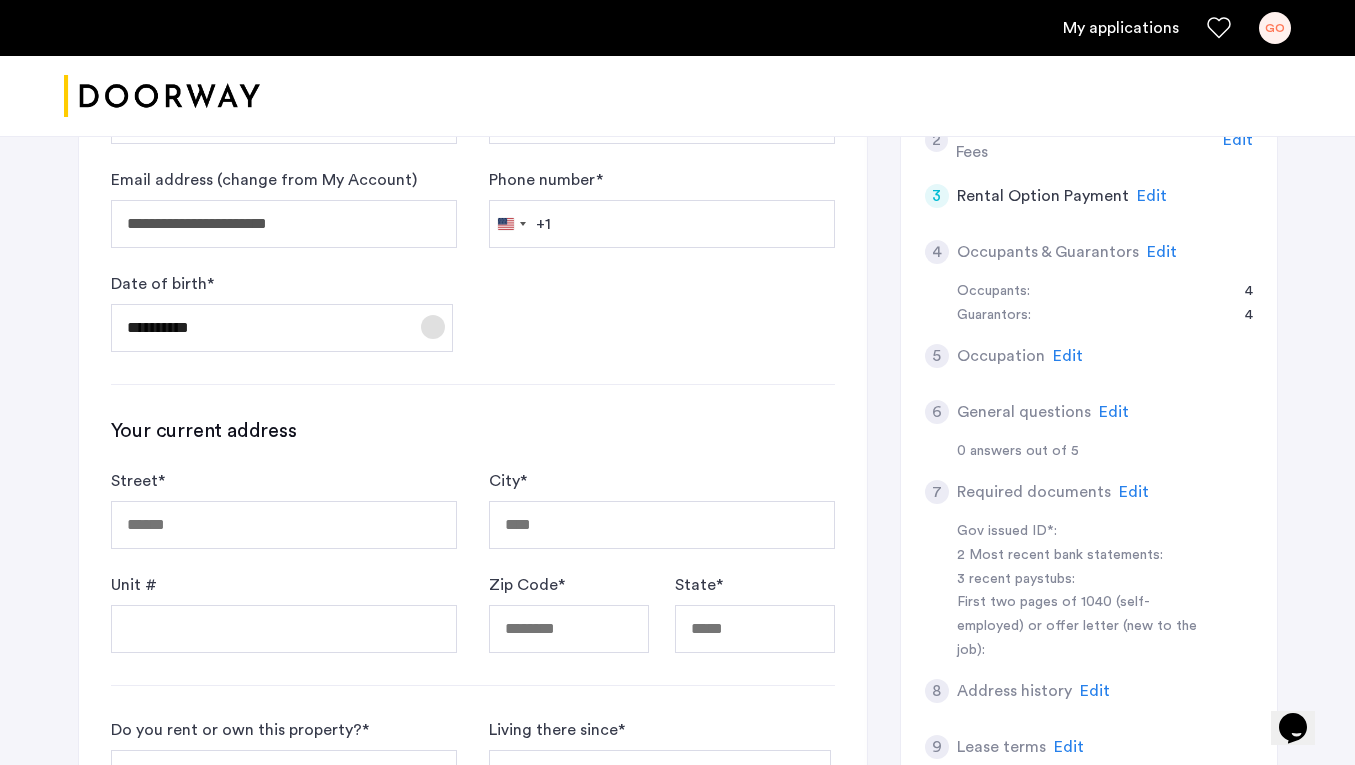 scroll, scrollTop: 476, scrollLeft: 0, axis: vertical 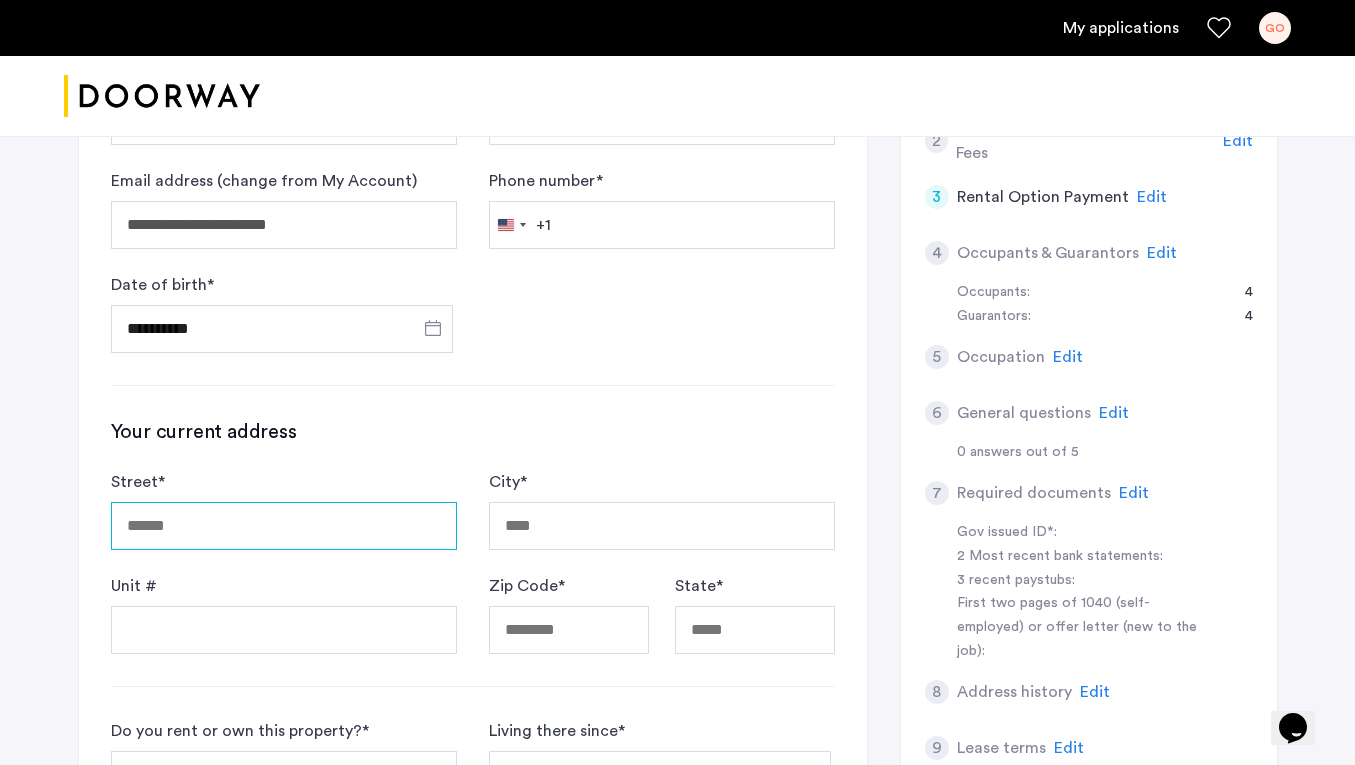 click on "Street  *" at bounding box center (284, 526) 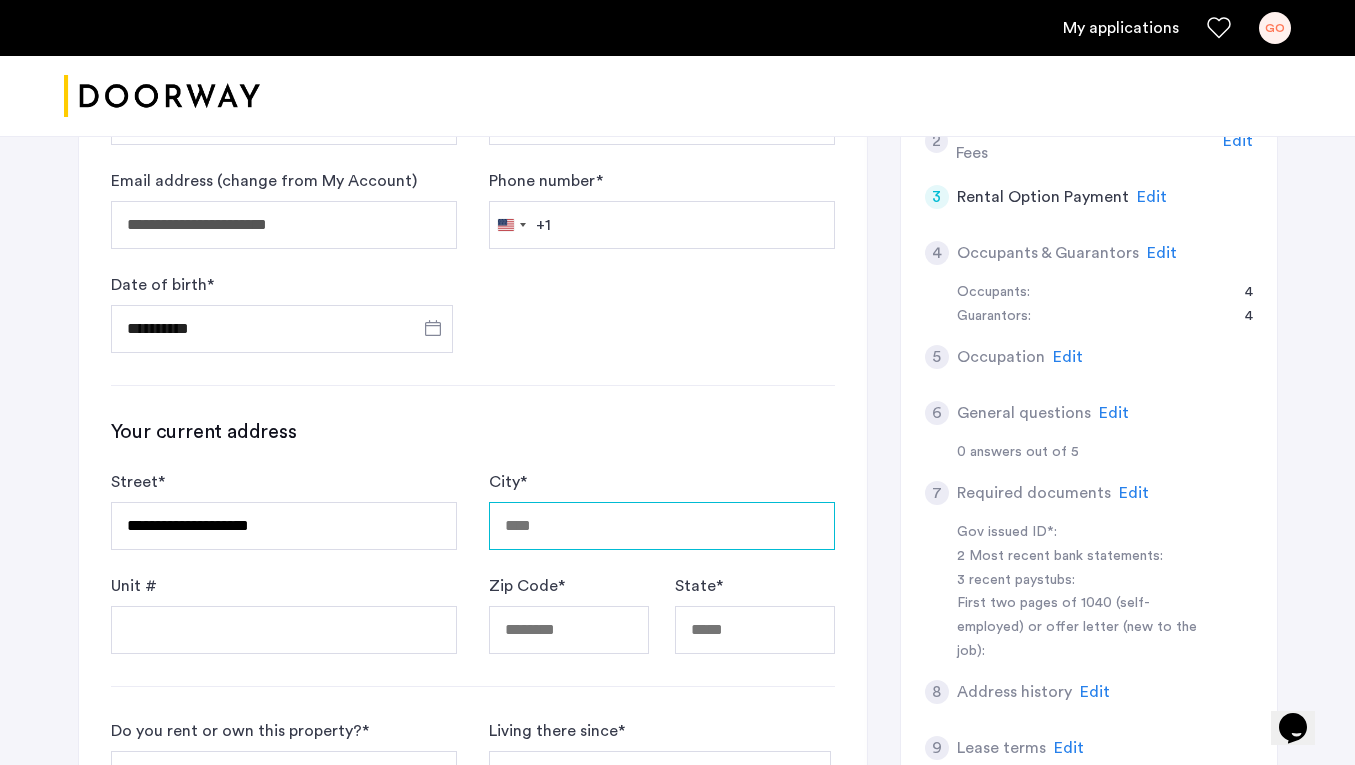 type on "*********" 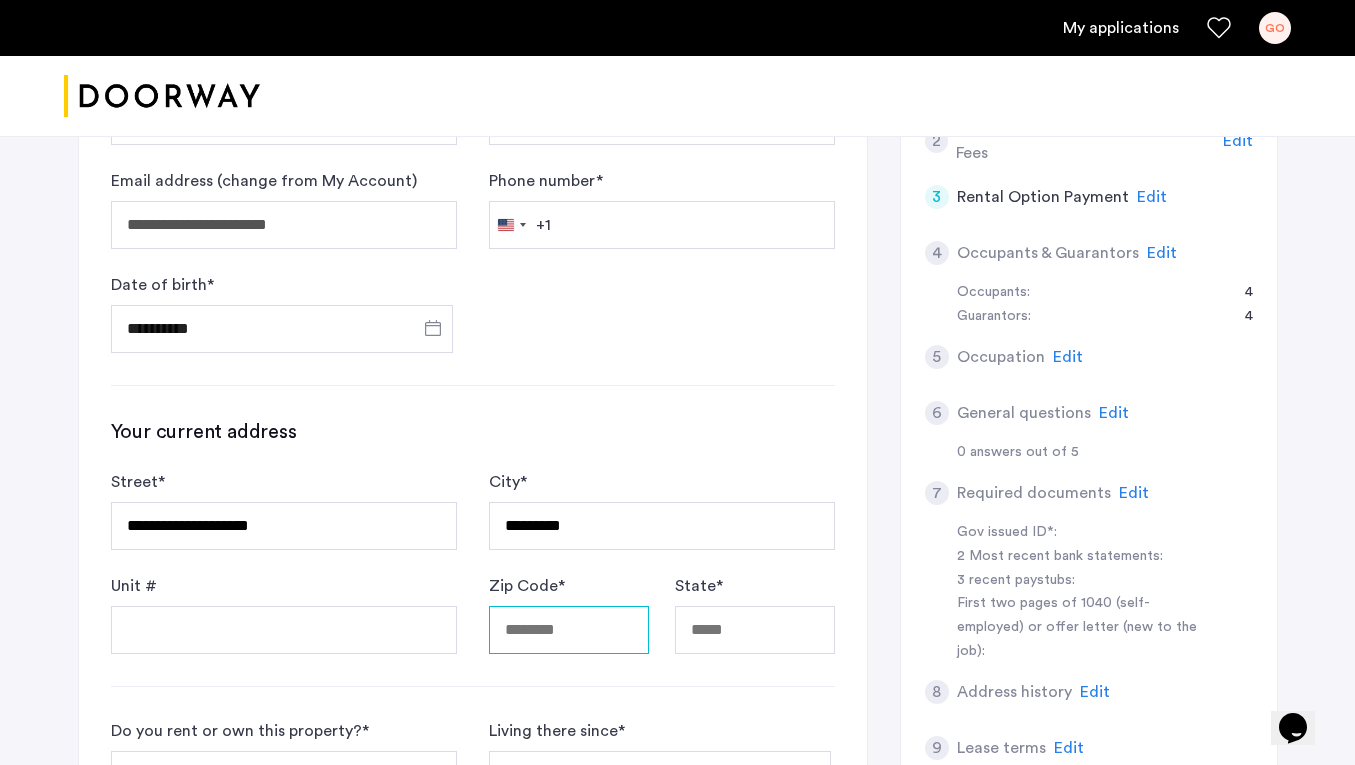 type on "*****" 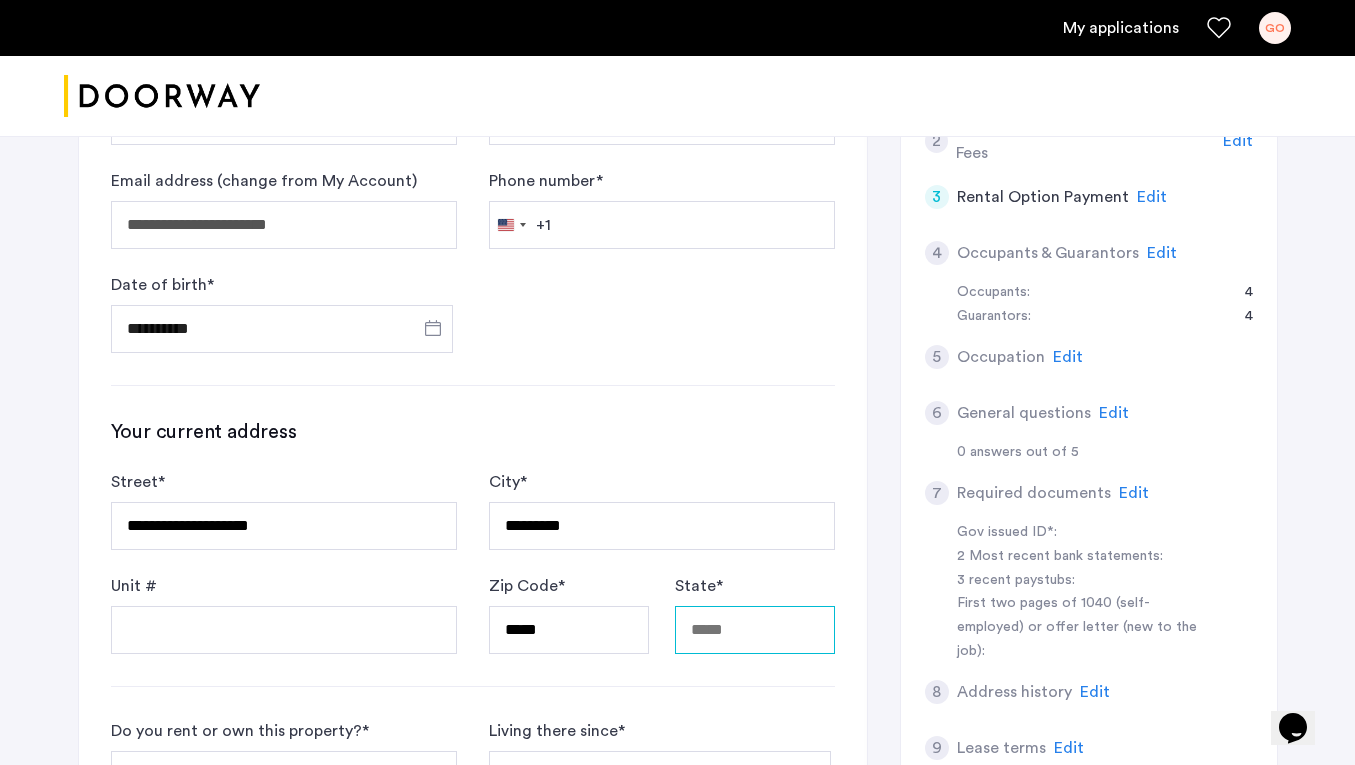 type on "**********" 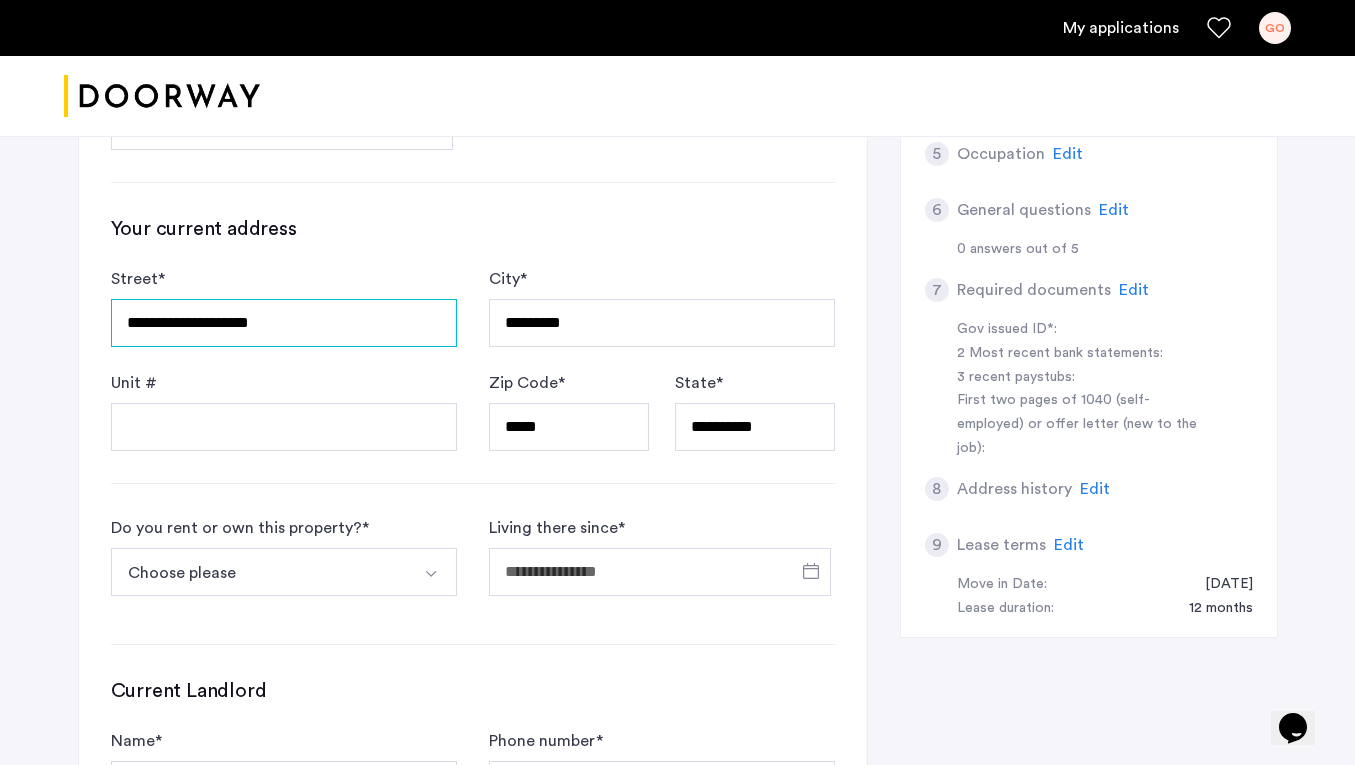 scroll, scrollTop: 708, scrollLeft: 0, axis: vertical 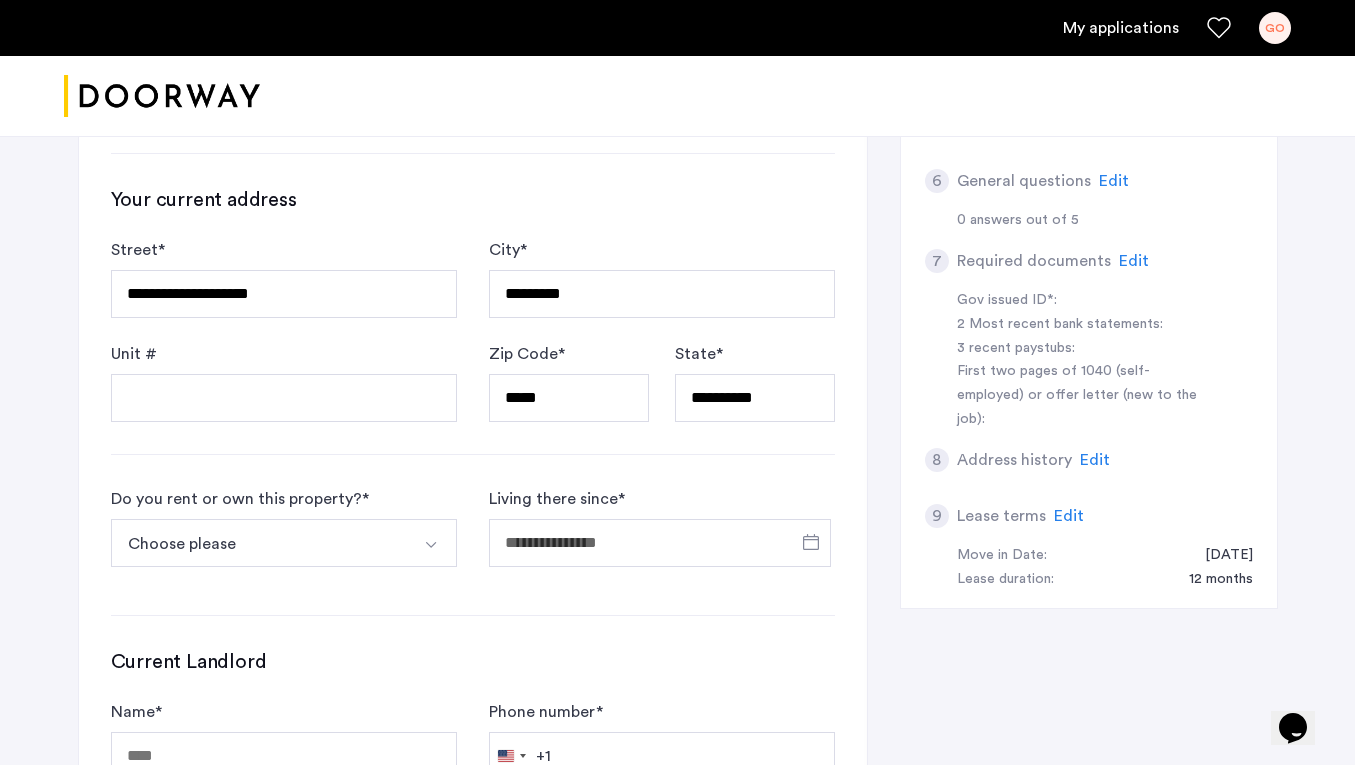 click on "Choose please" at bounding box center (260, 543) 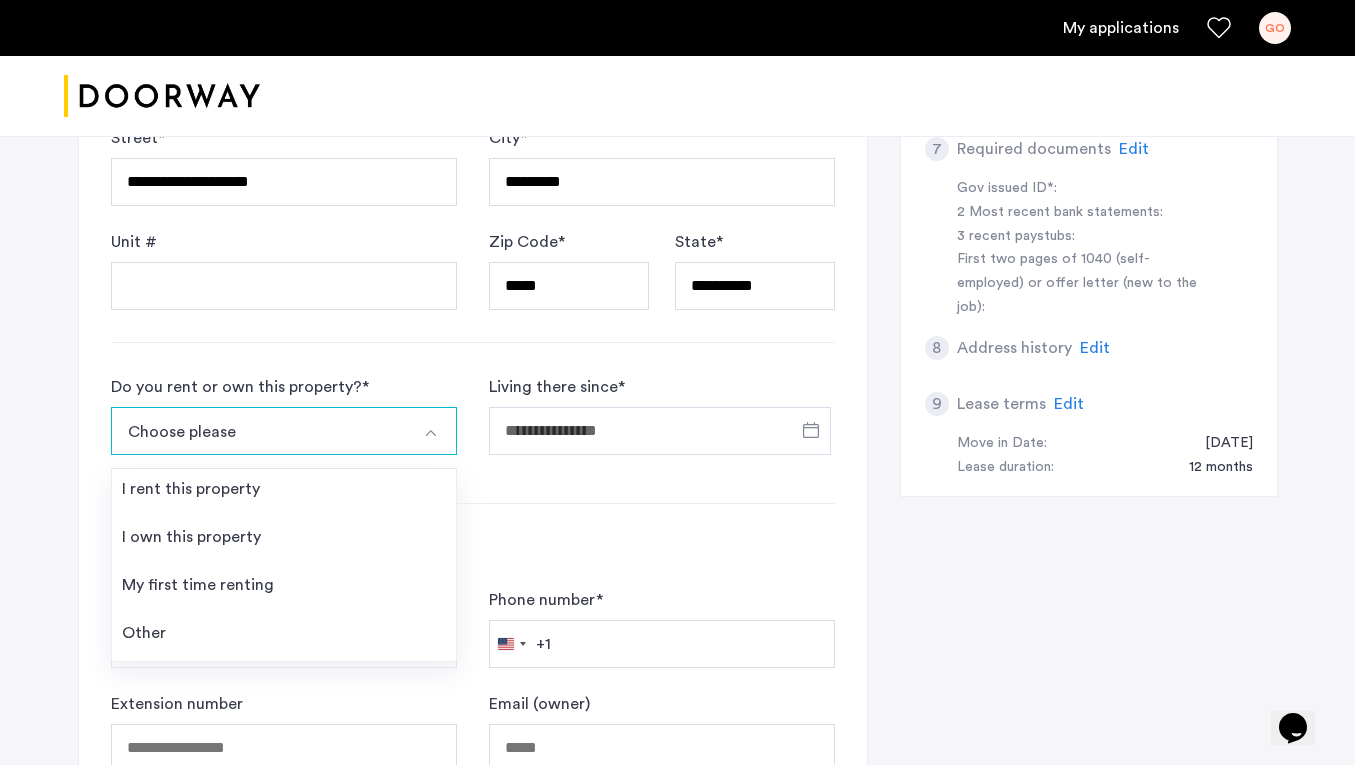 scroll, scrollTop: 816, scrollLeft: 0, axis: vertical 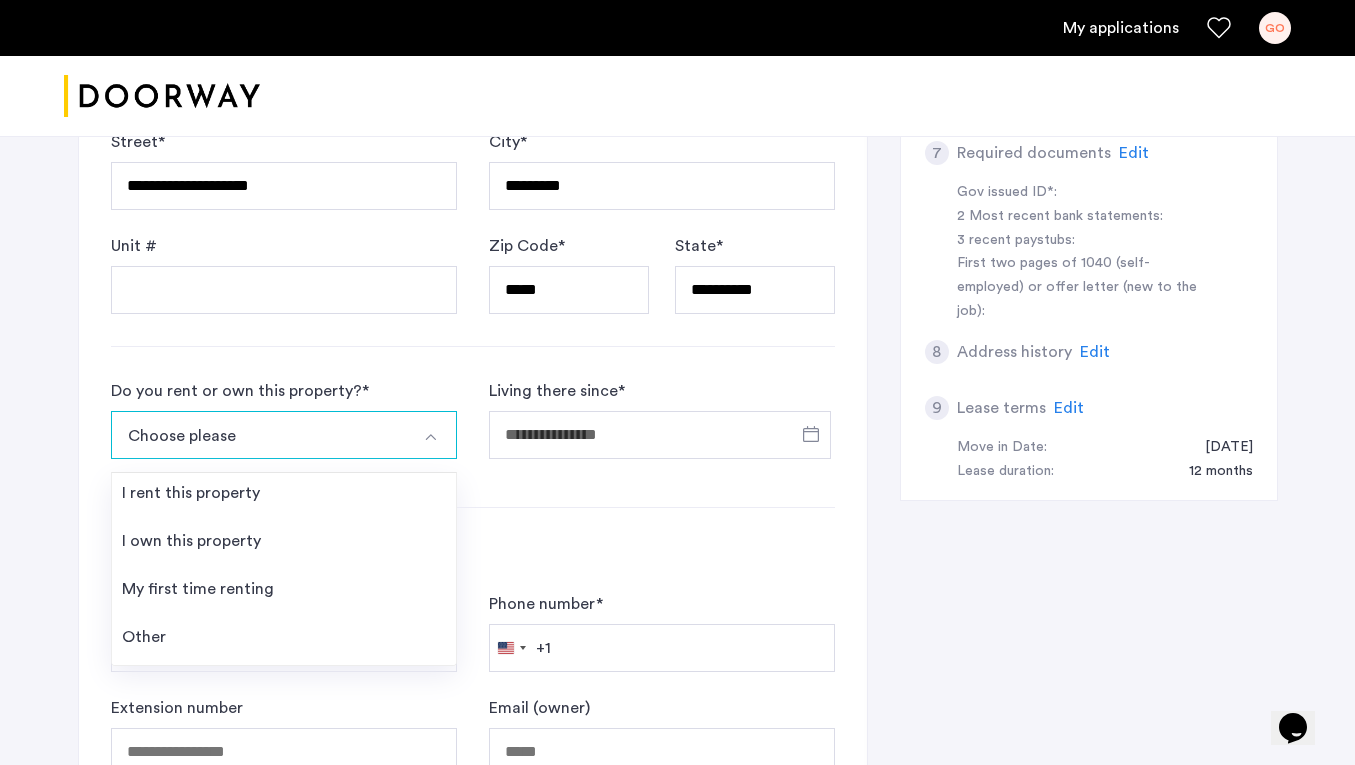 click on "**********" 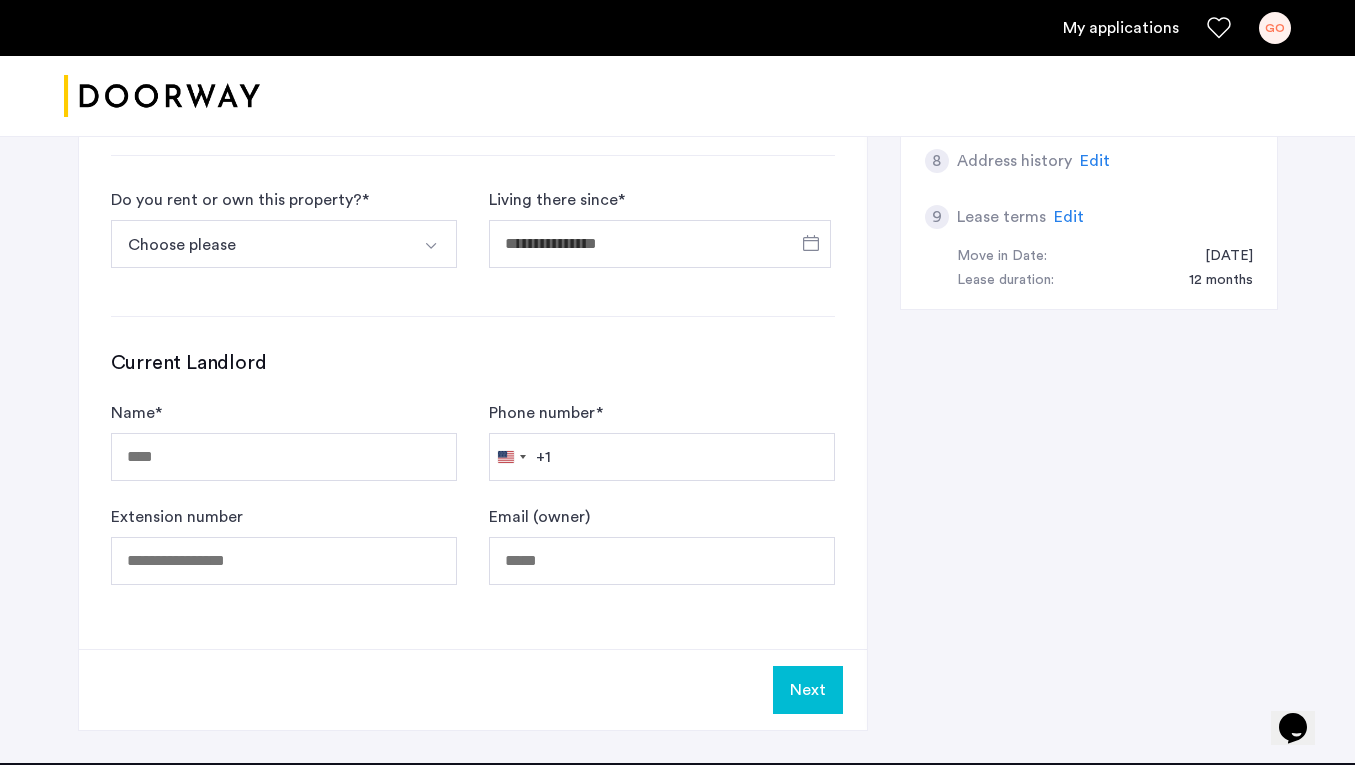 scroll, scrollTop: 1018, scrollLeft: 0, axis: vertical 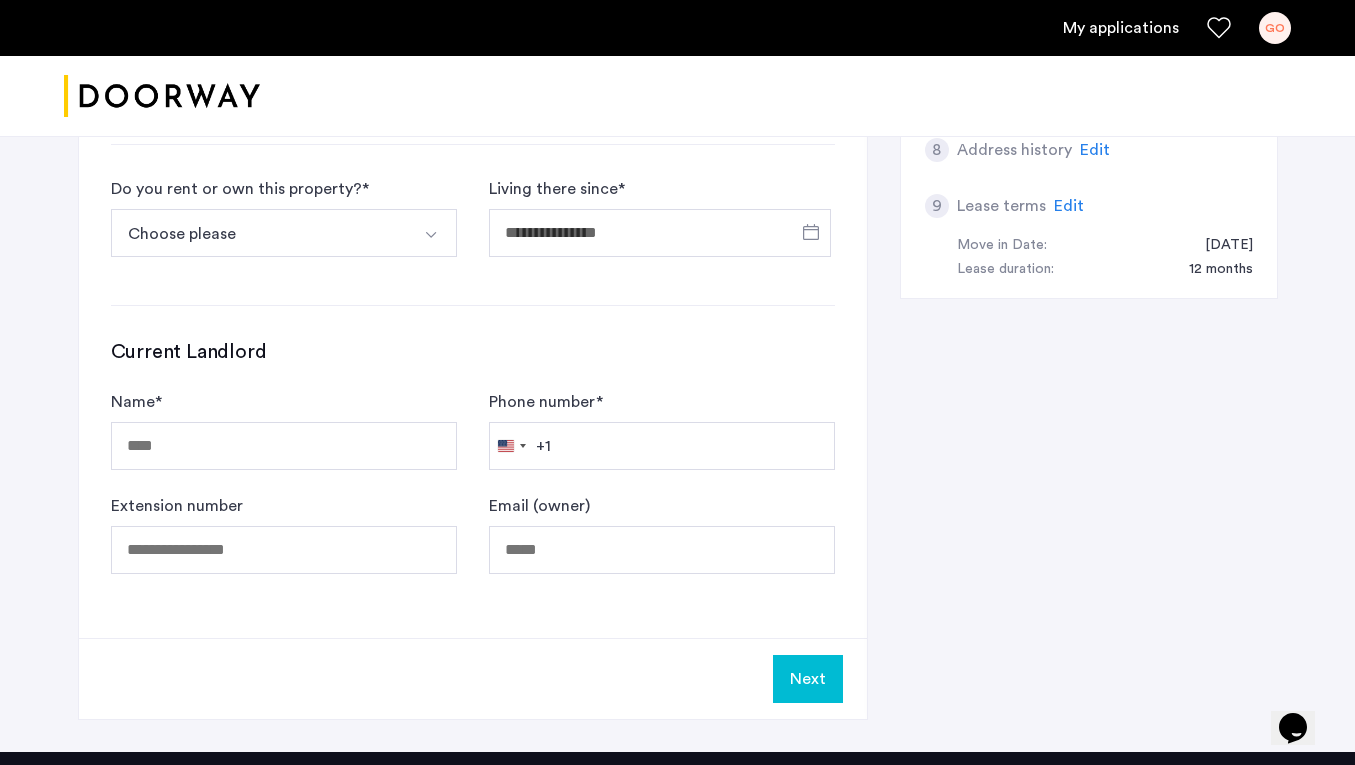click on "Choose please" at bounding box center [260, 233] 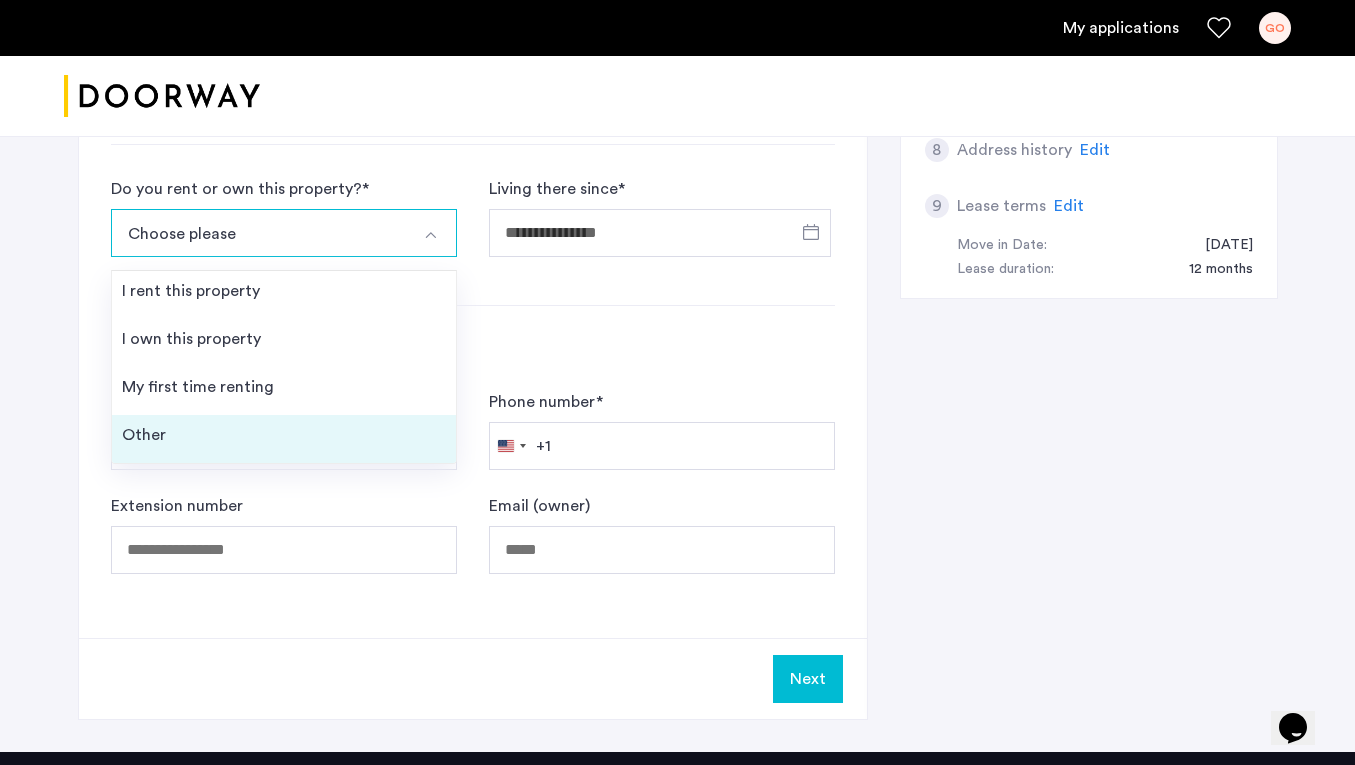 click on "Other" at bounding box center [284, 439] 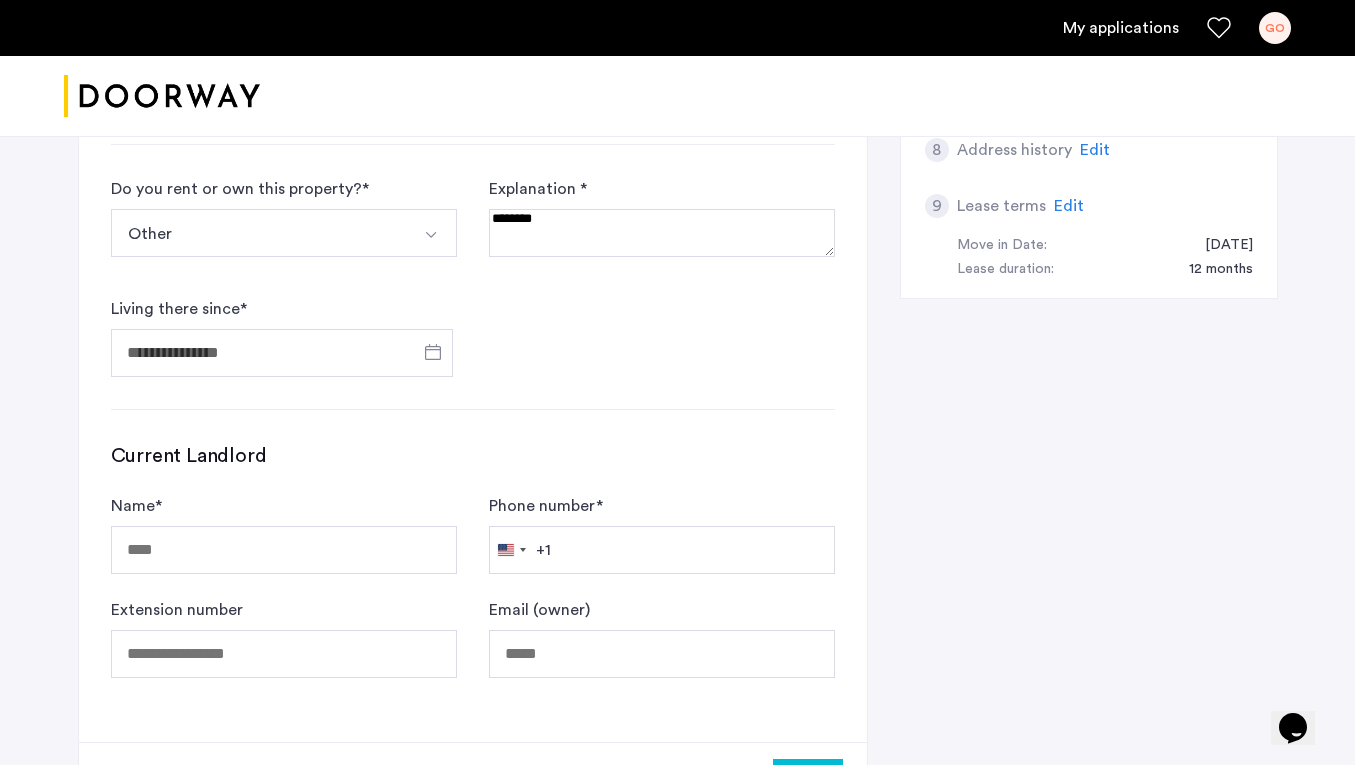 click at bounding box center [662, 233] 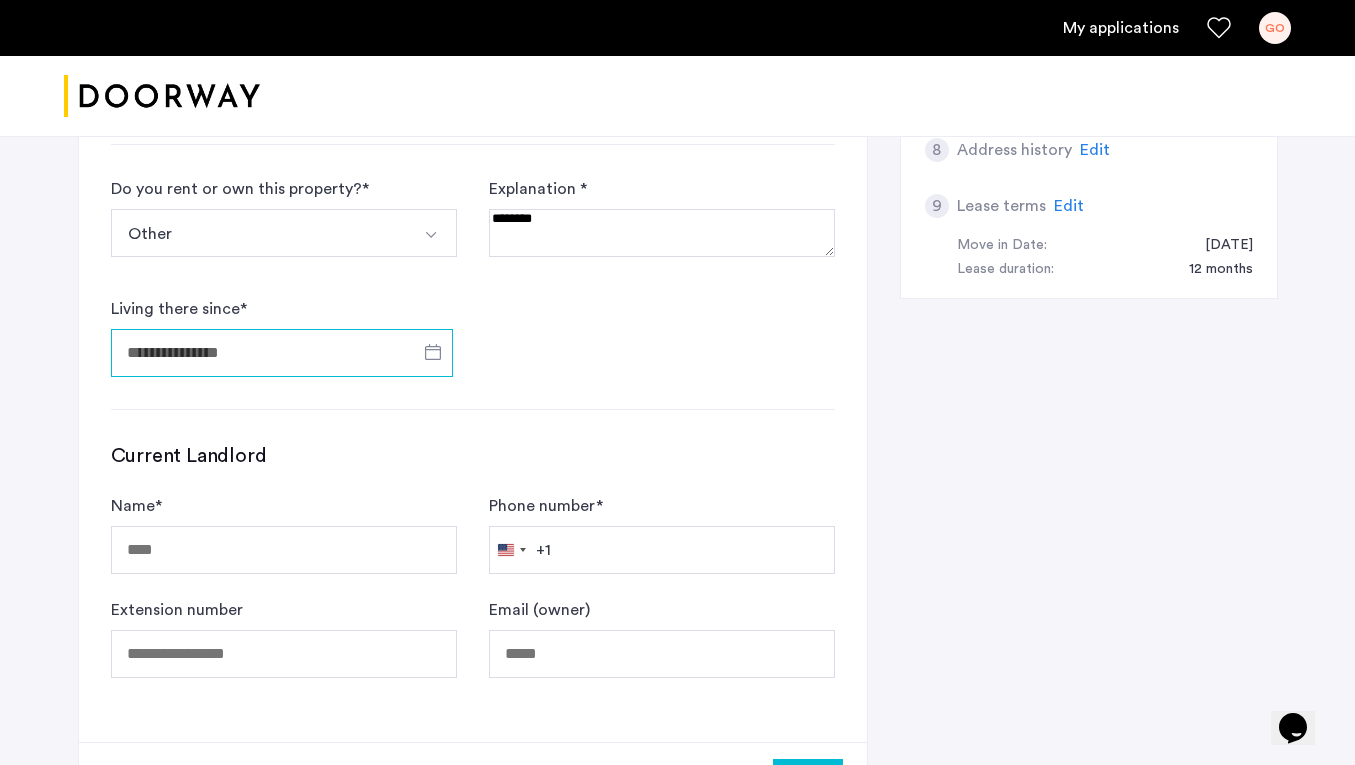 click on "Living there since  *" at bounding box center [282, 353] 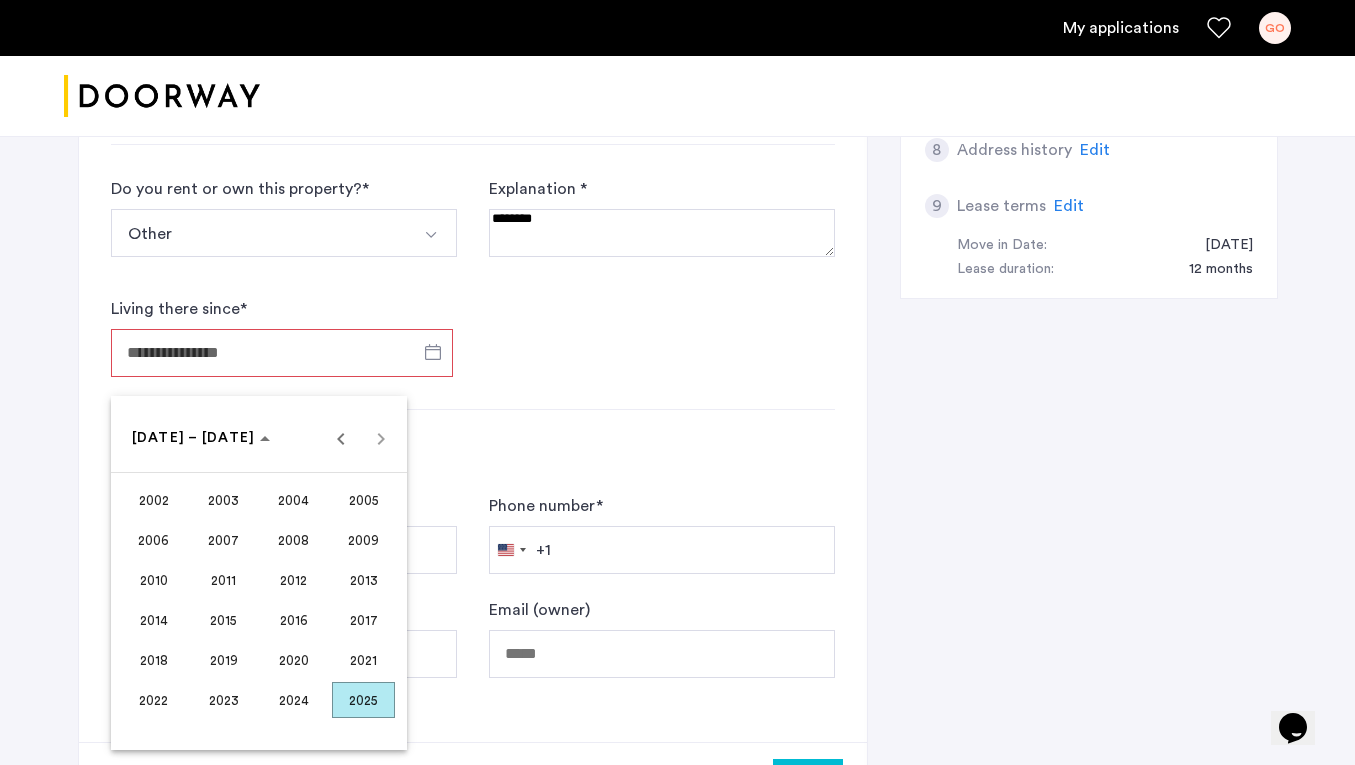 click at bounding box center [677, 382] 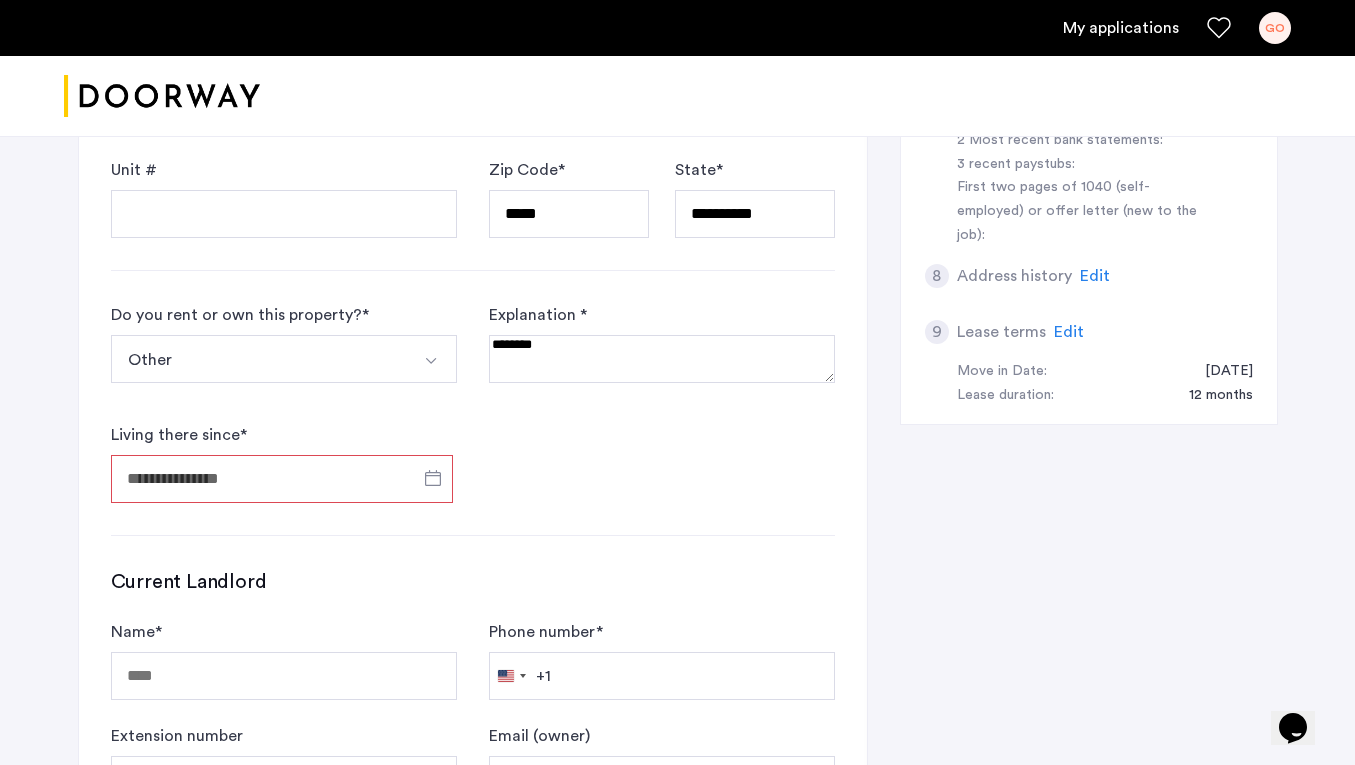 scroll, scrollTop: 1015, scrollLeft: 0, axis: vertical 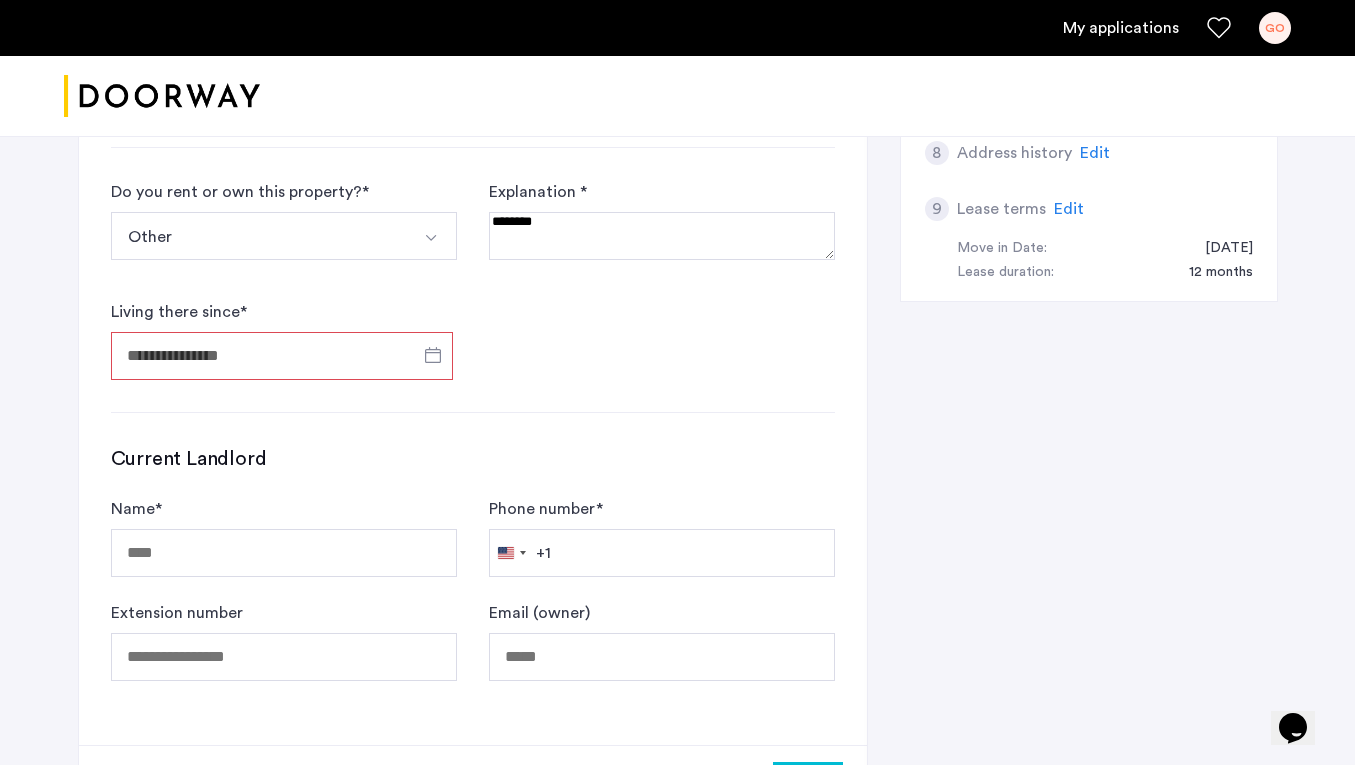 click on "Living there since  *" at bounding box center (282, 356) 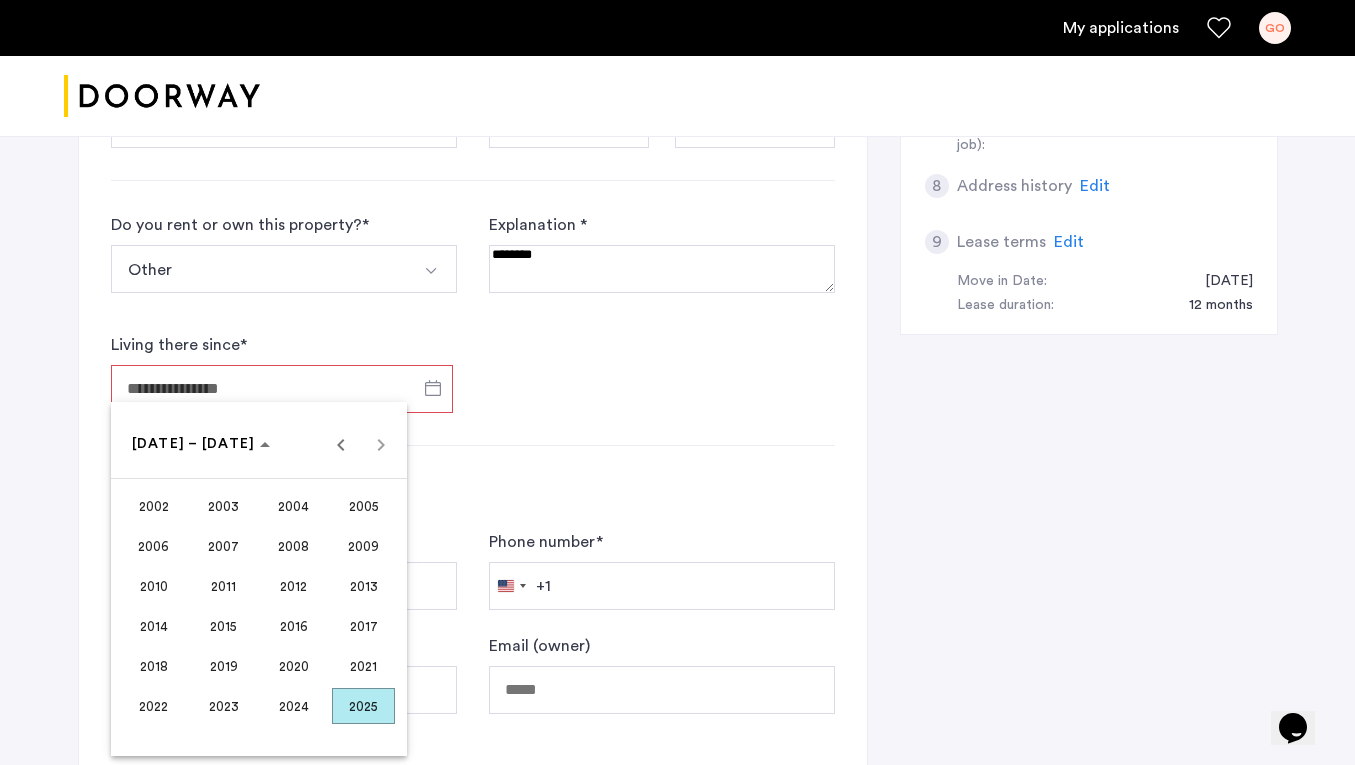 scroll, scrollTop: 981, scrollLeft: 0, axis: vertical 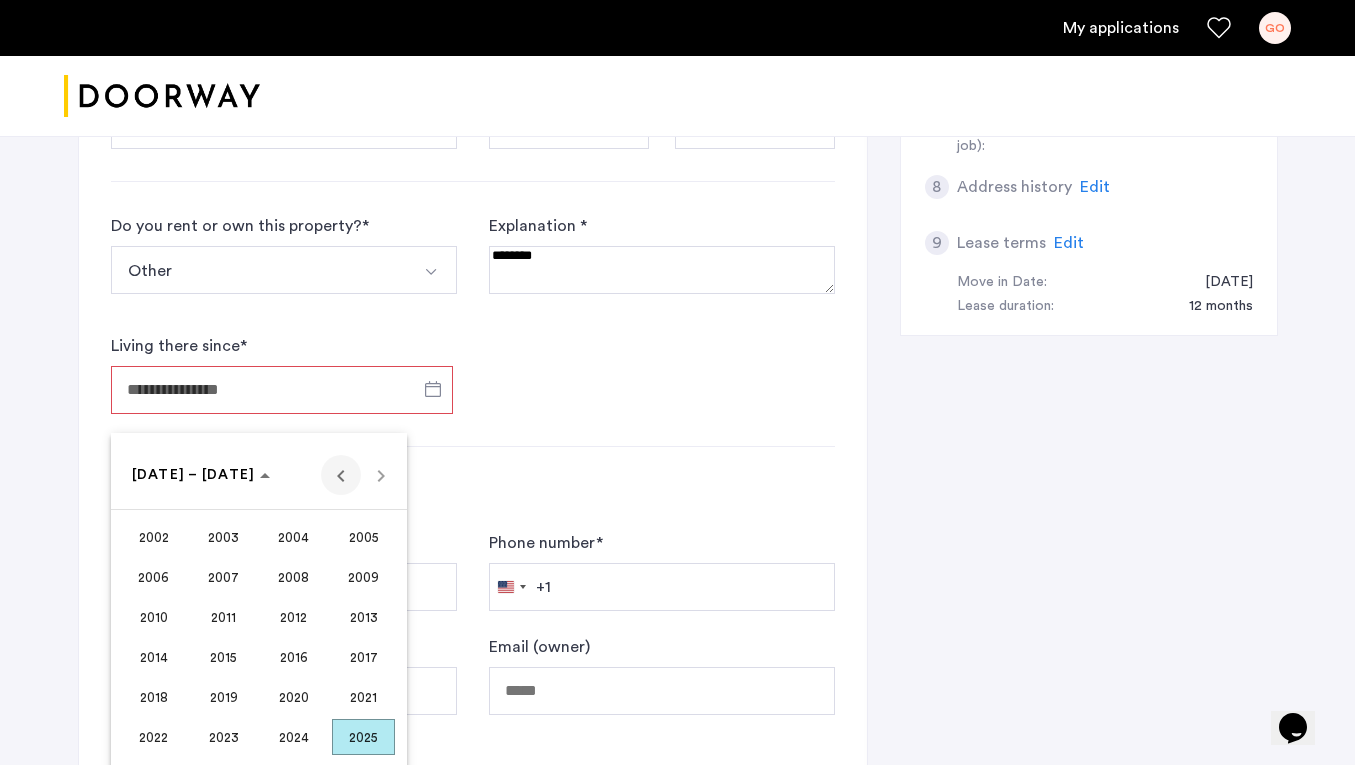 click at bounding box center [341, 475] 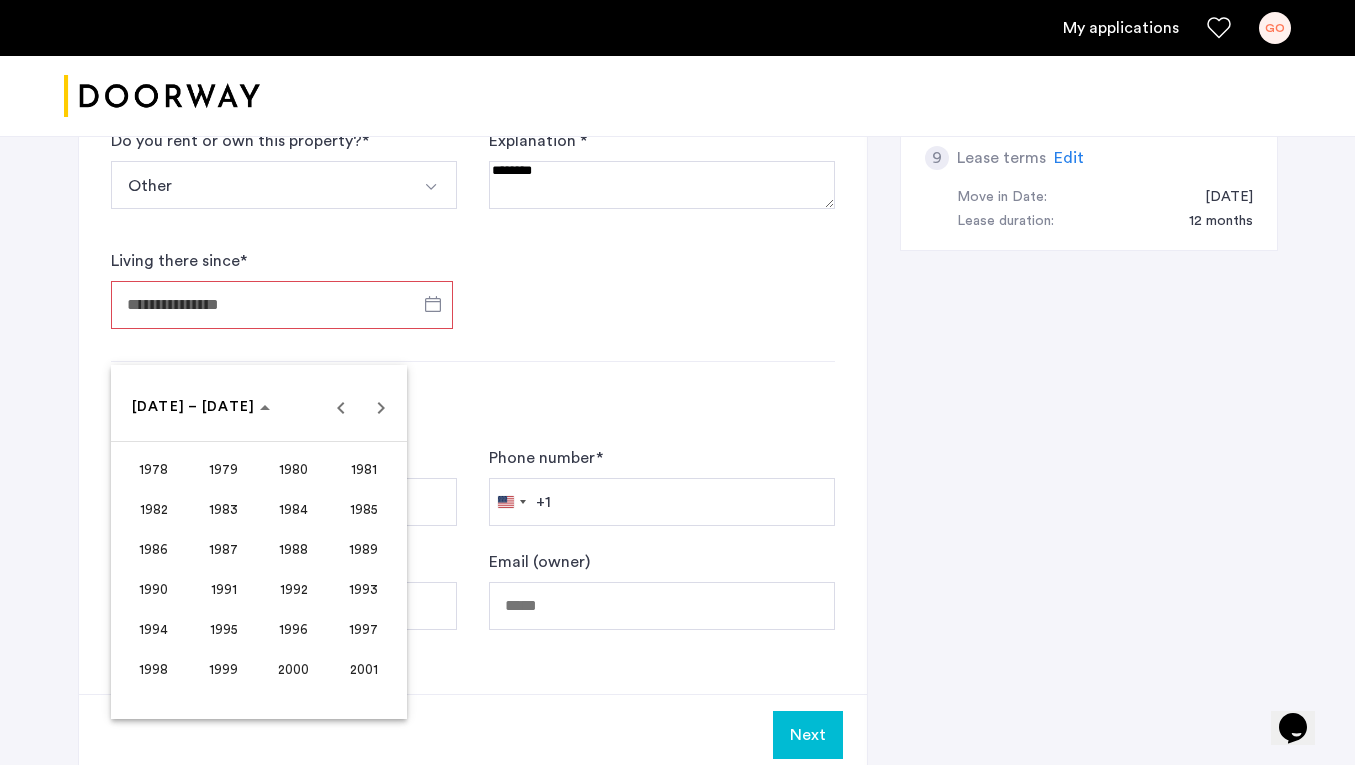 scroll, scrollTop: 1068, scrollLeft: 0, axis: vertical 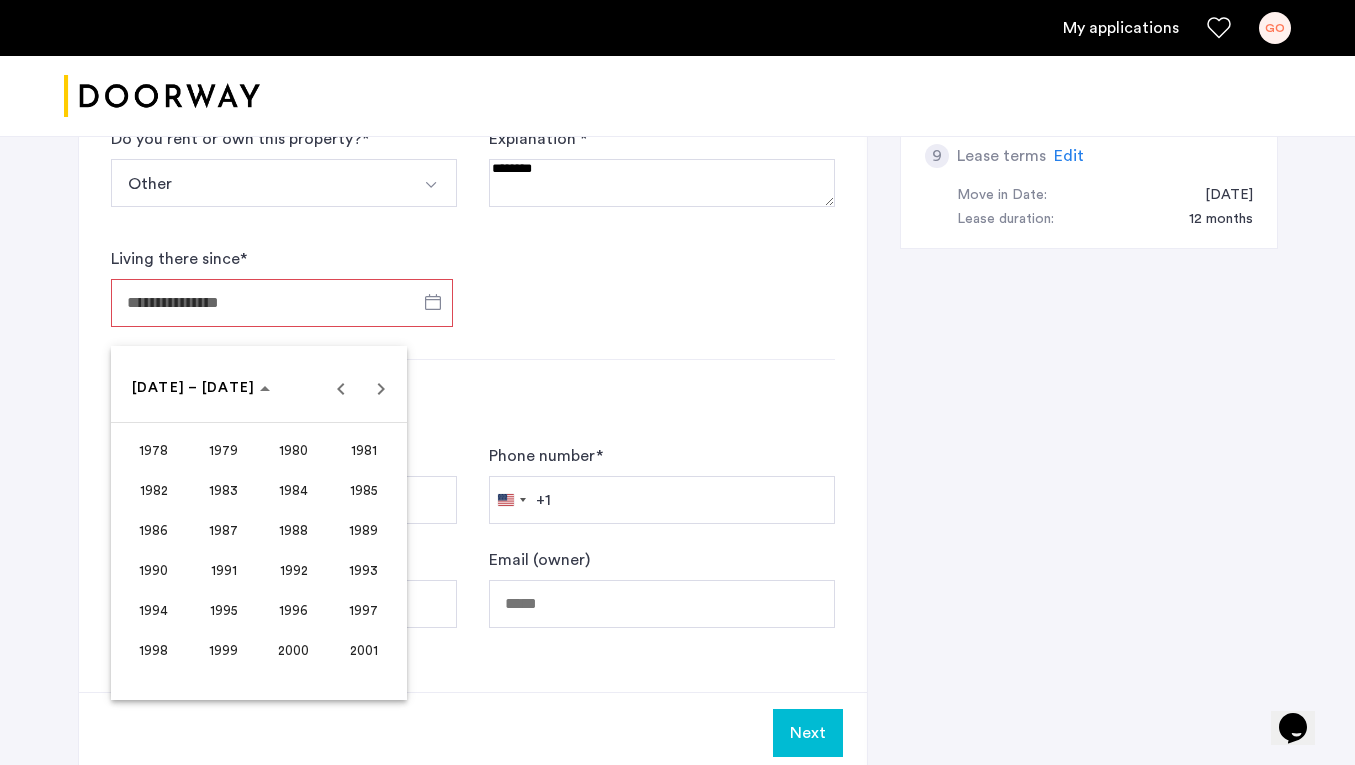 click on "2001" at bounding box center (363, 650) 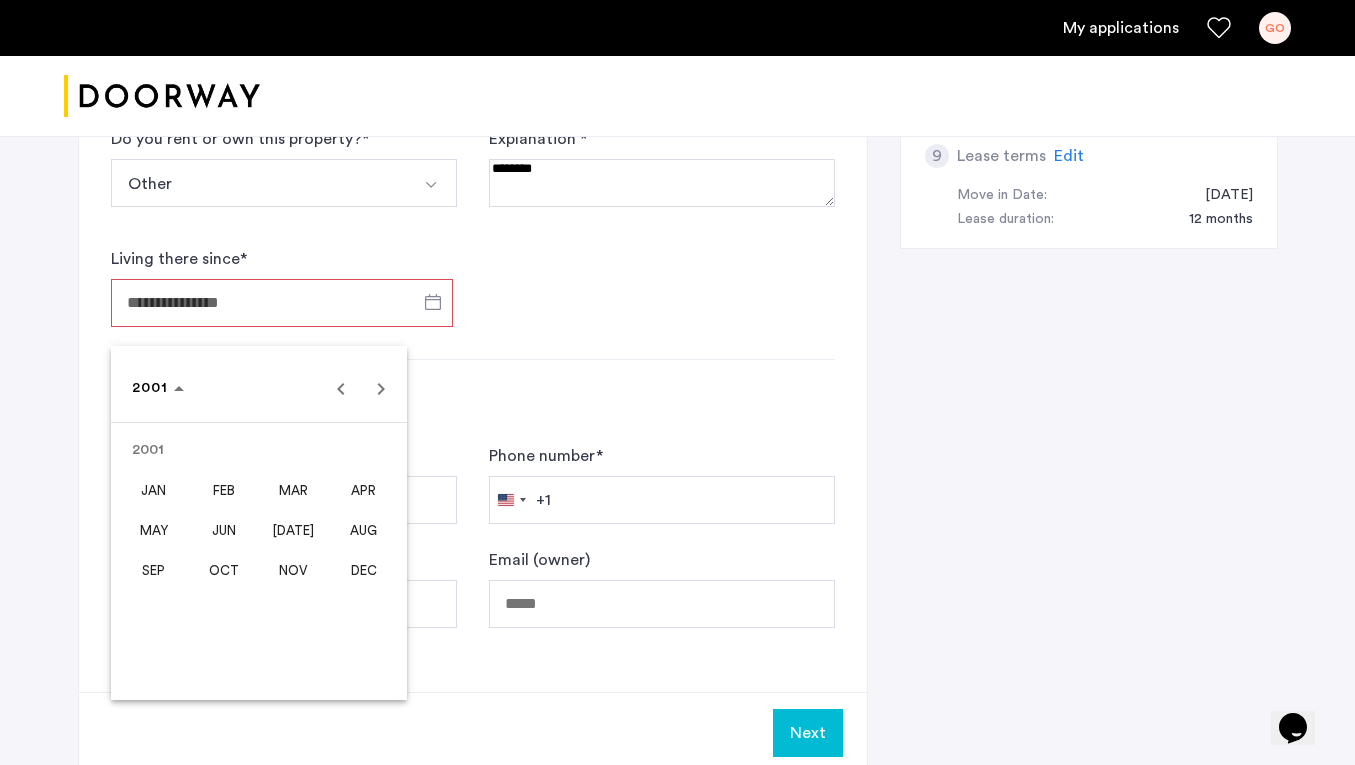 click at bounding box center [677, 382] 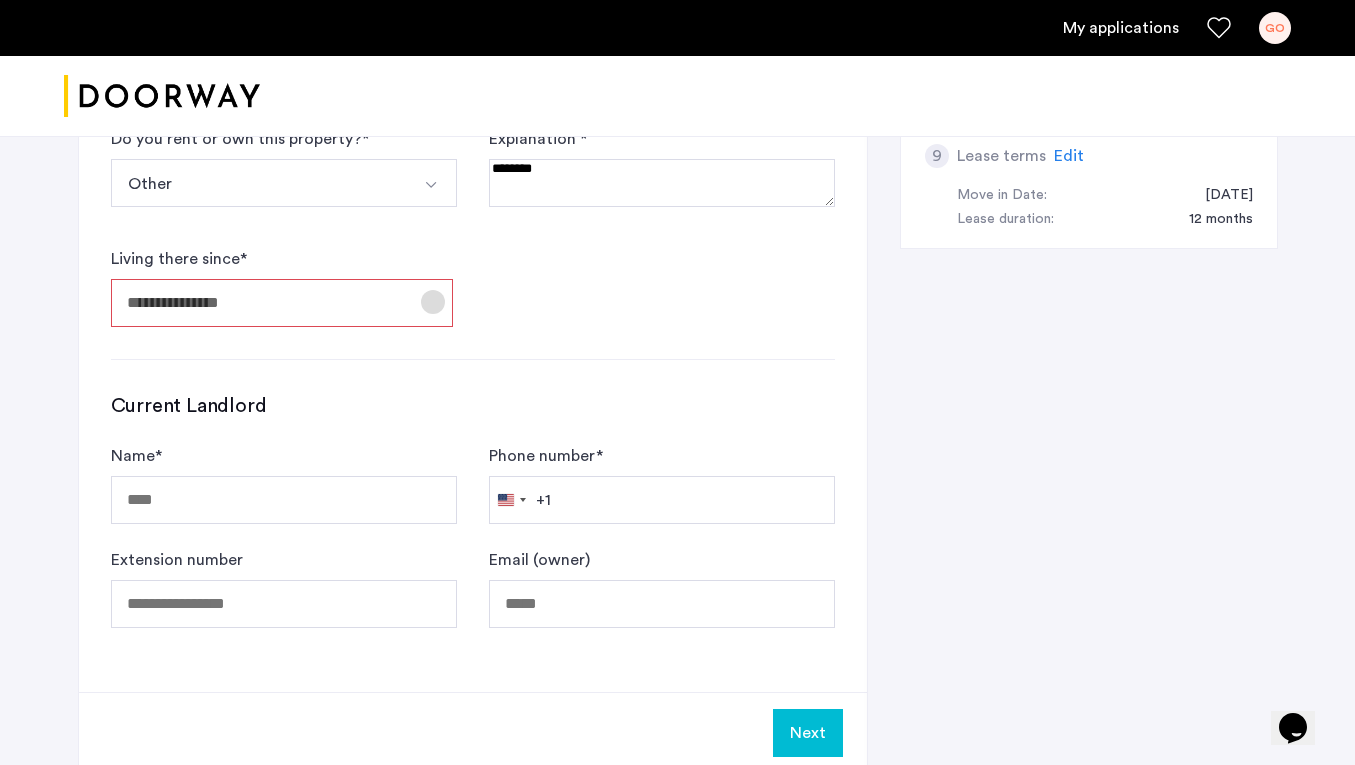 click 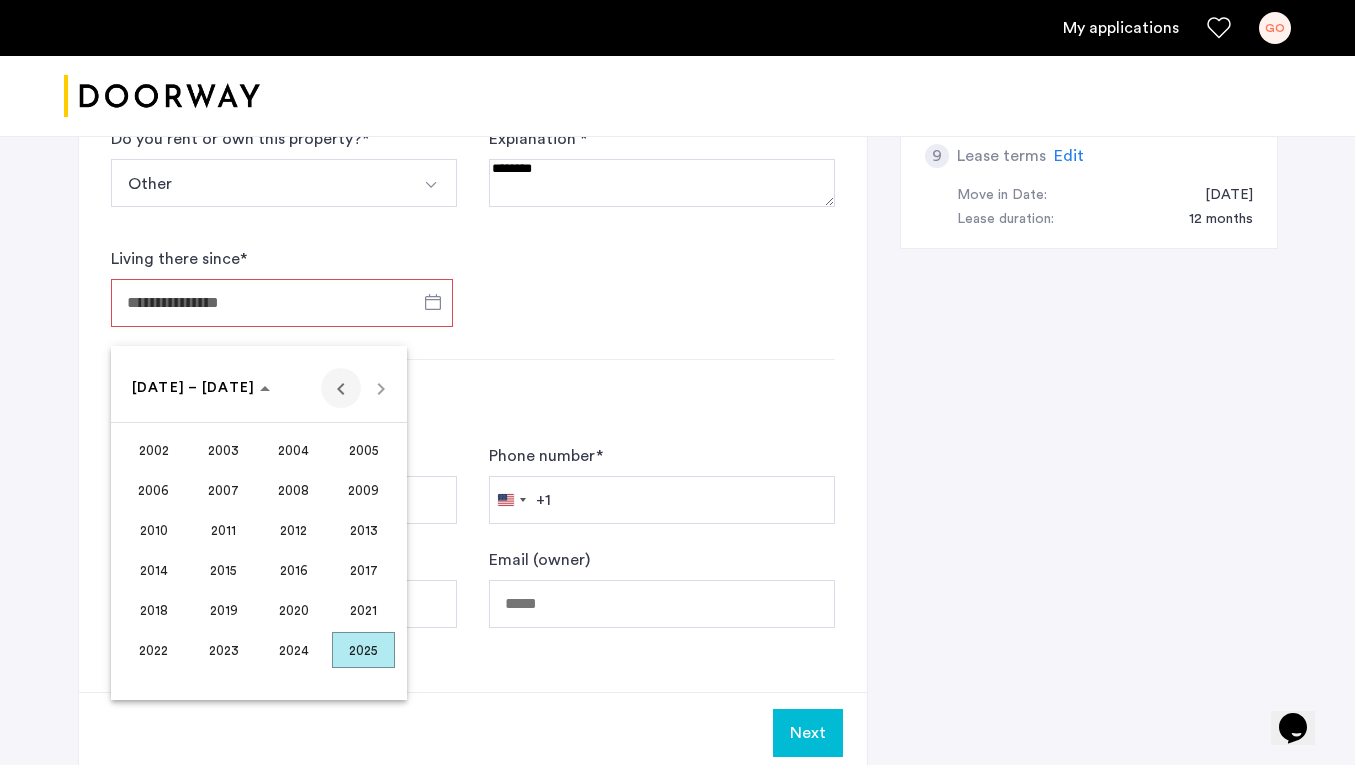 click at bounding box center [341, 388] 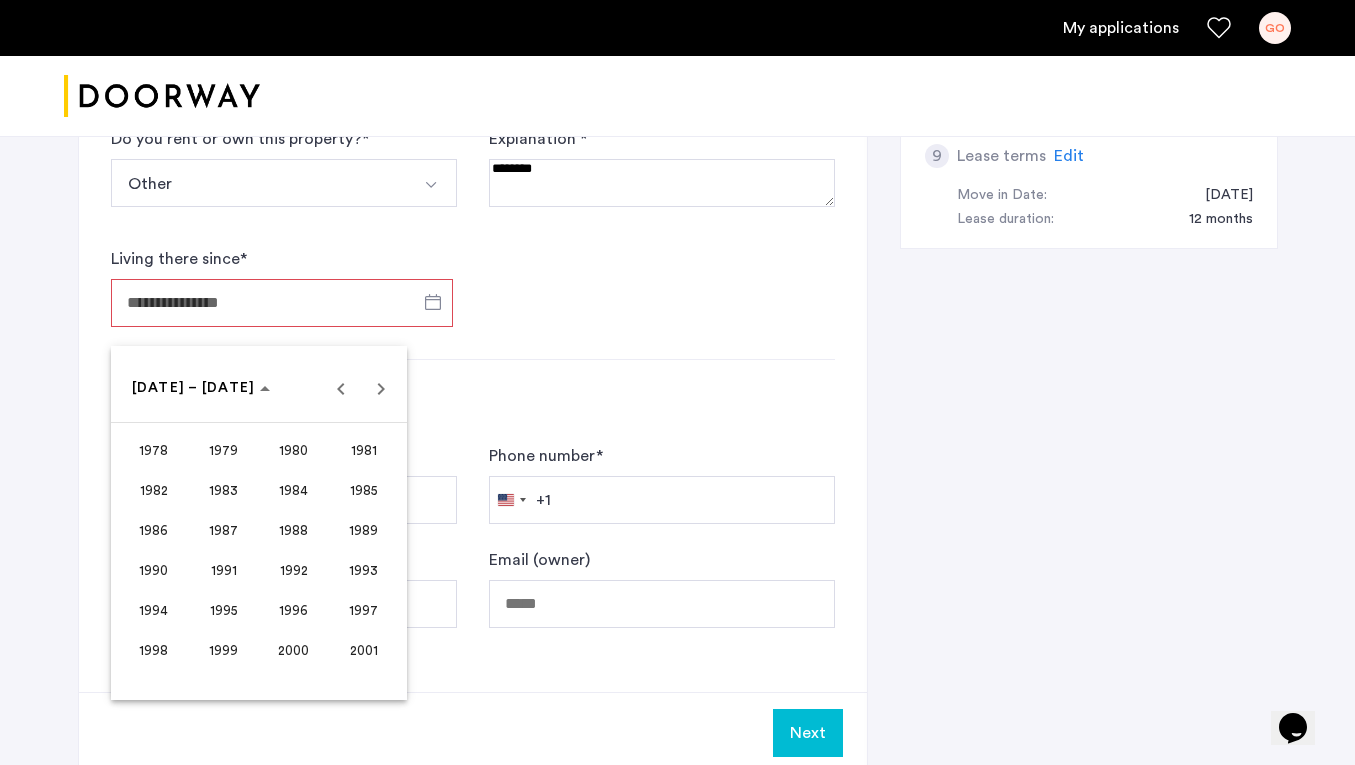 click on "2001" at bounding box center (363, 650) 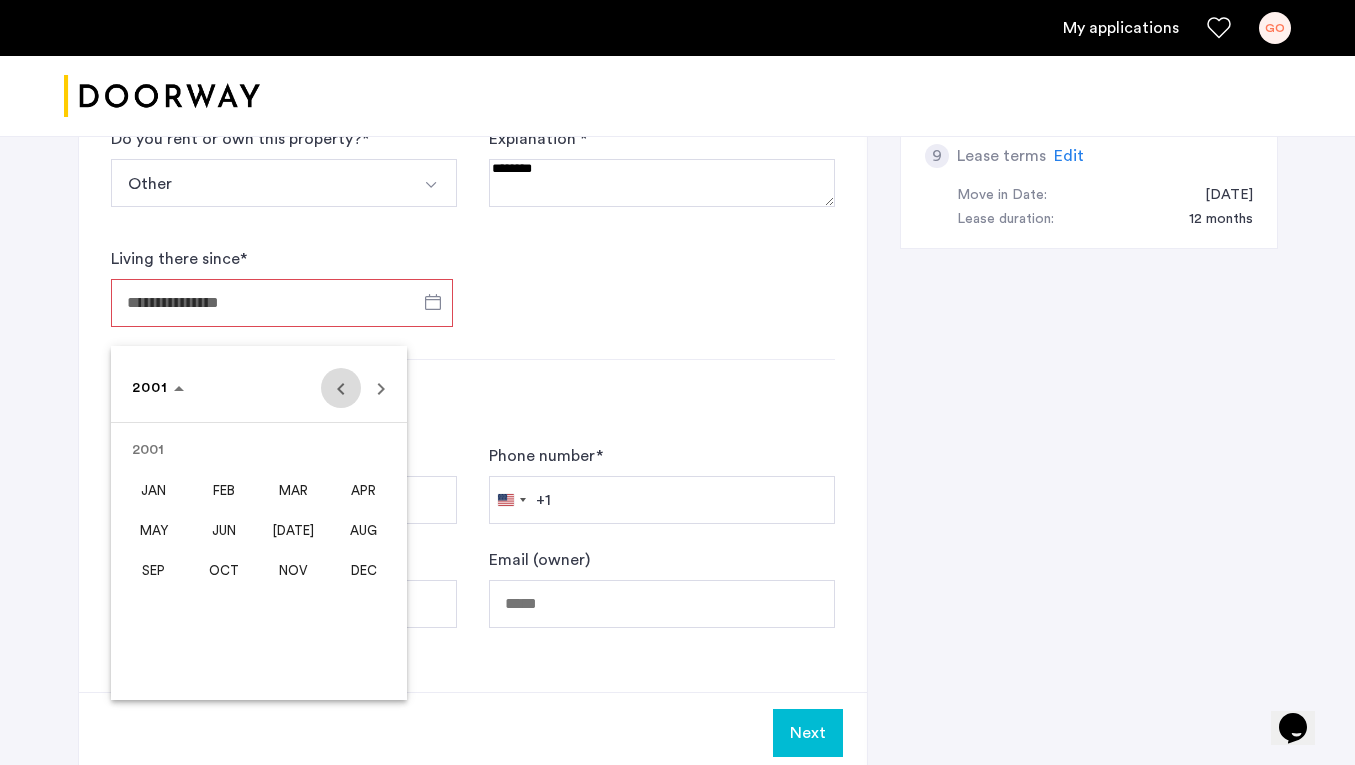 click at bounding box center [341, 388] 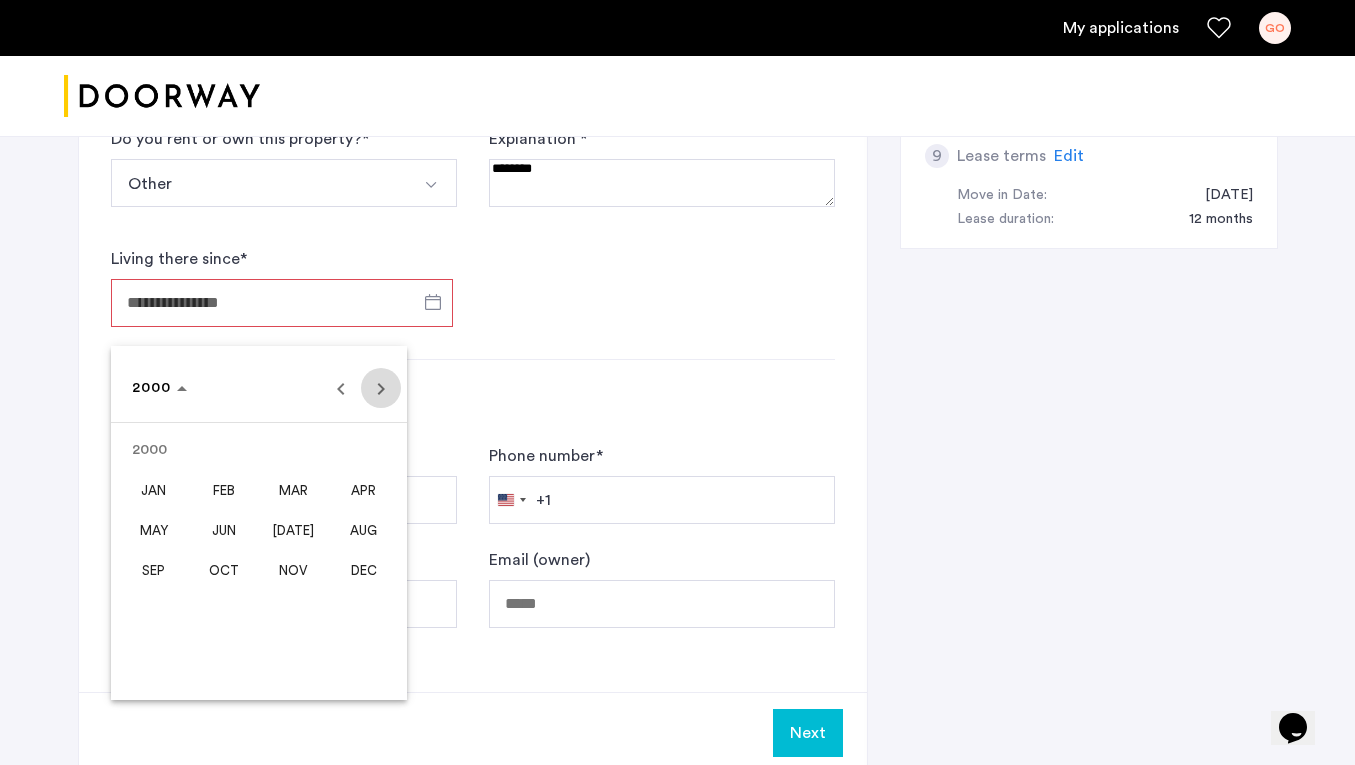 click at bounding box center [381, 388] 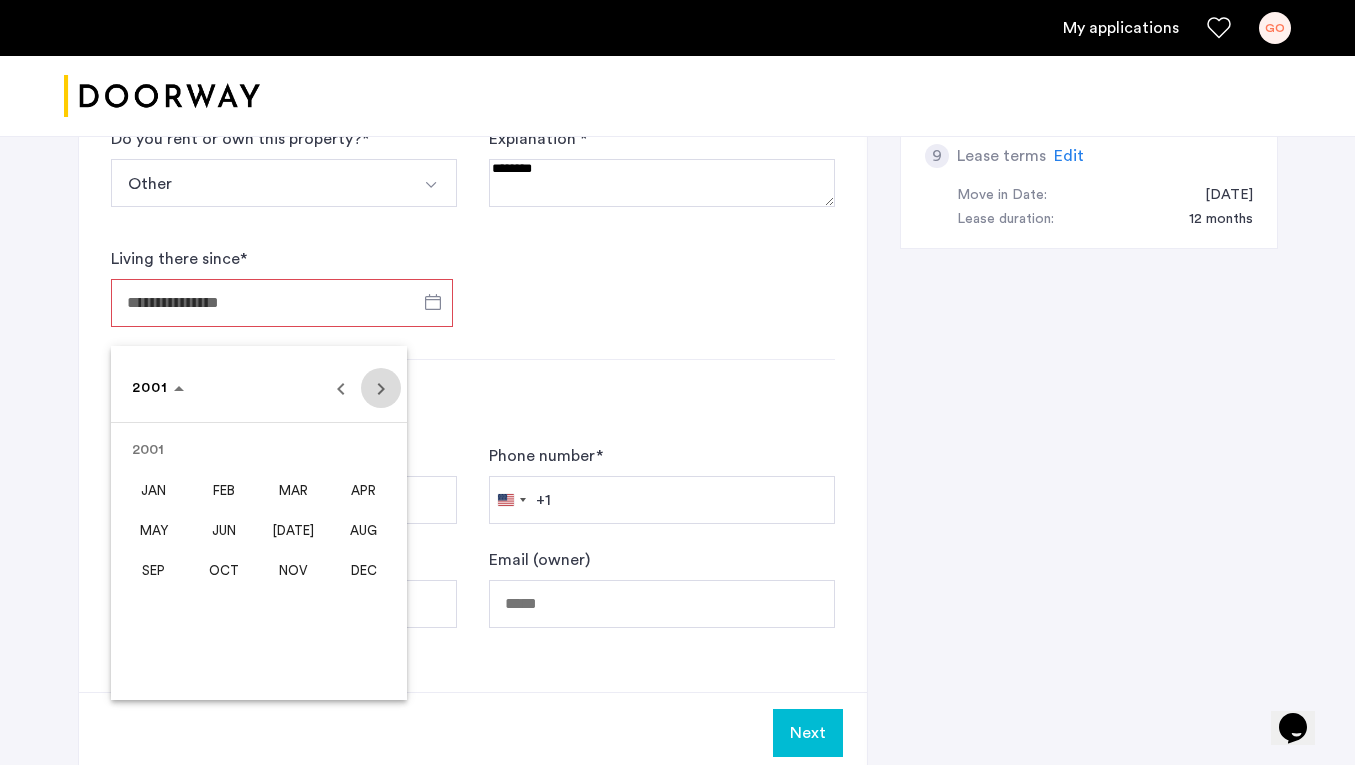 click at bounding box center (381, 388) 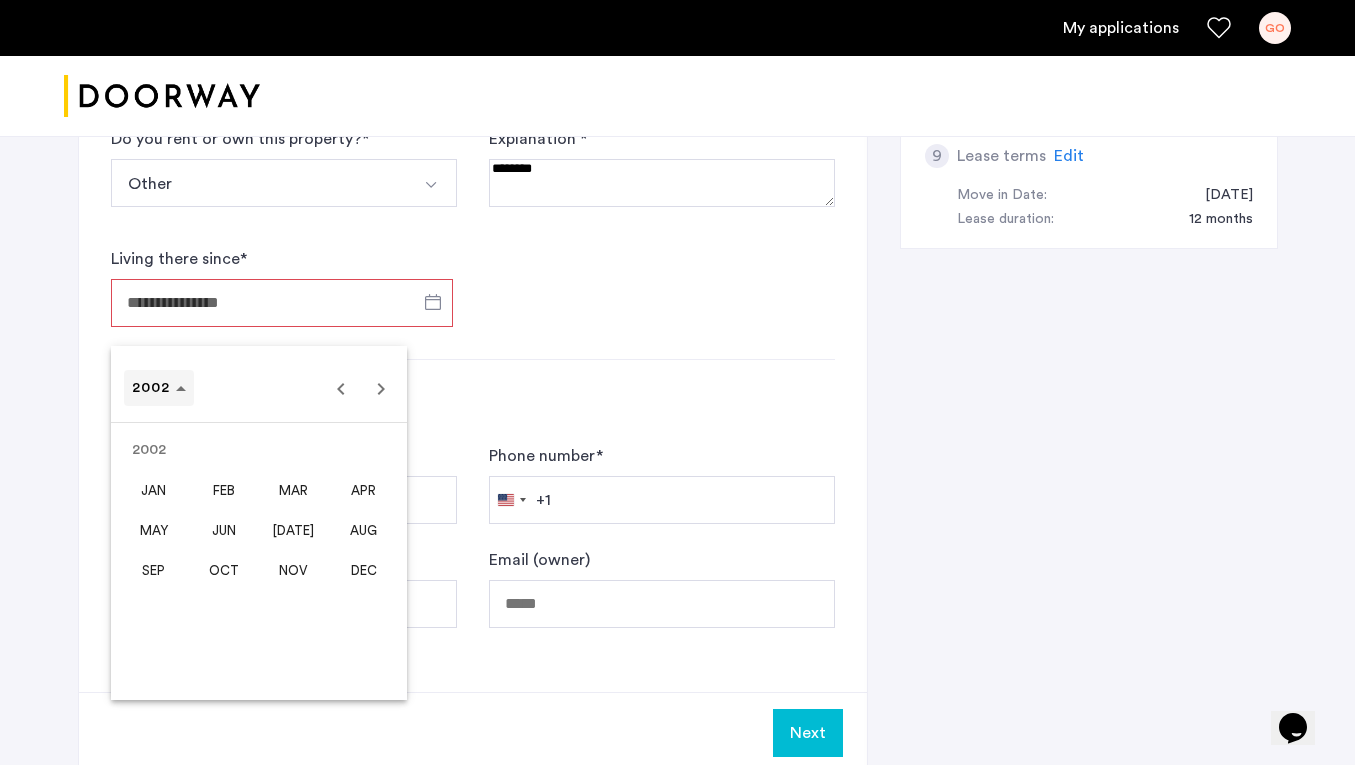 click on "2002" at bounding box center (151, 388) 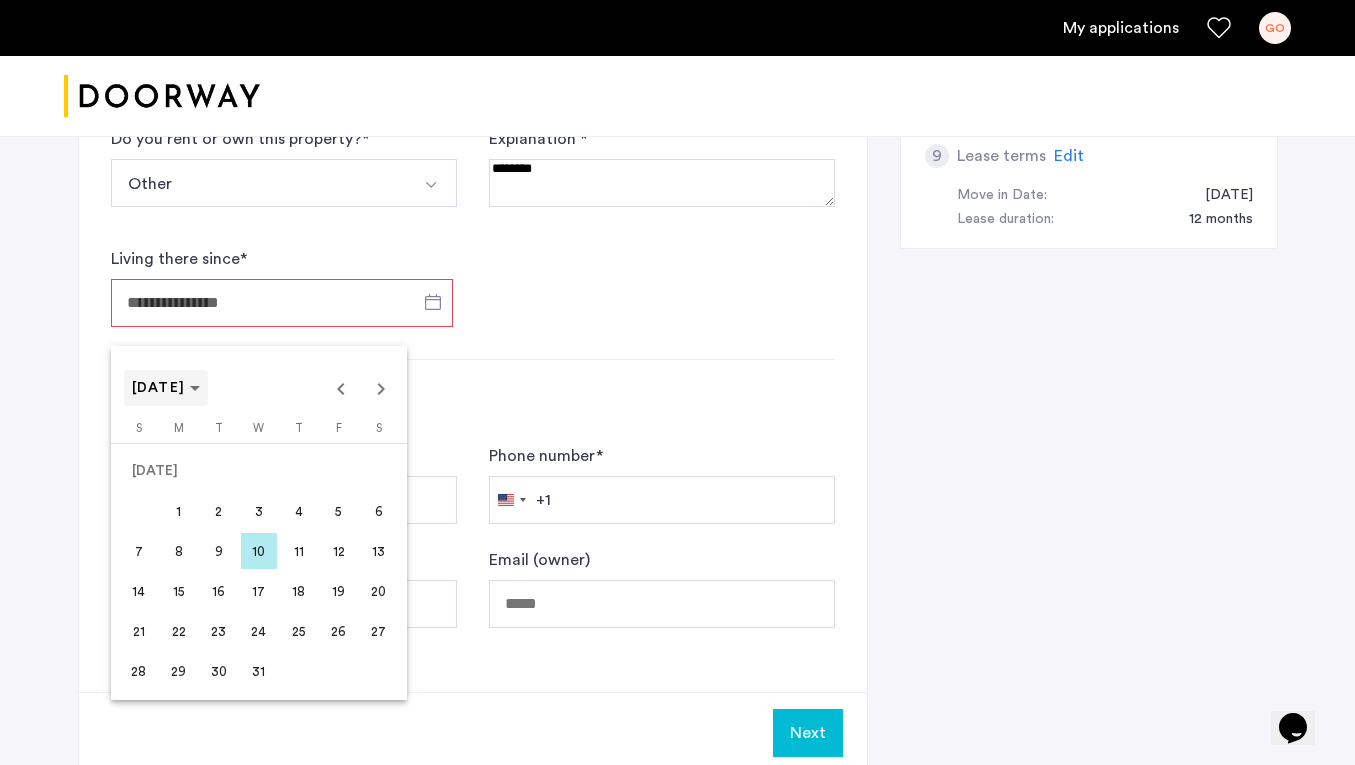click 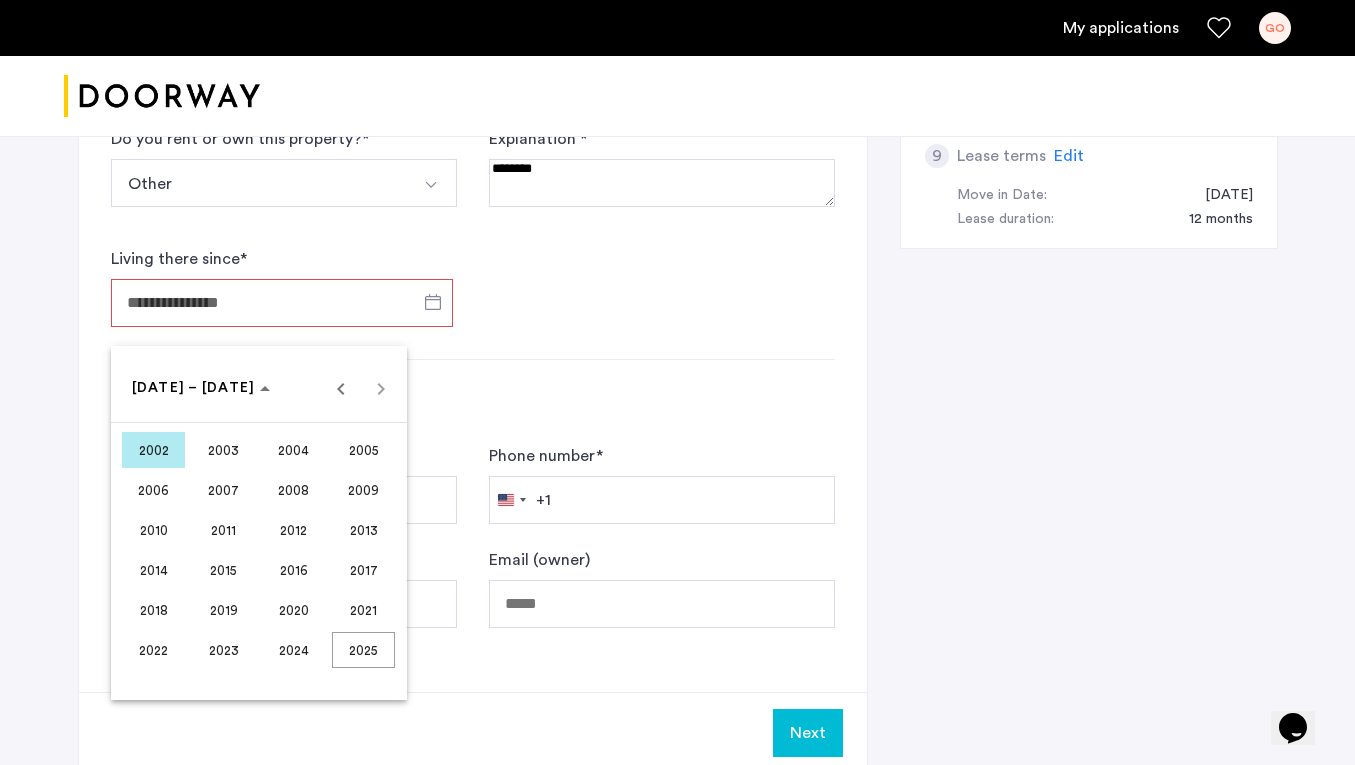 click on "2020" at bounding box center [293, 610] 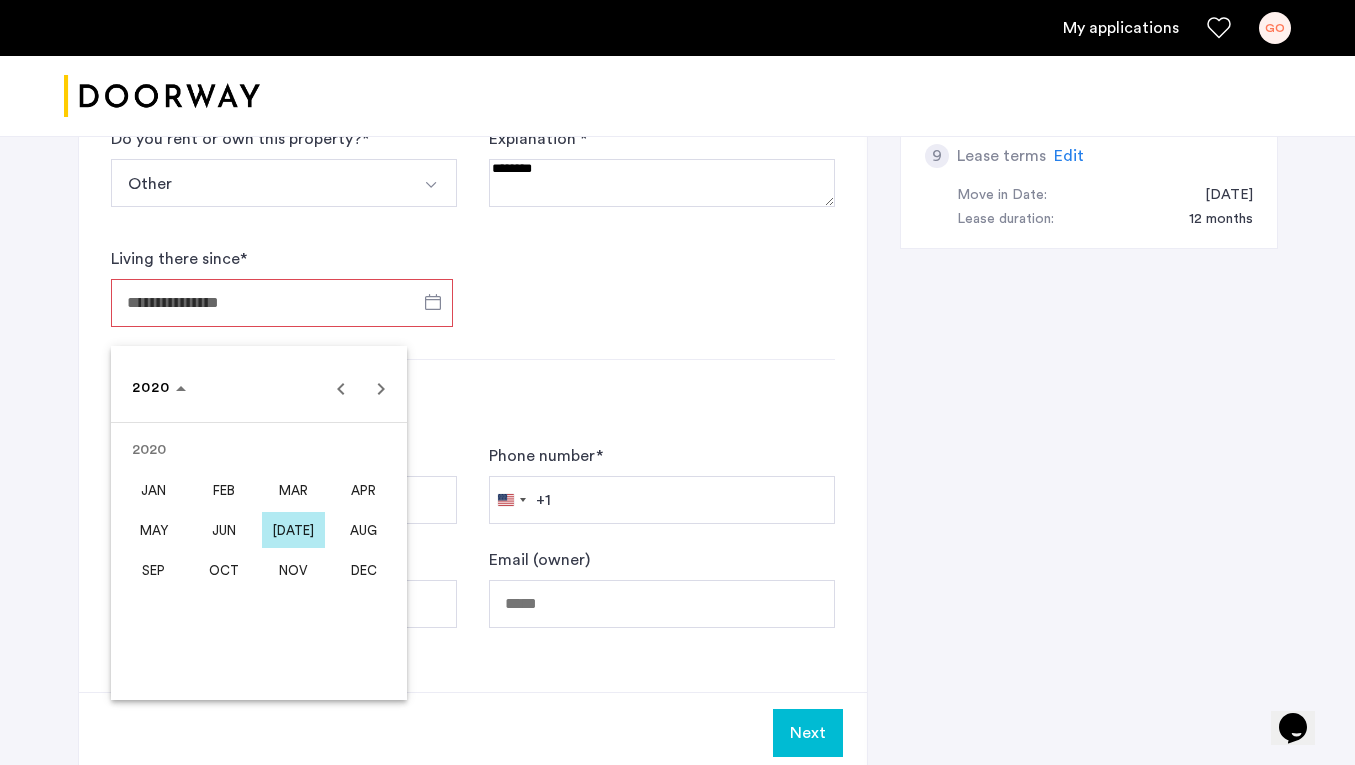 click on "JUN" at bounding box center [223, 530] 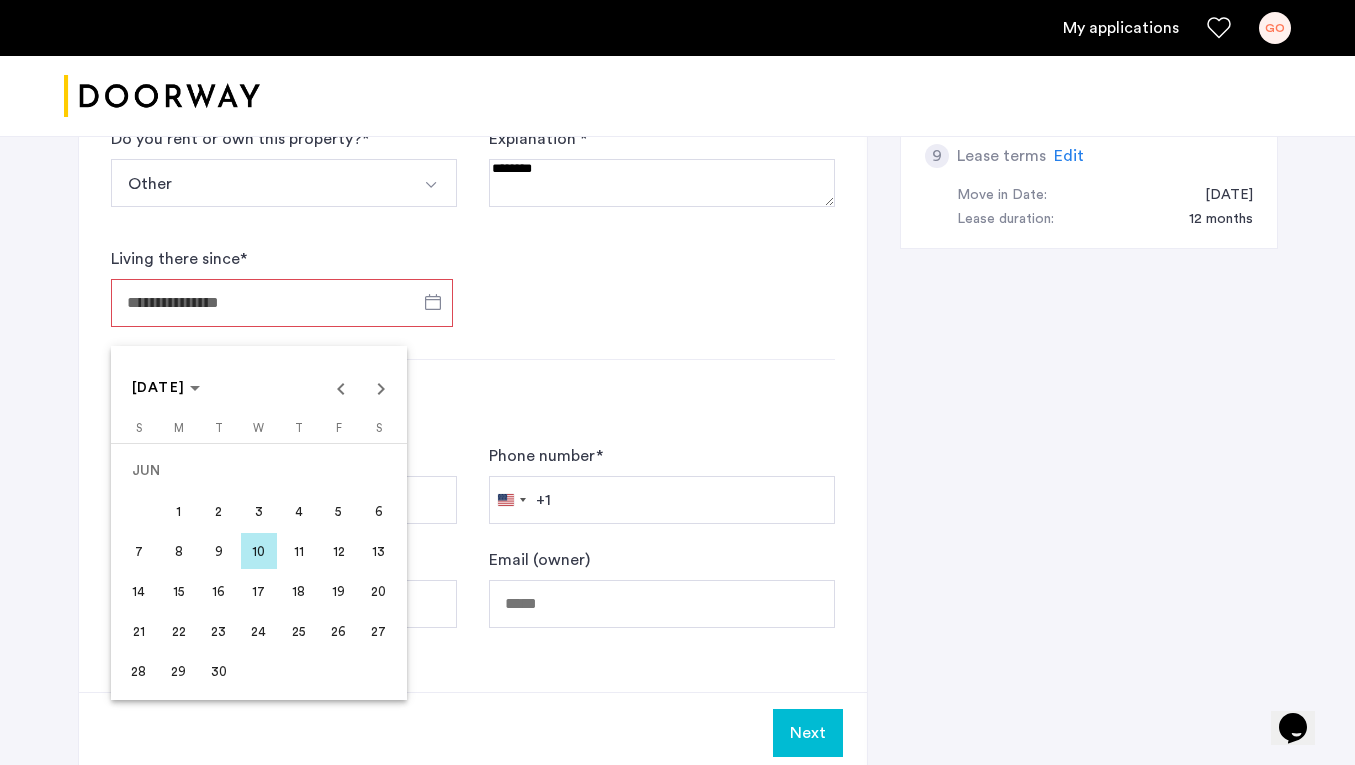 click on "1" at bounding box center (179, 511) 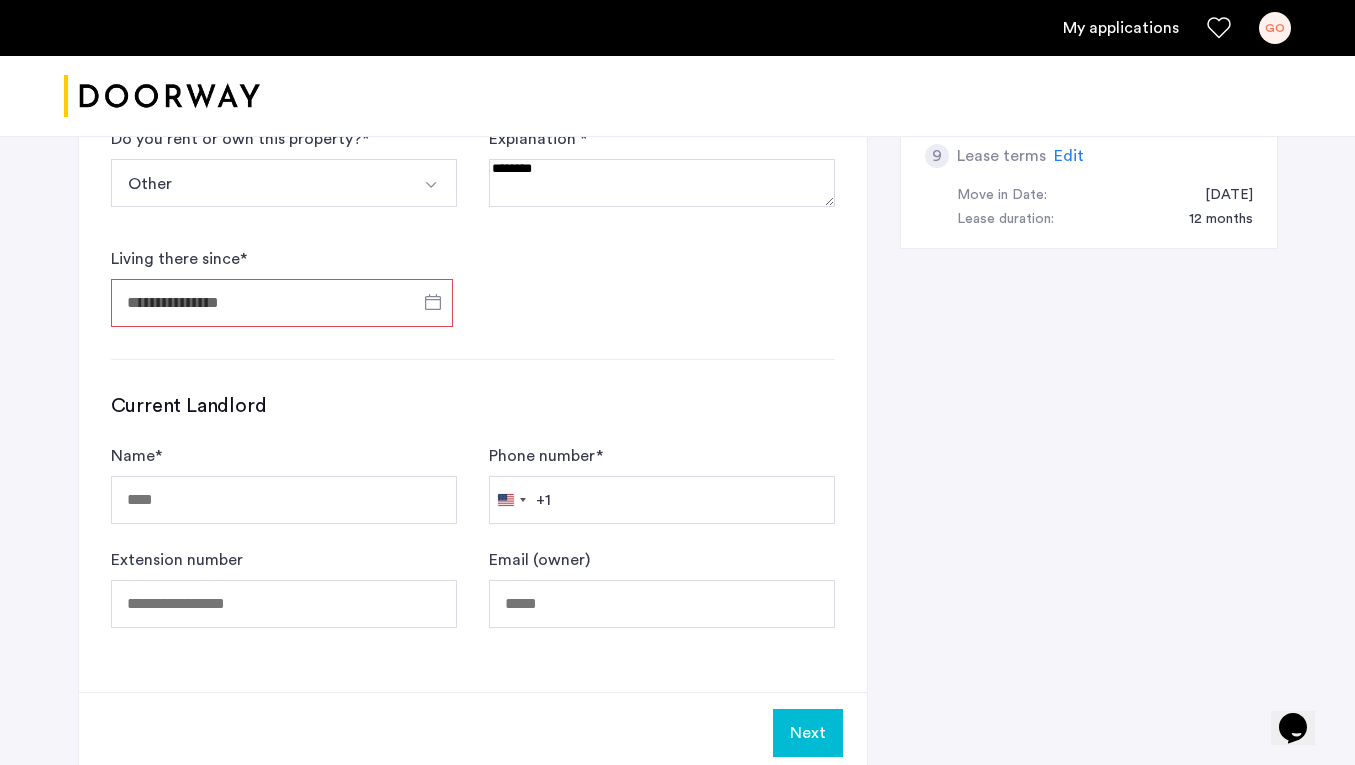type on "**********" 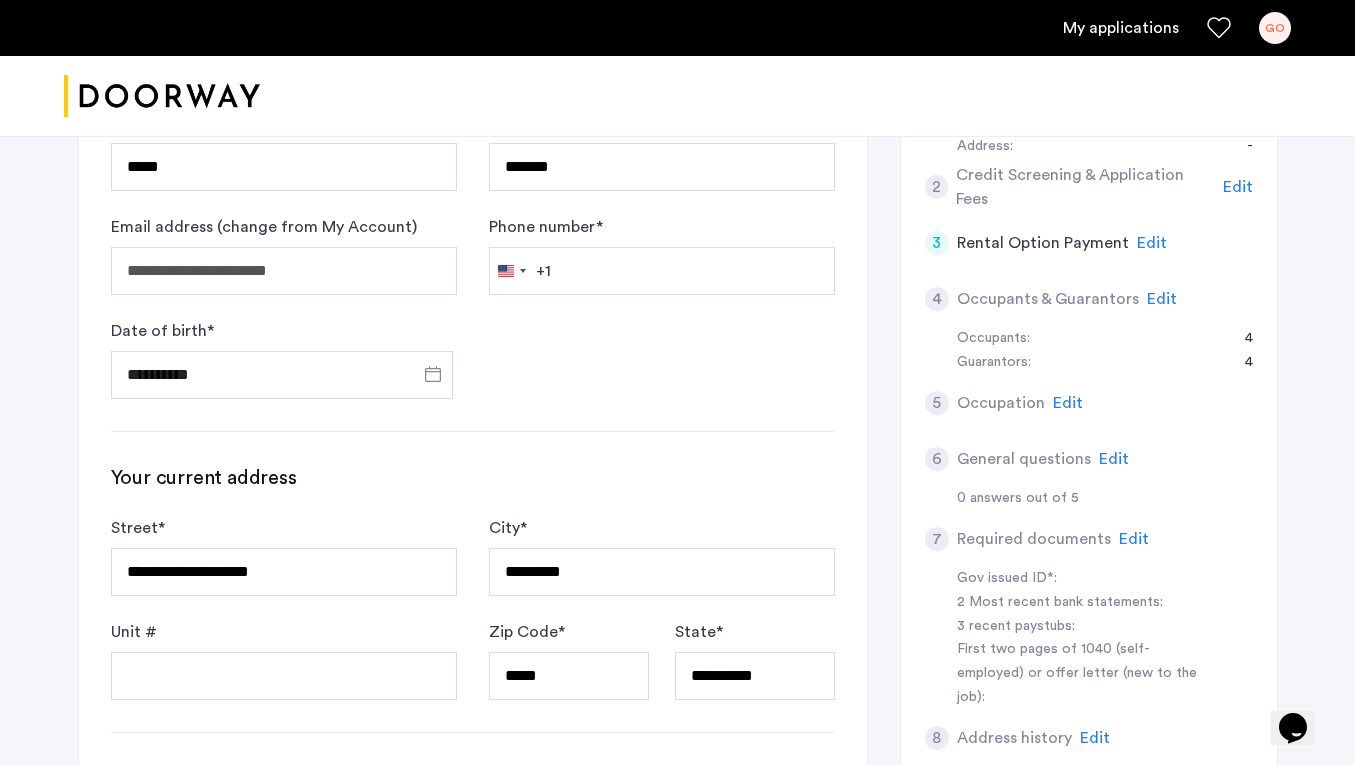 scroll, scrollTop: 436, scrollLeft: 0, axis: vertical 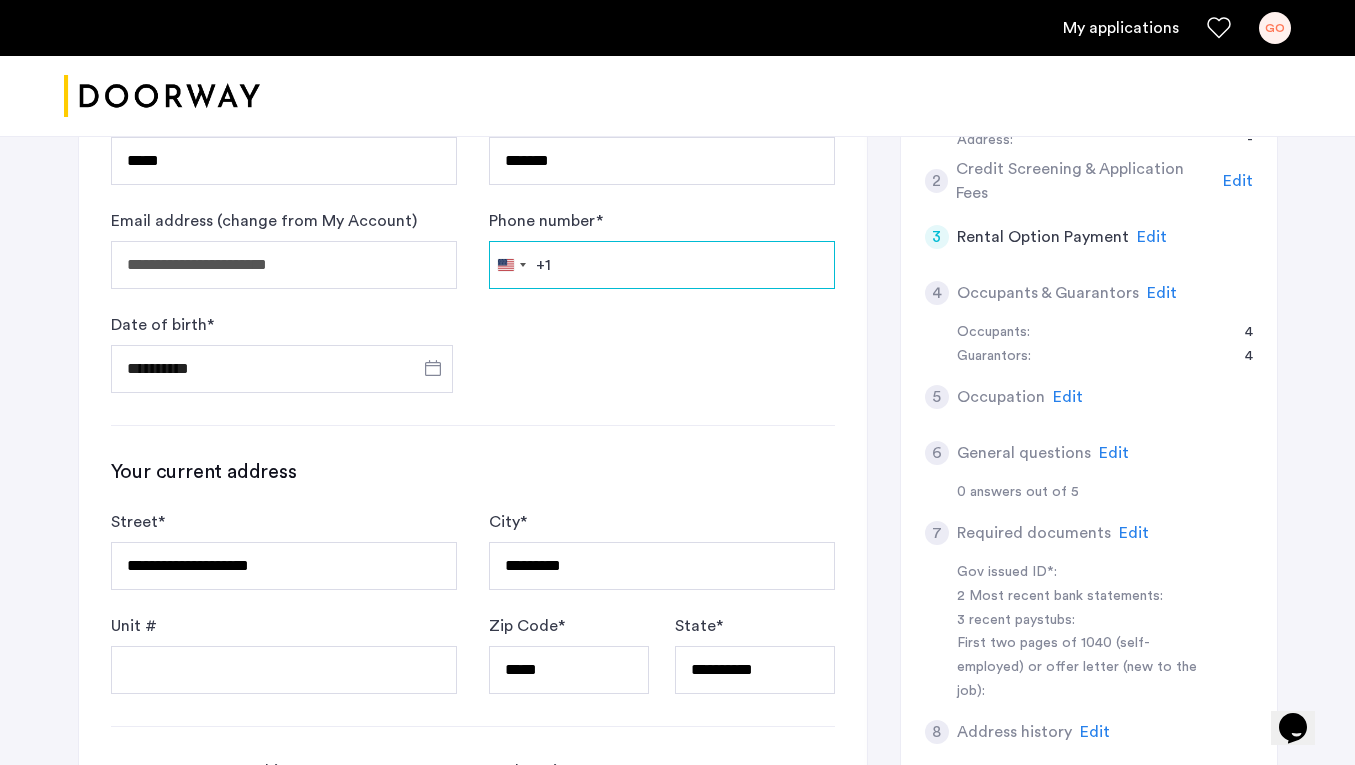 click on "Phone number  *" at bounding box center (662, 265) 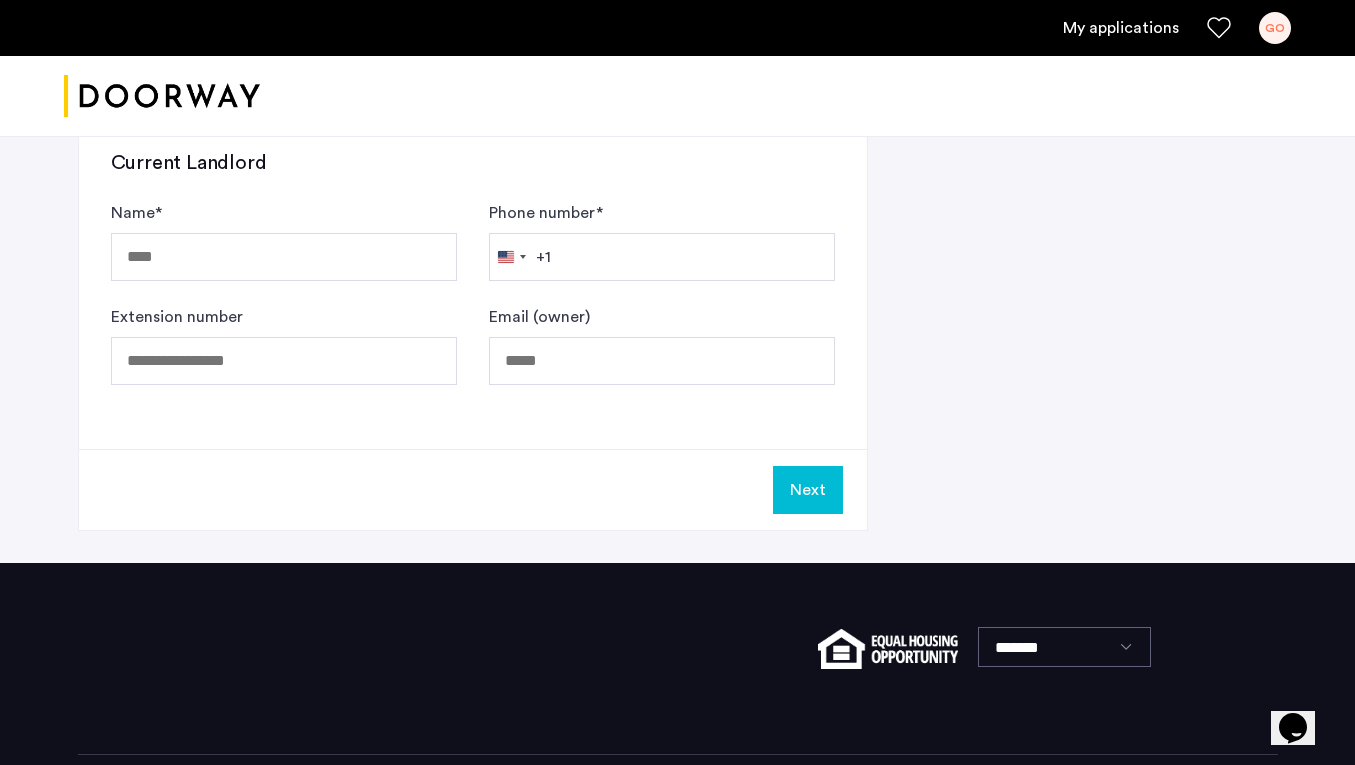 scroll, scrollTop: 1307, scrollLeft: 0, axis: vertical 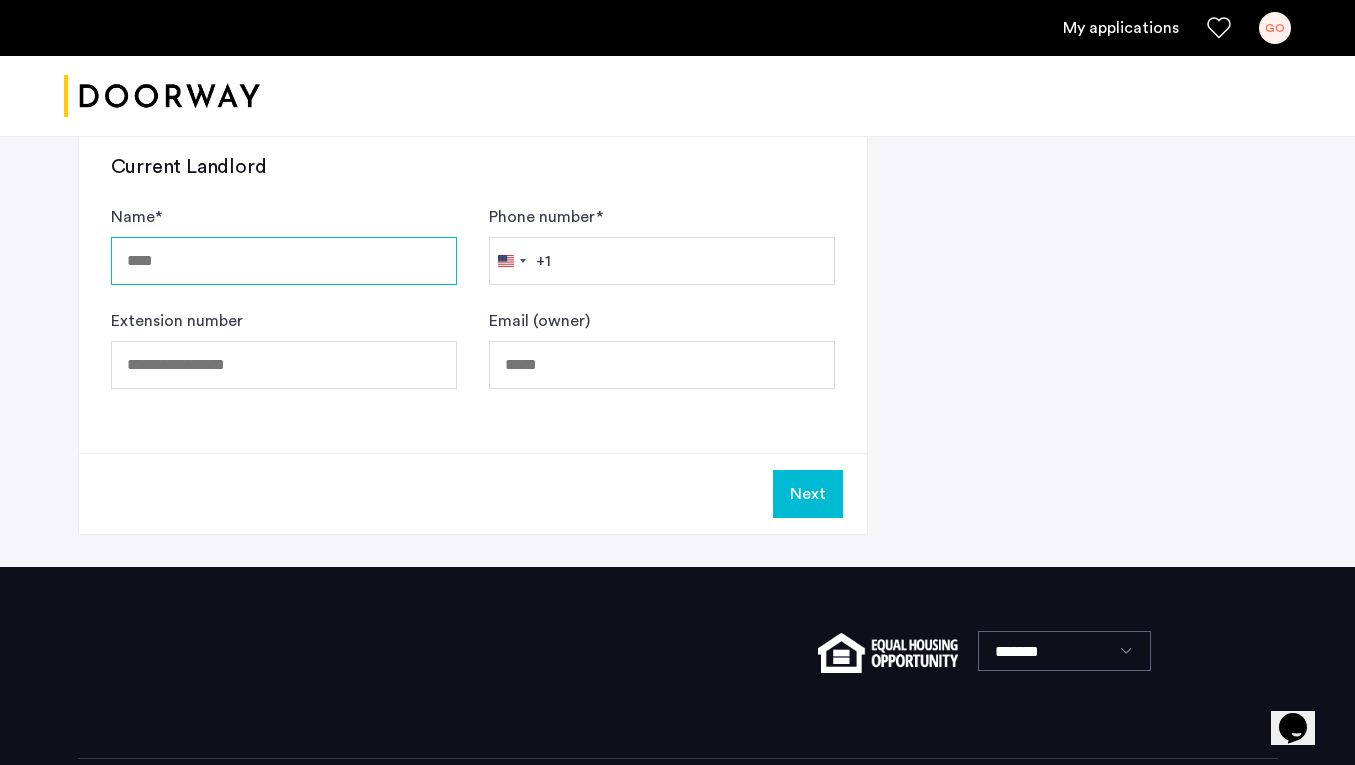 click on "Name  *" at bounding box center [284, 261] 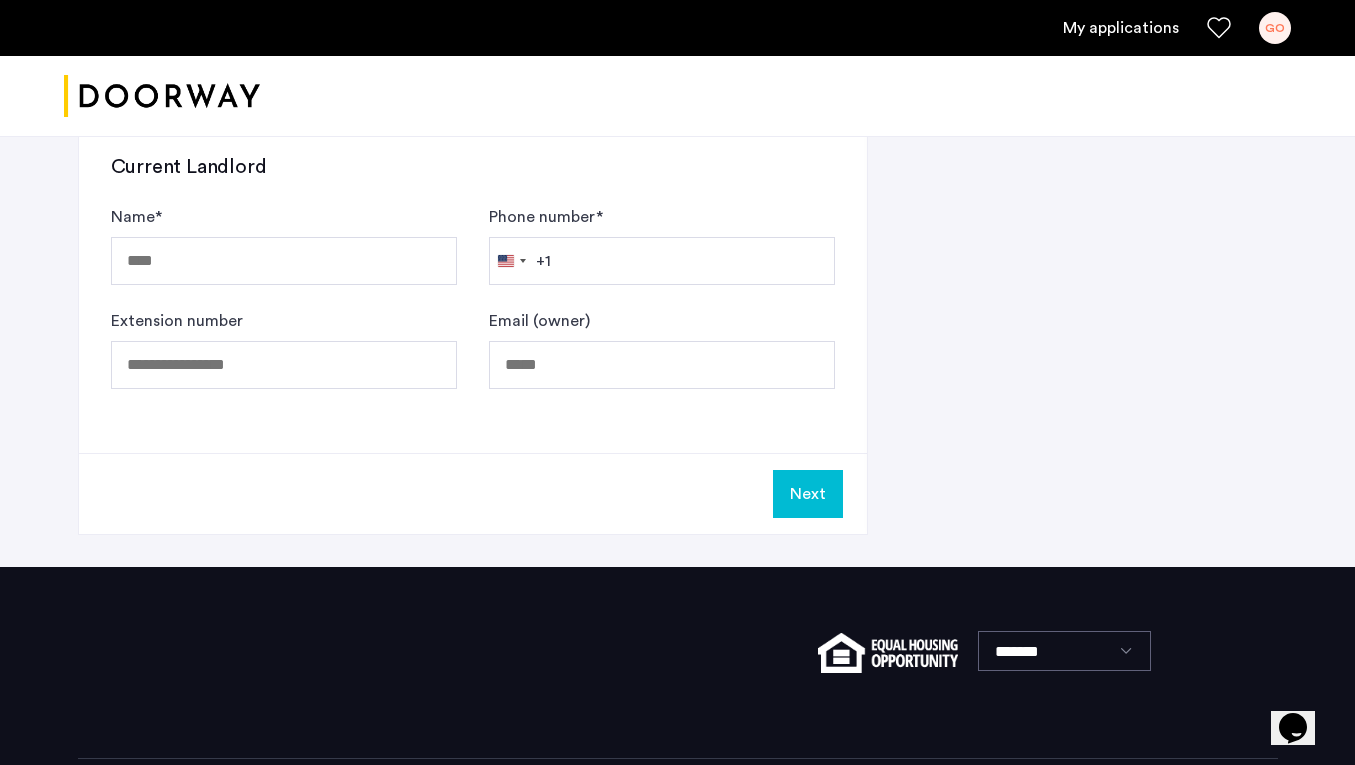 click on "Current Landlord" 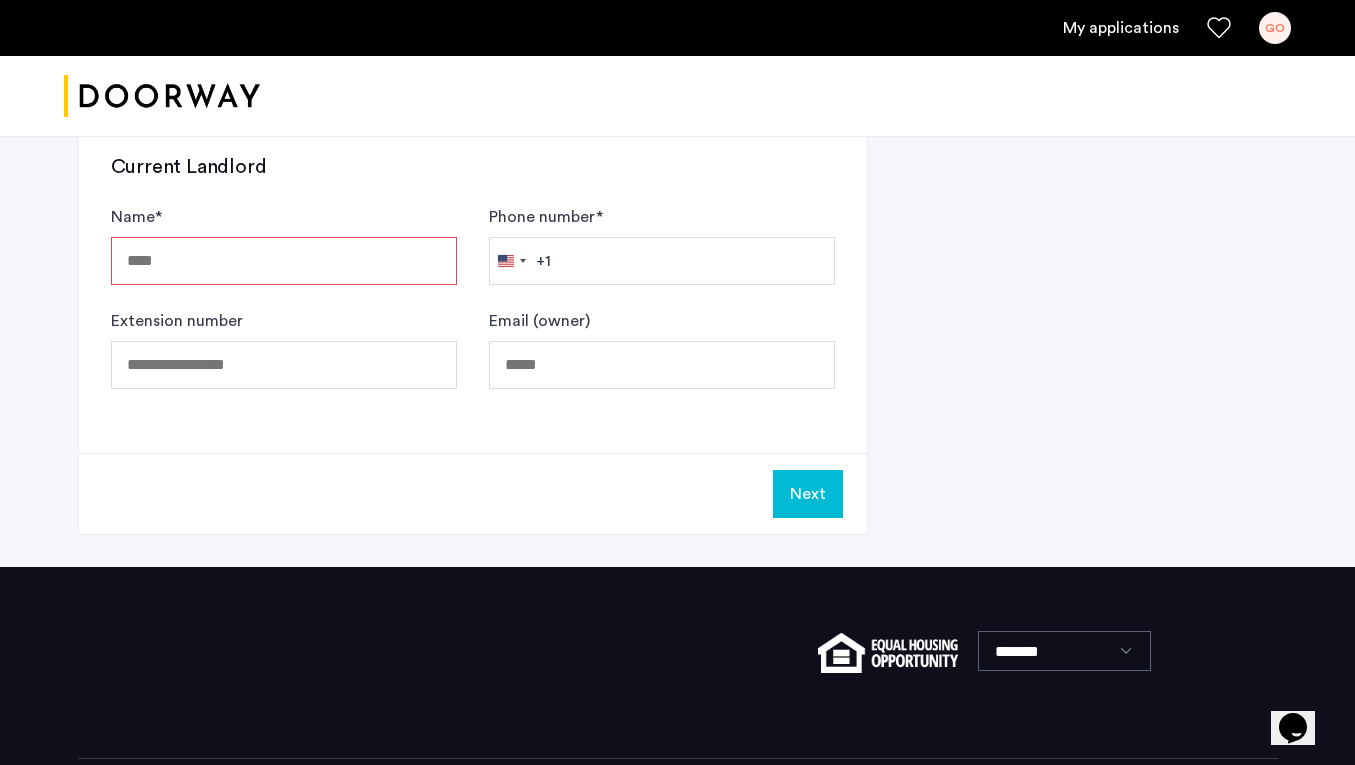 click on "Name  *" at bounding box center [284, 261] 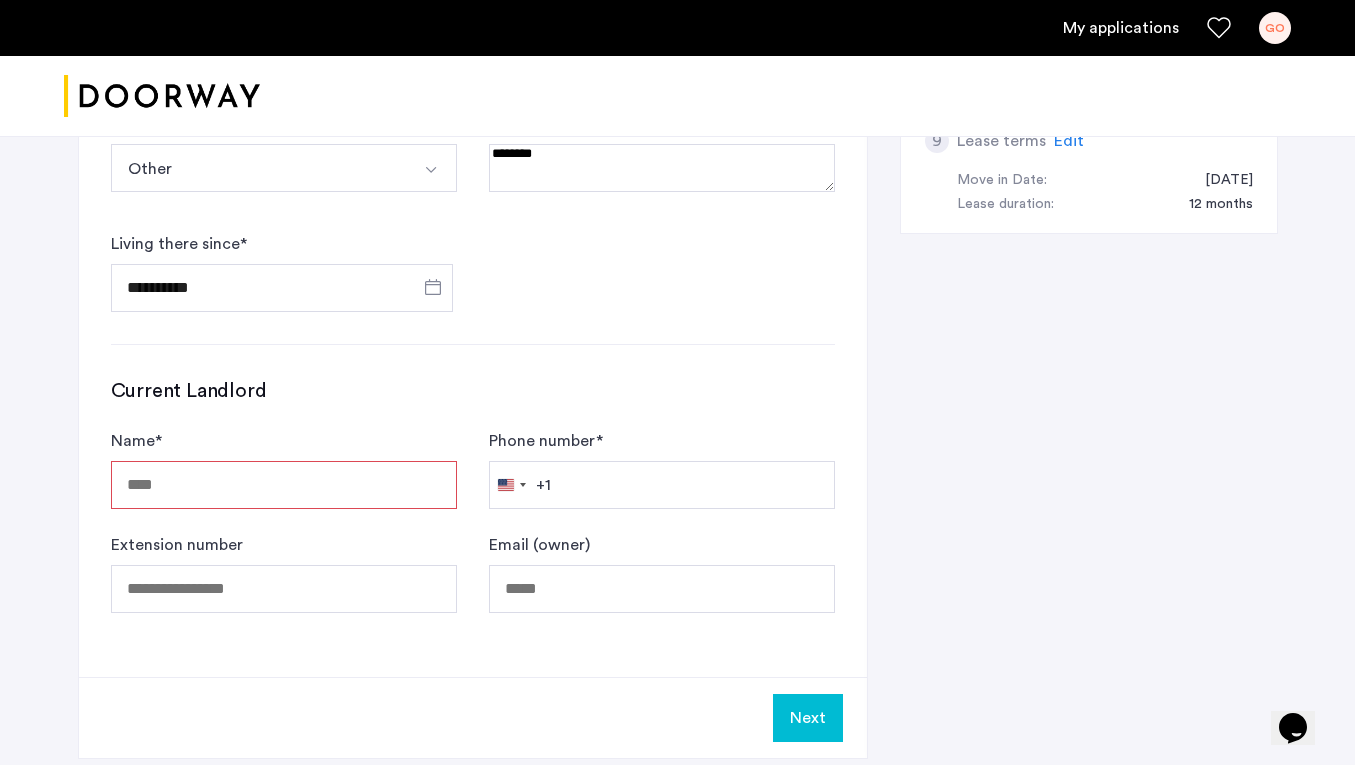 scroll, scrollTop: 1096, scrollLeft: 0, axis: vertical 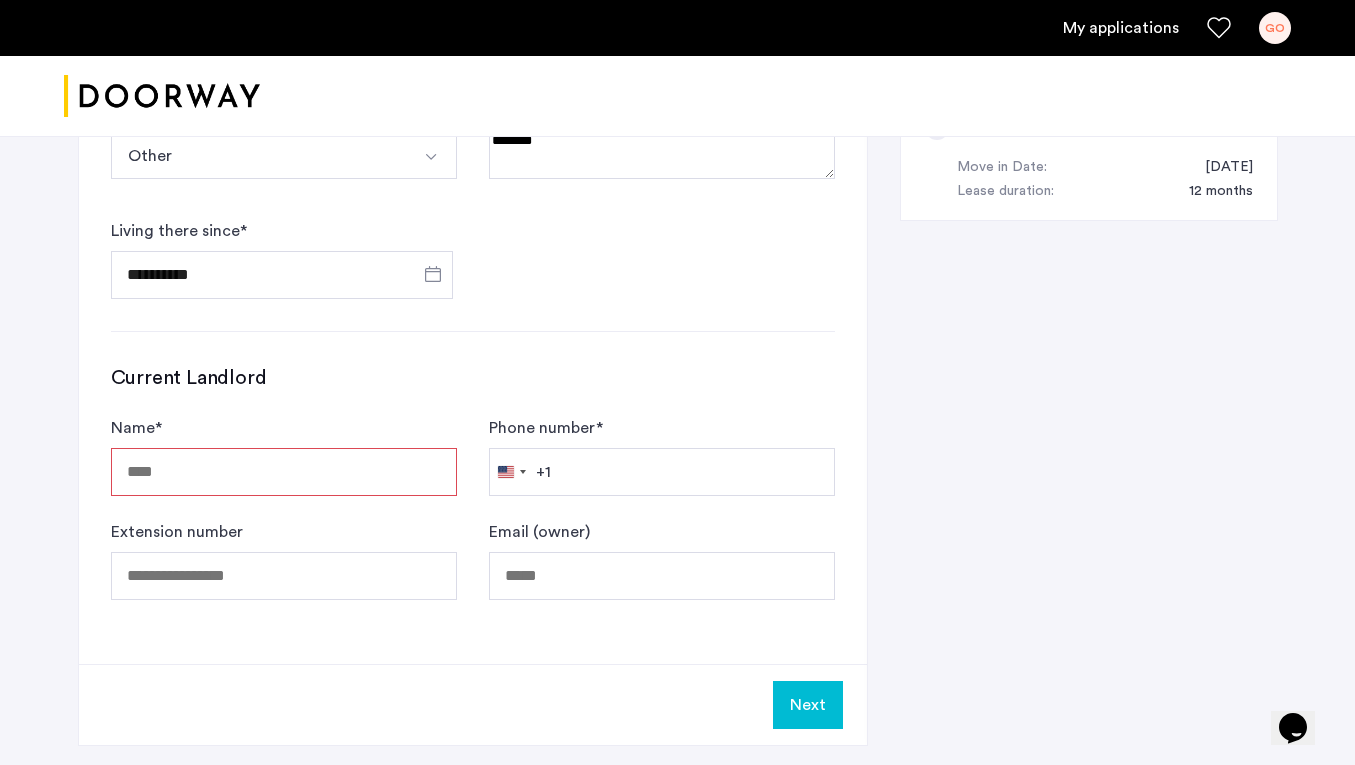 click on "Name  *" at bounding box center [284, 472] 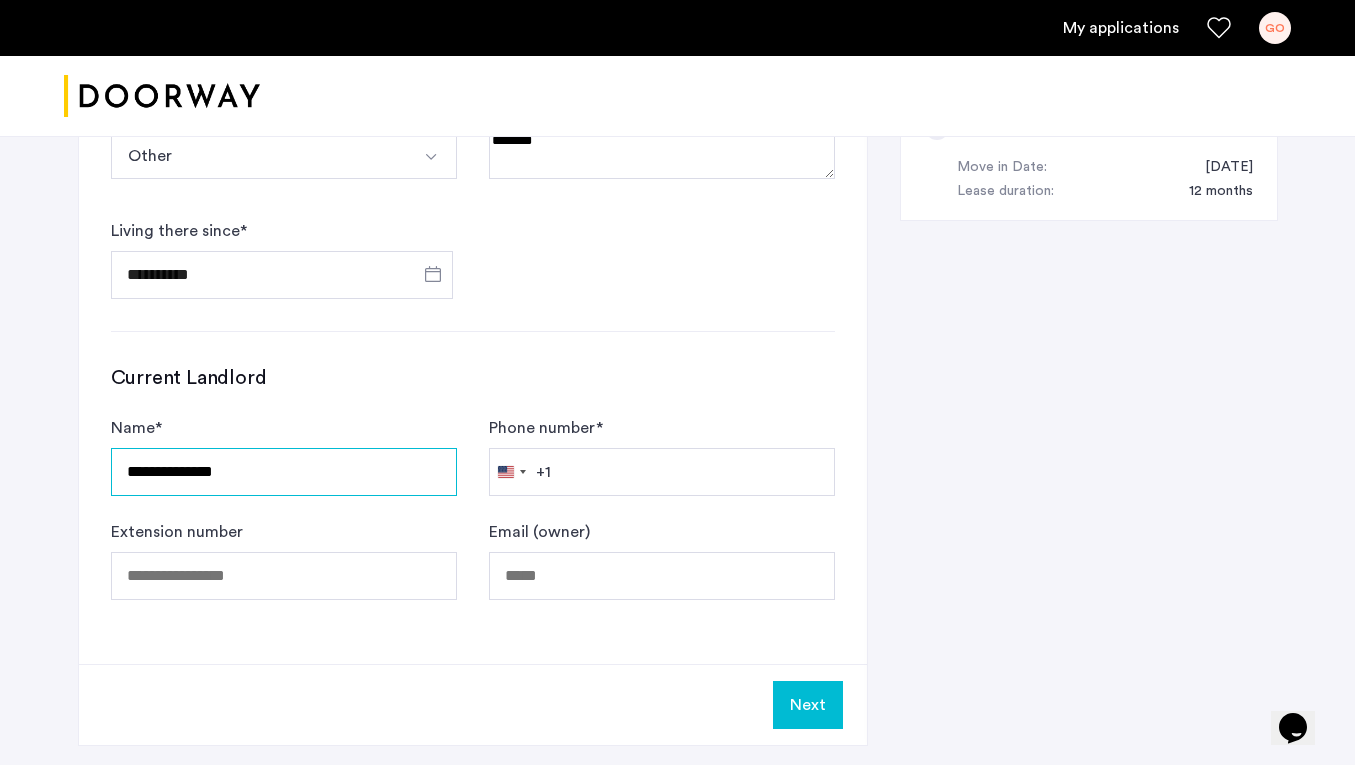 type on "**********" 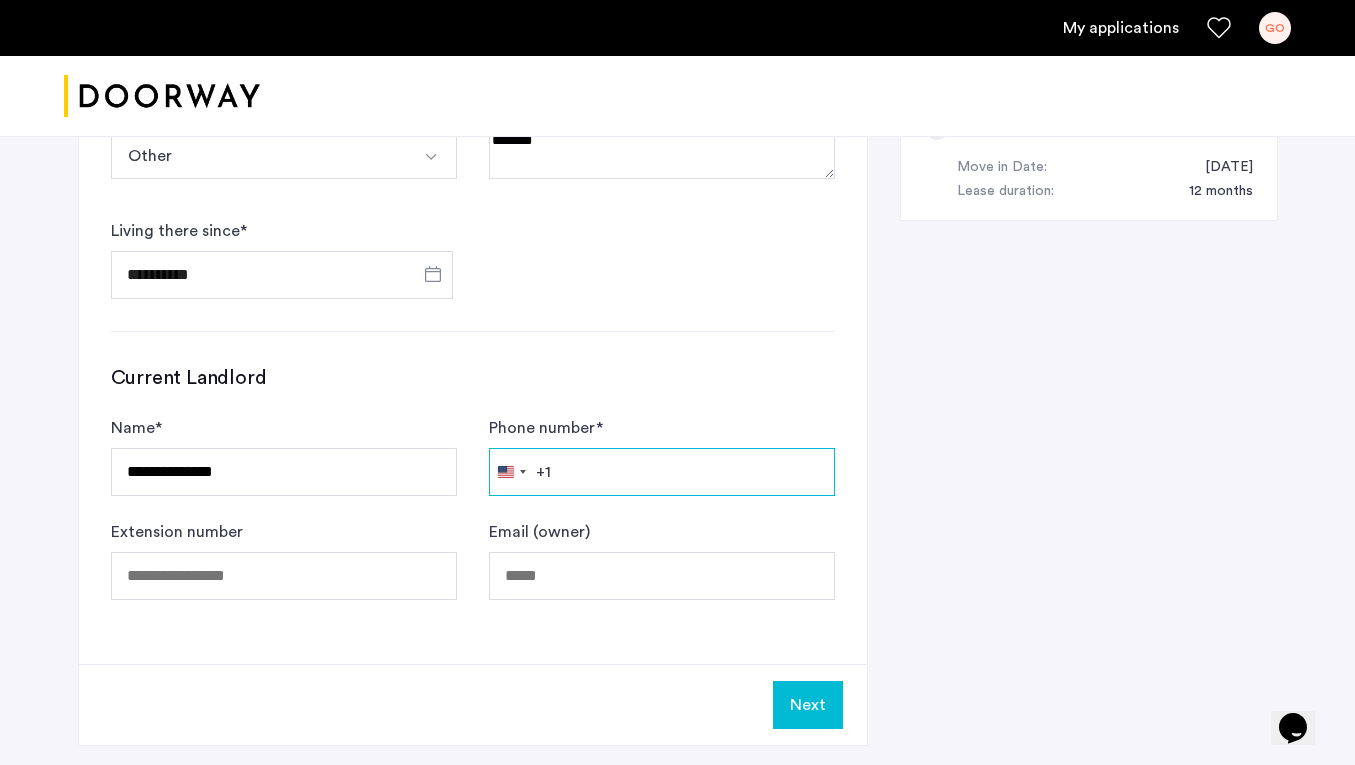 click on "Phone number  *" at bounding box center (662, 472) 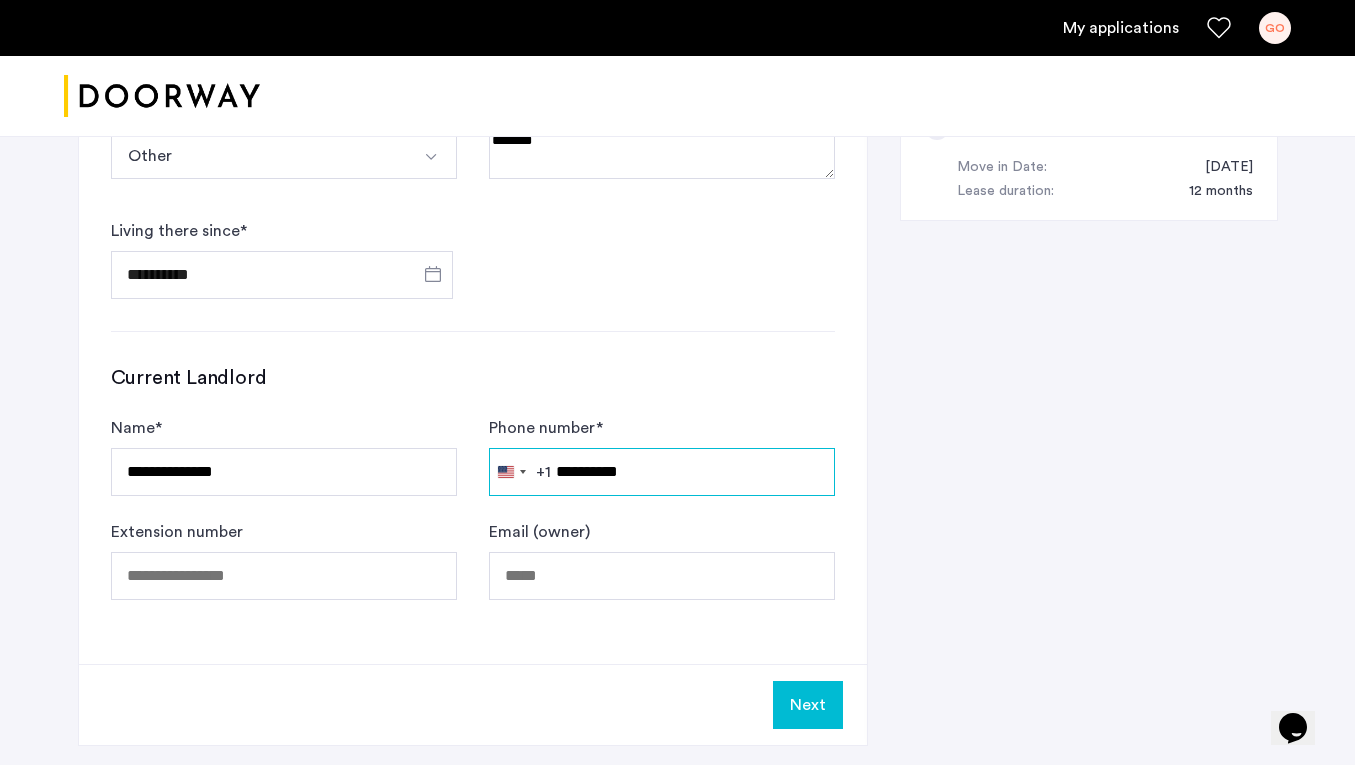 type on "**********" 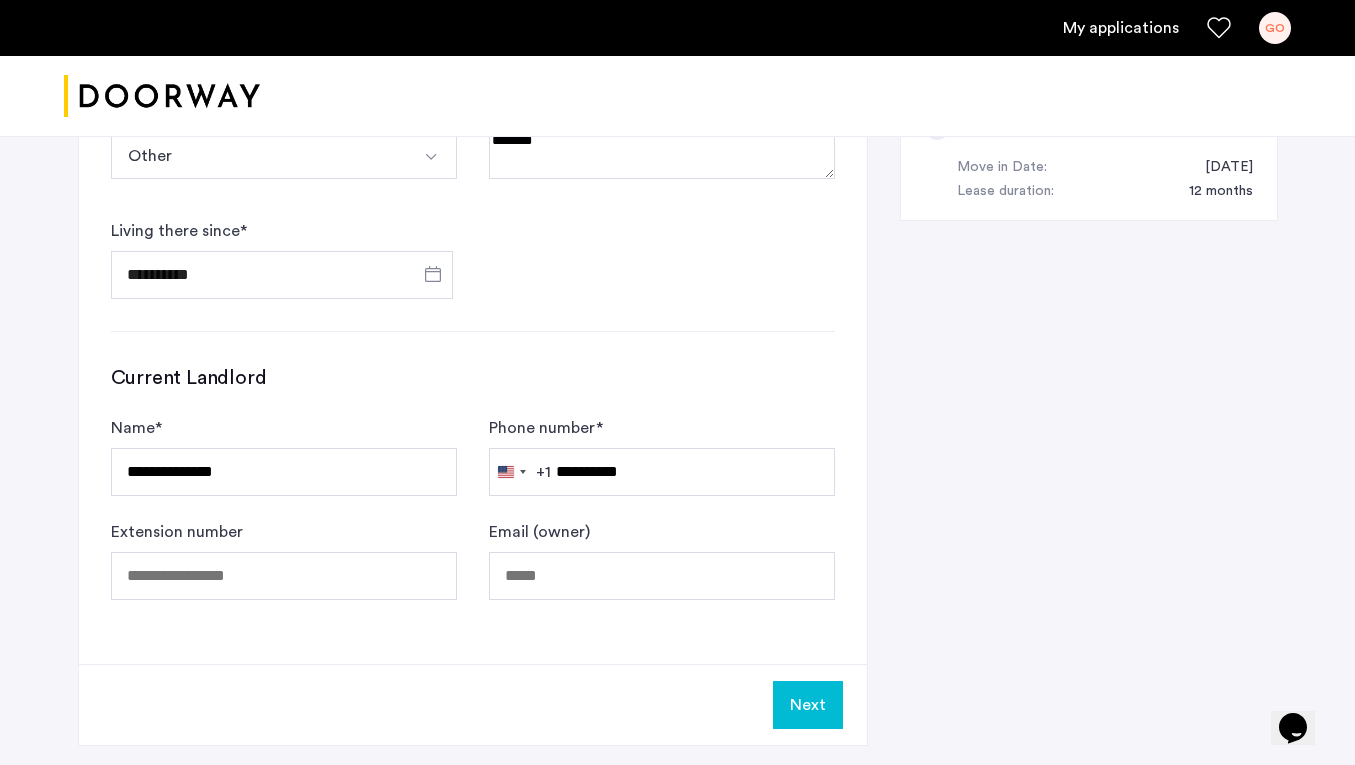 click on "**********" 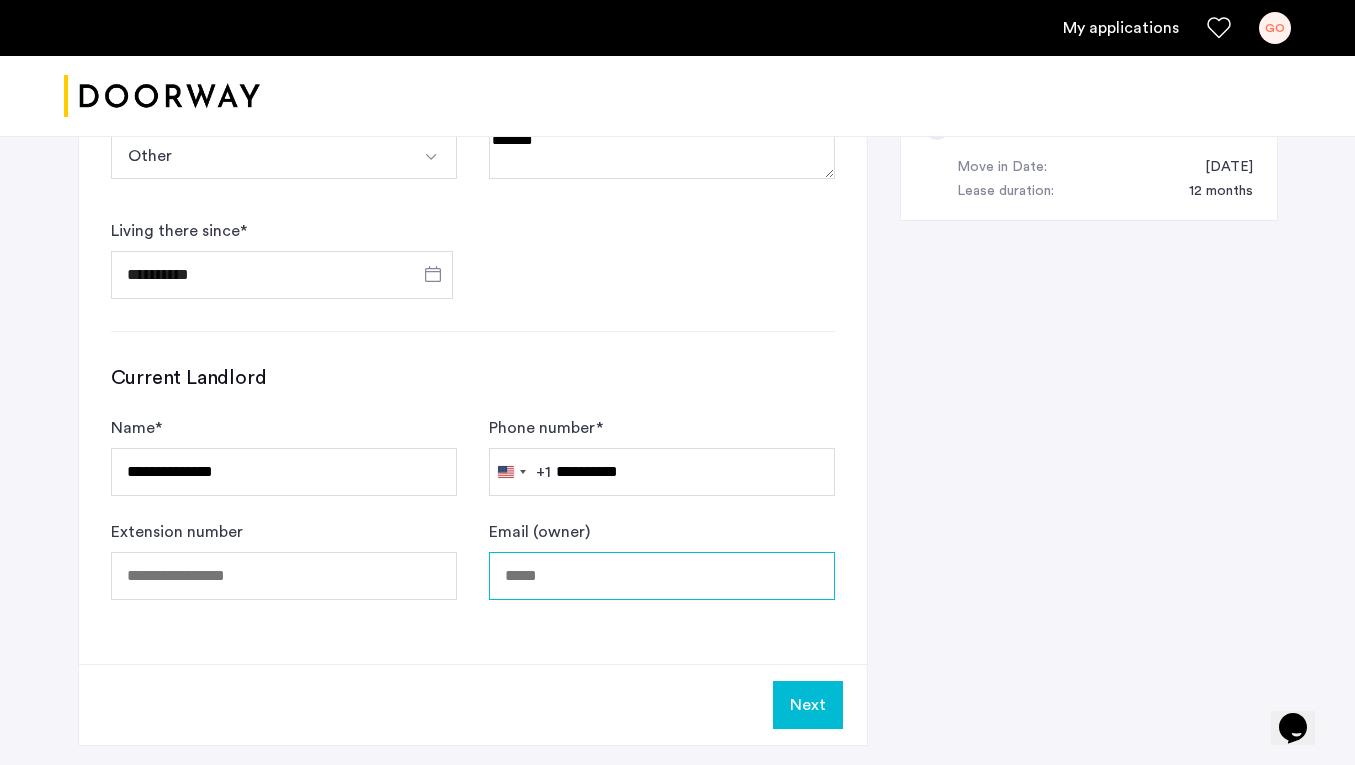 click on "Email (owner)" at bounding box center [662, 576] 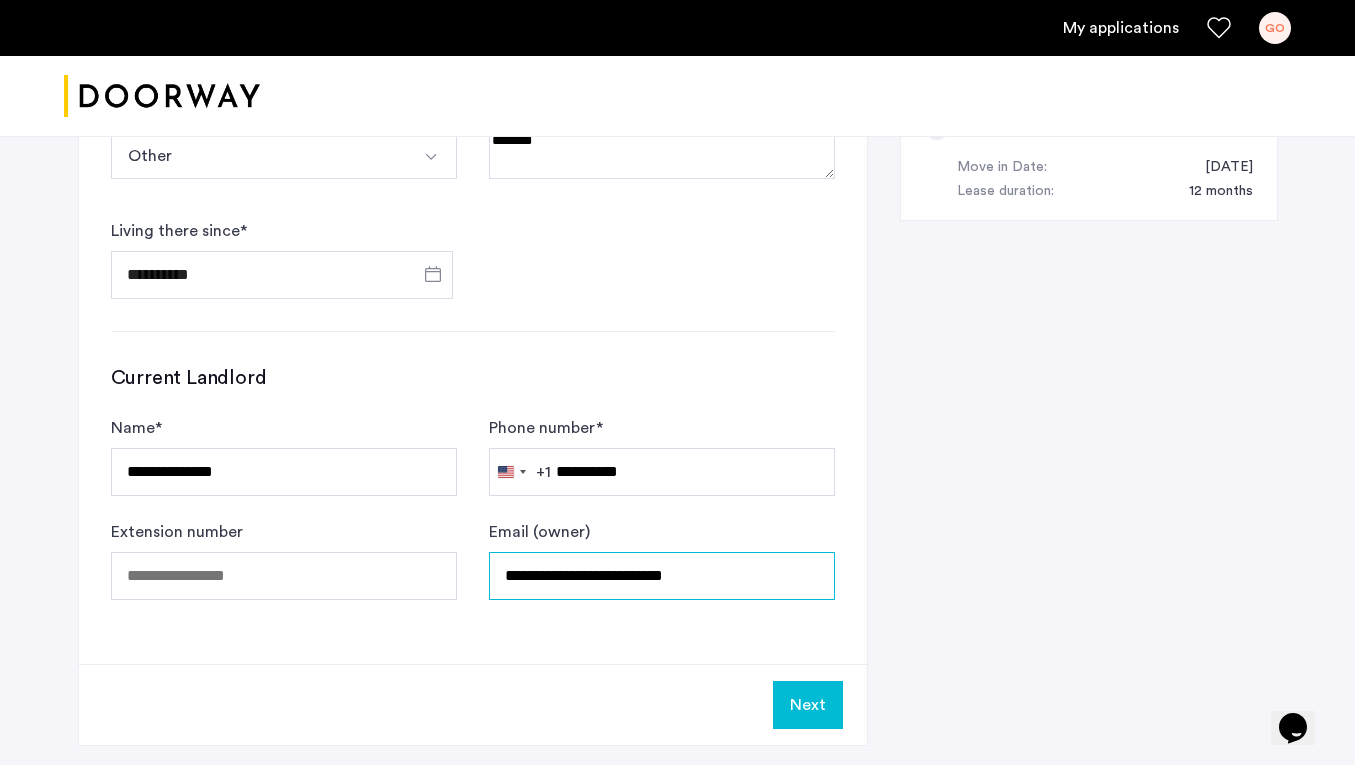 type on "**********" 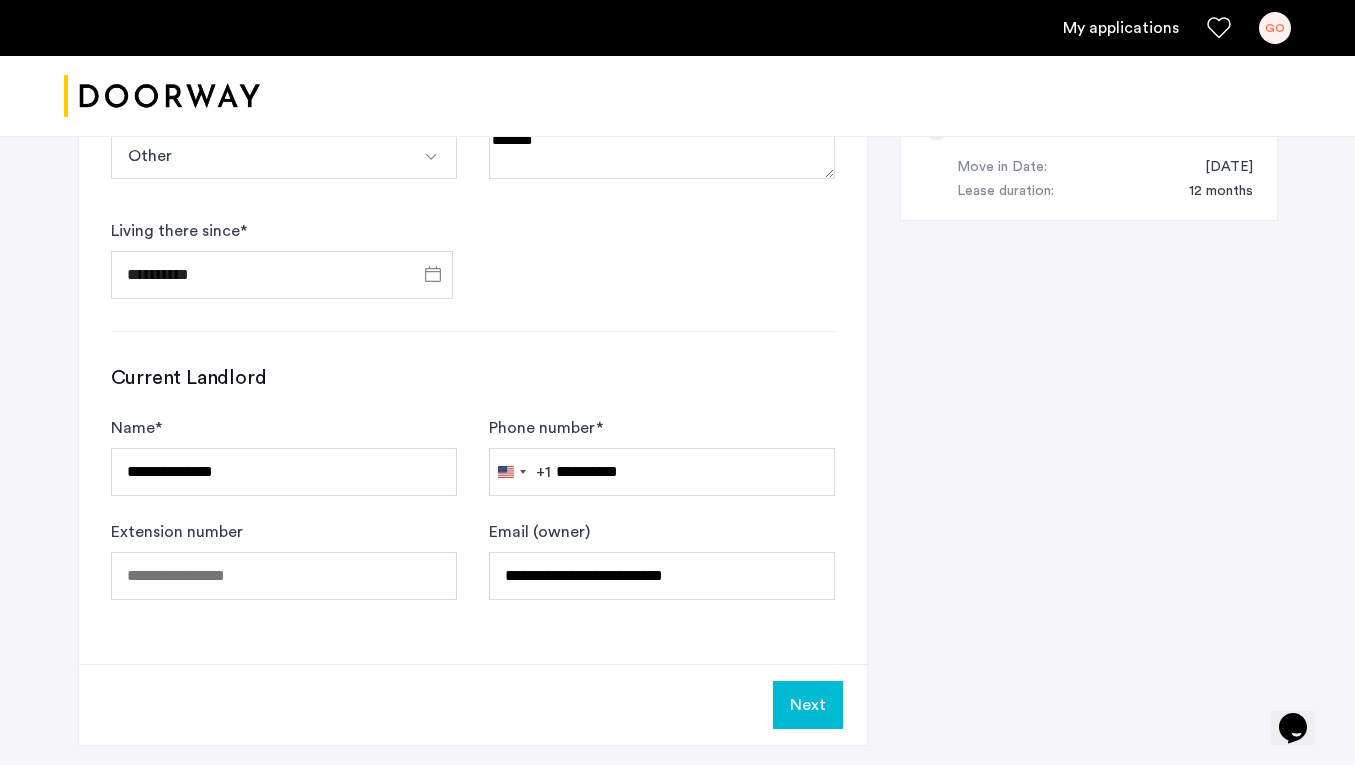 click on "Next" 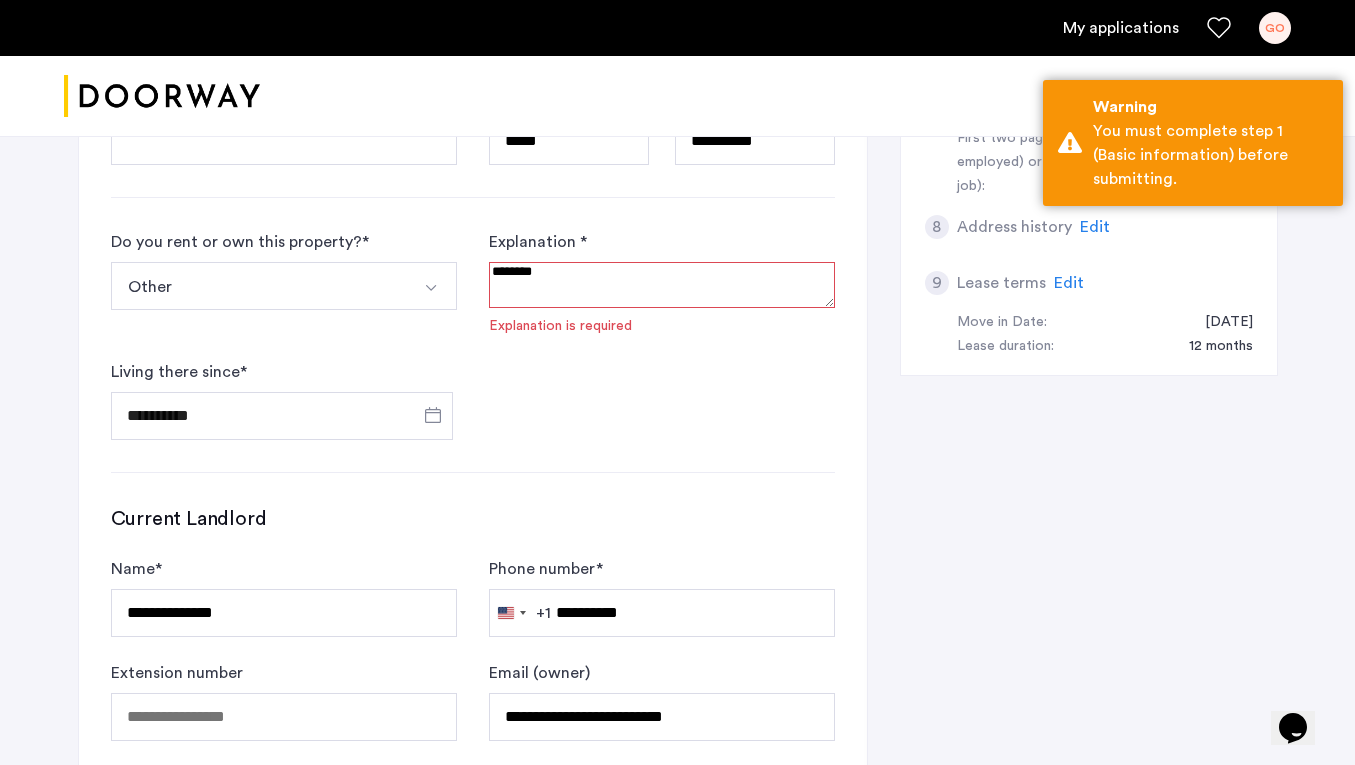 scroll, scrollTop: 962, scrollLeft: 0, axis: vertical 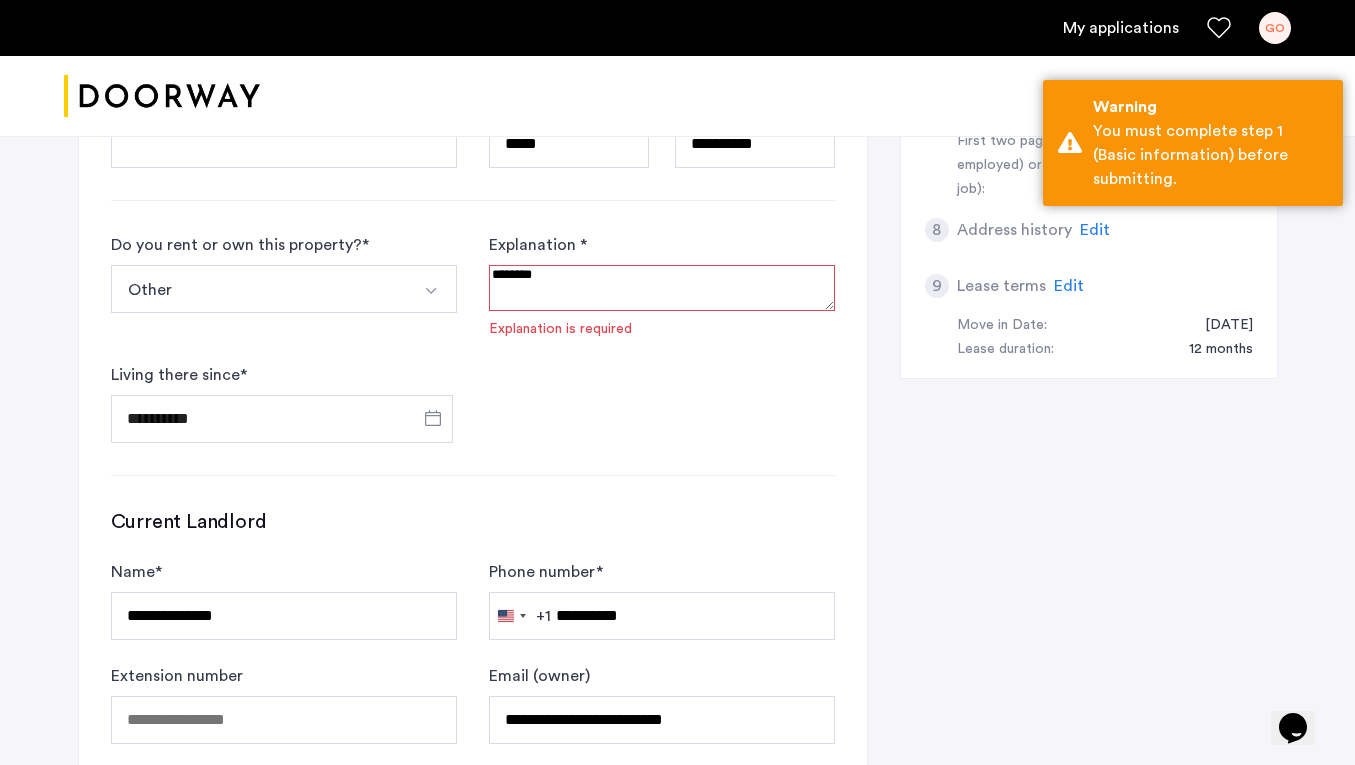 click at bounding box center (662, 288) 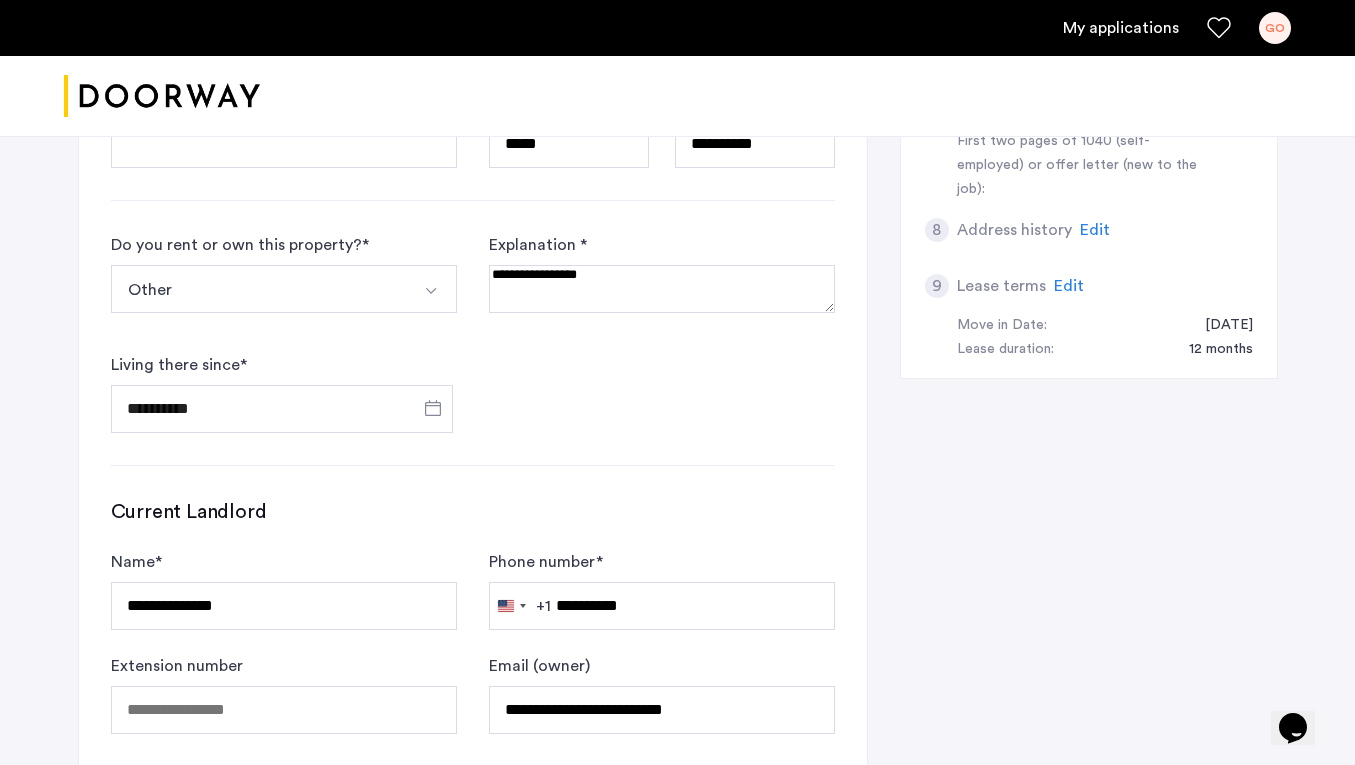type on "**********" 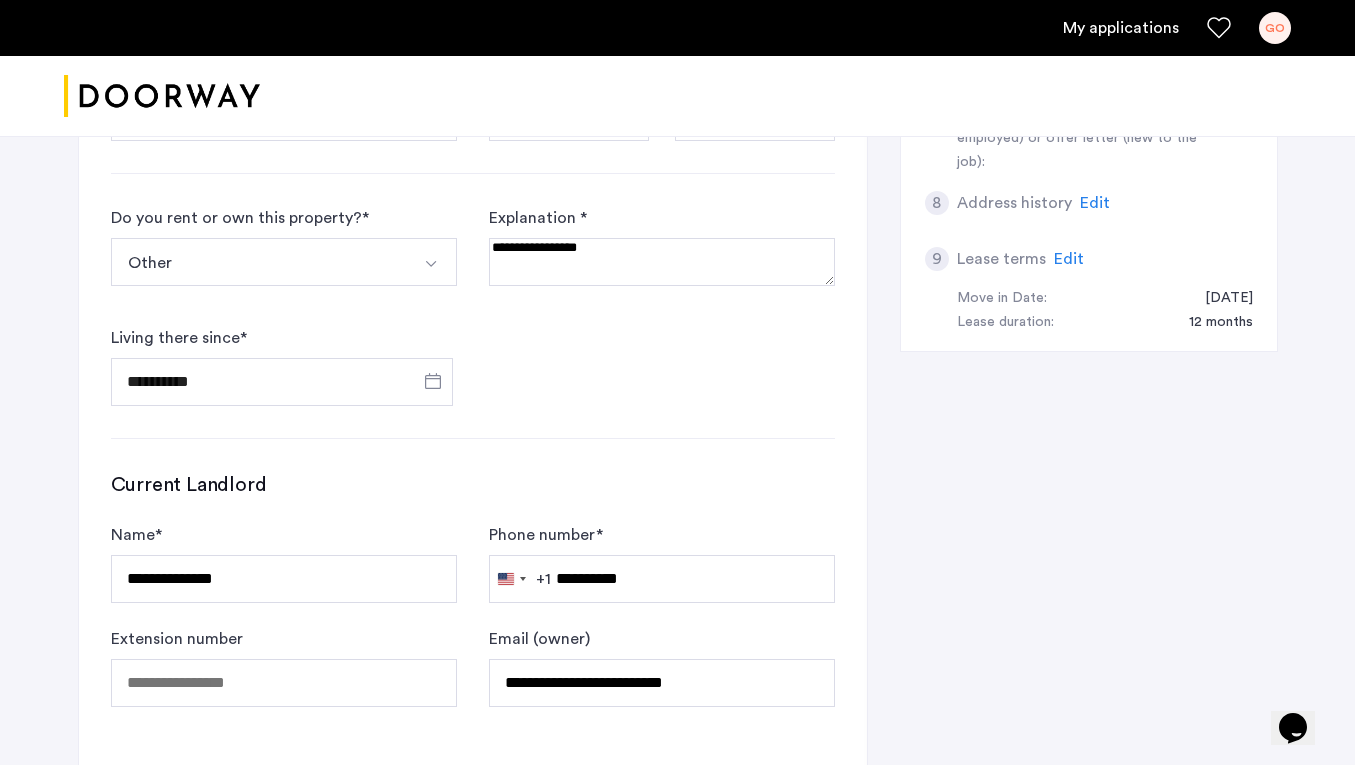 scroll, scrollTop: 1400, scrollLeft: 0, axis: vertical 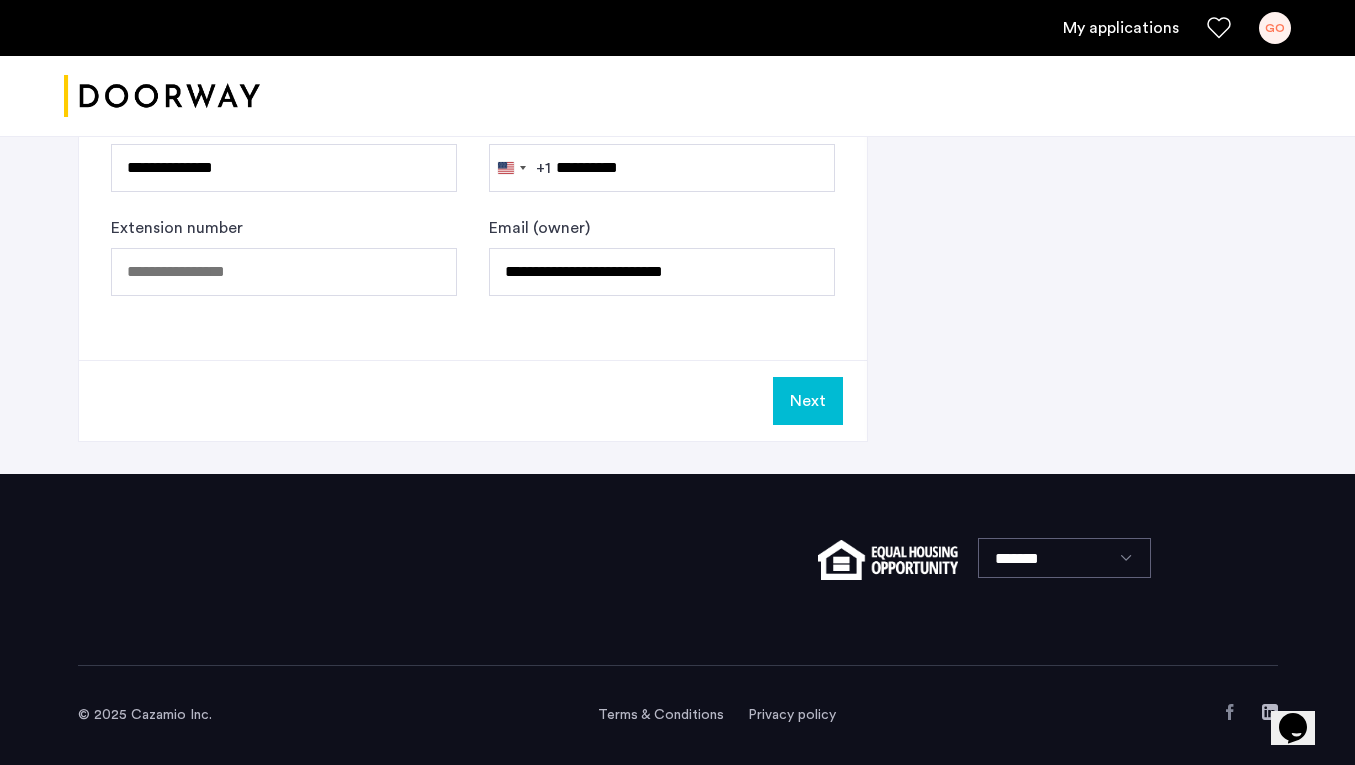 click on "Next" 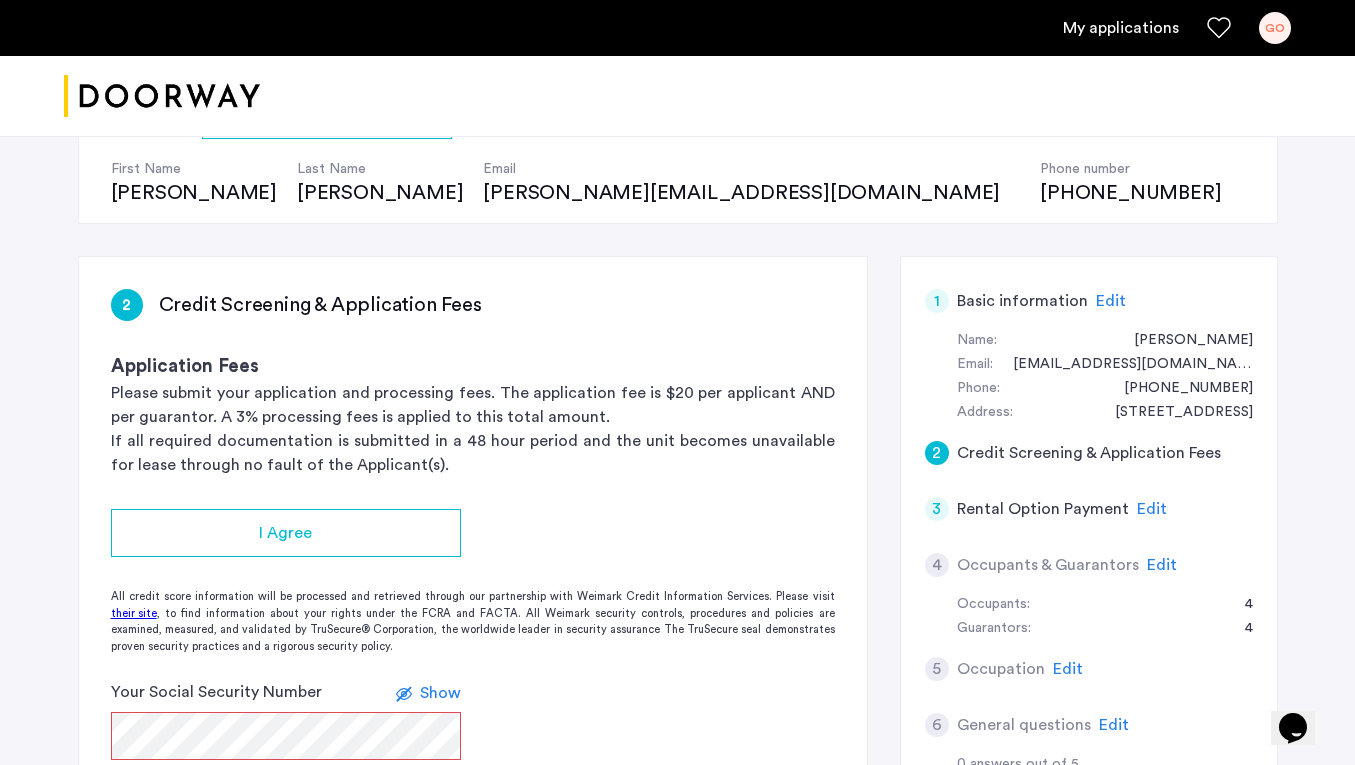 scroll, scrollTop: 207, scrollLeft: 0, axis: vertical 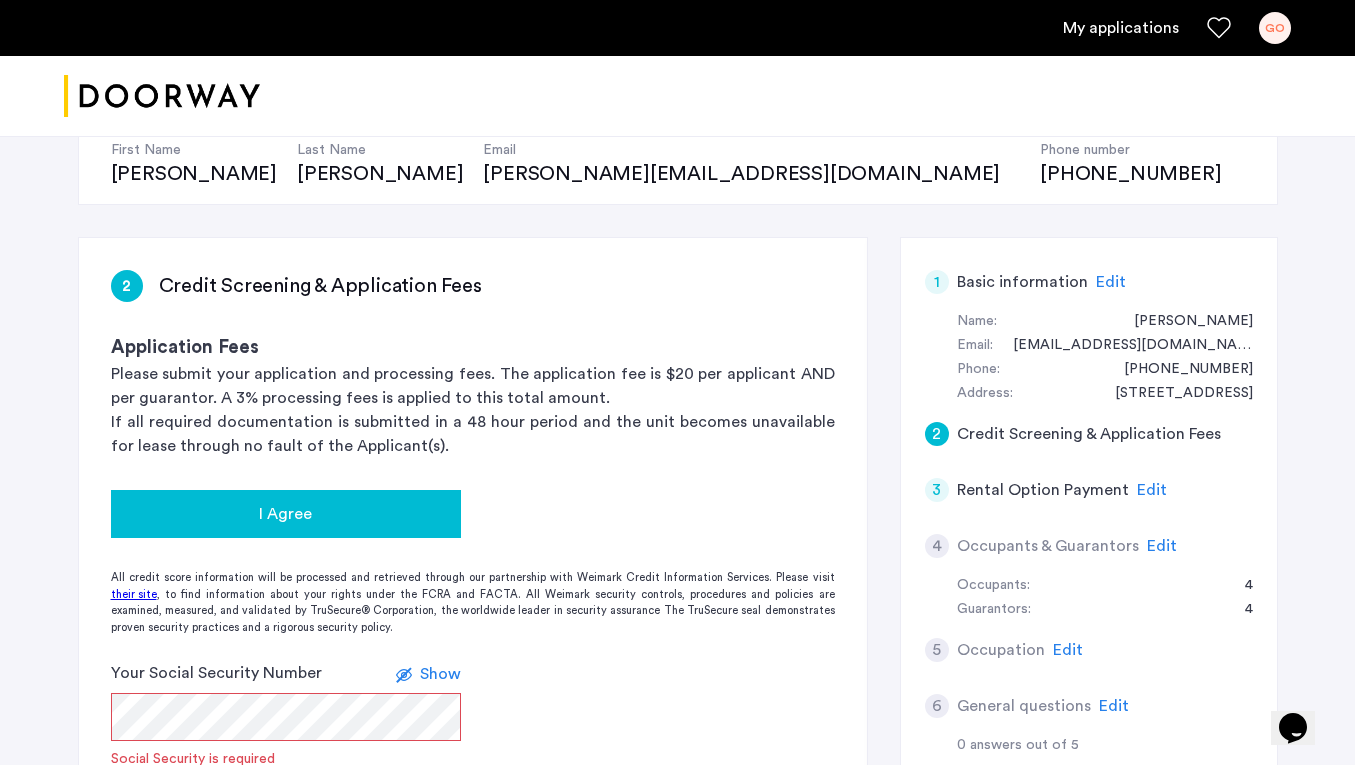 click on "I Agree" 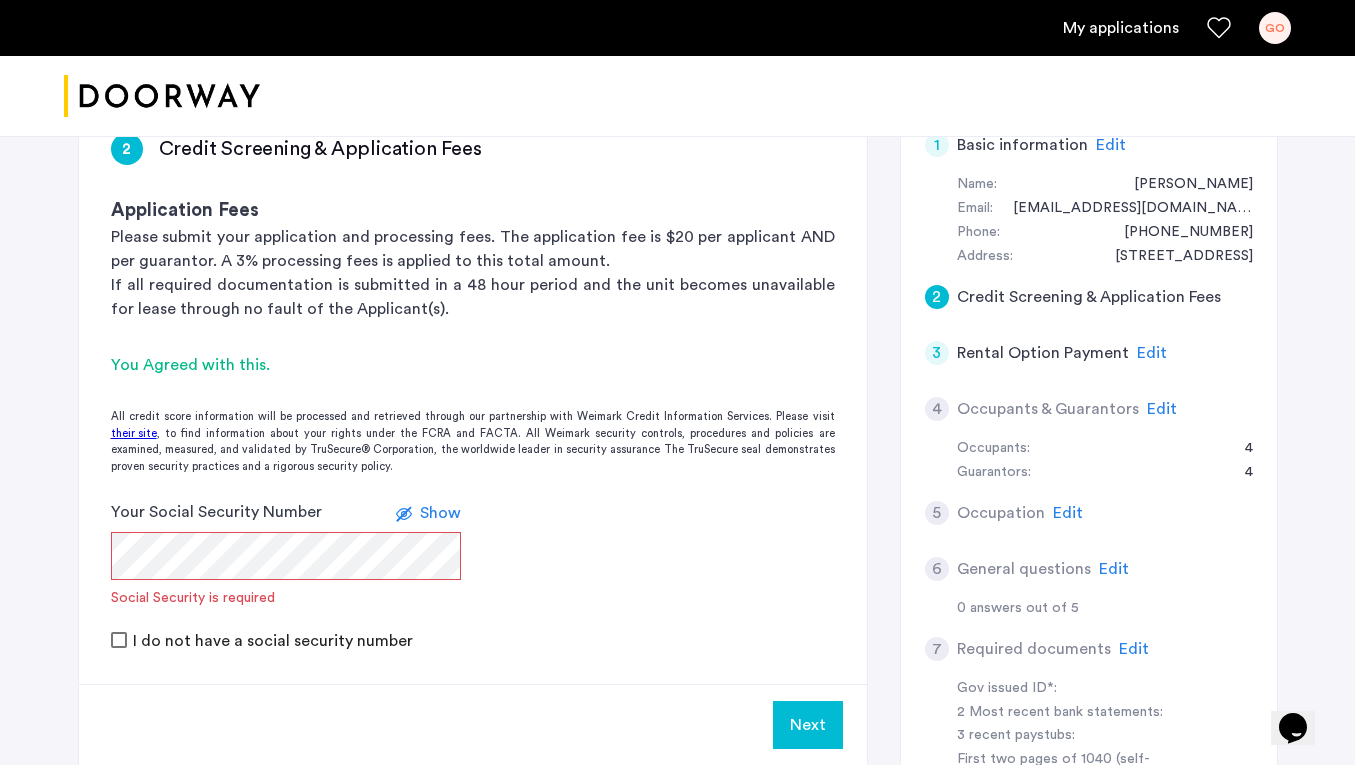 scroll, scrollTop: 363, scrollLeft: 0, axis: vertical 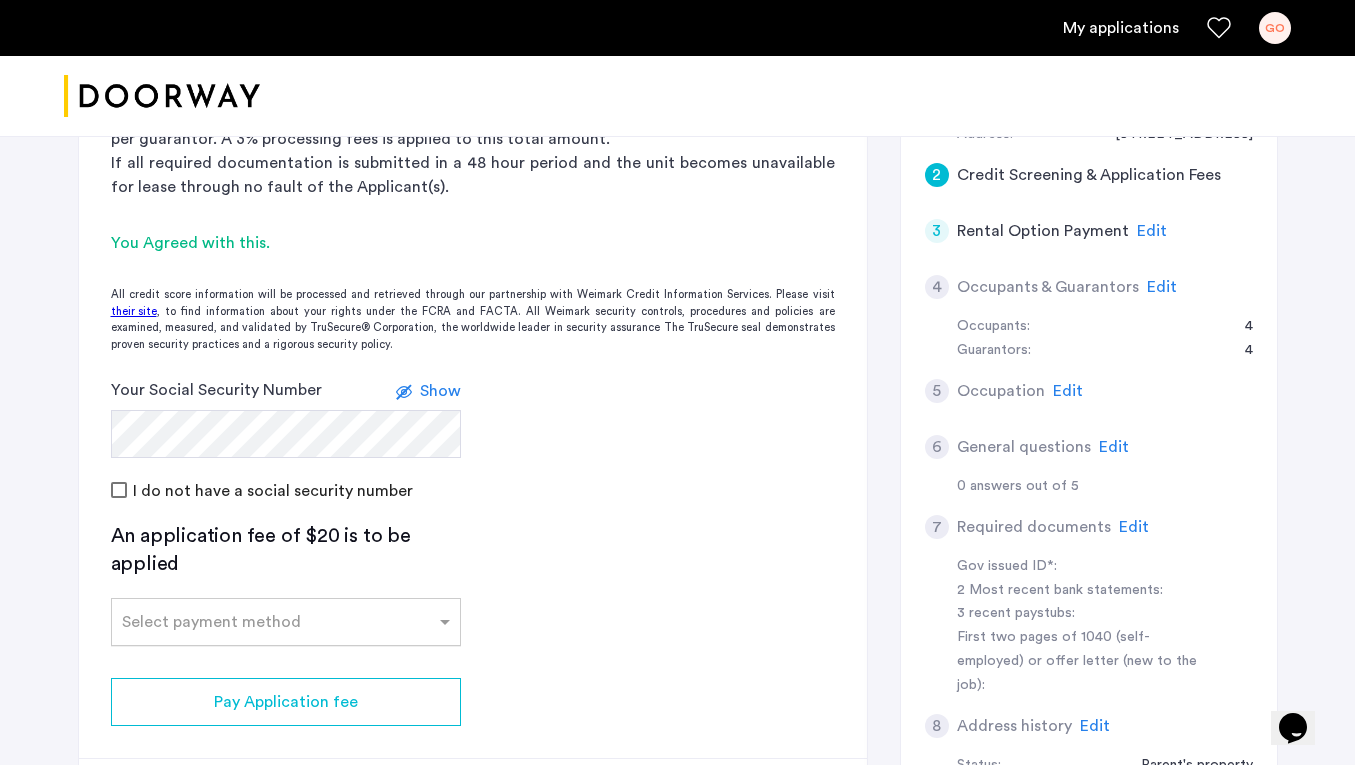 click on "Select payment method" 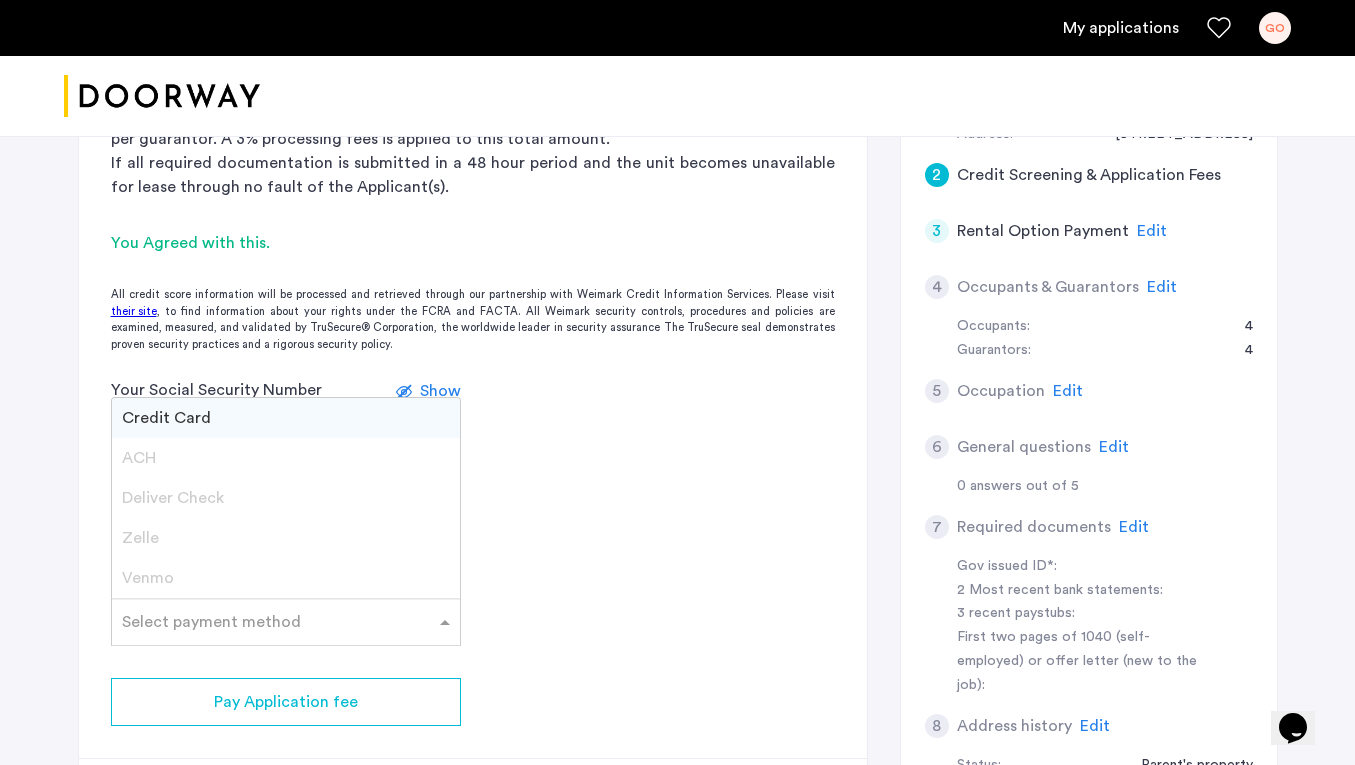 click on "Credit Card" at bounding box center [286, 418] 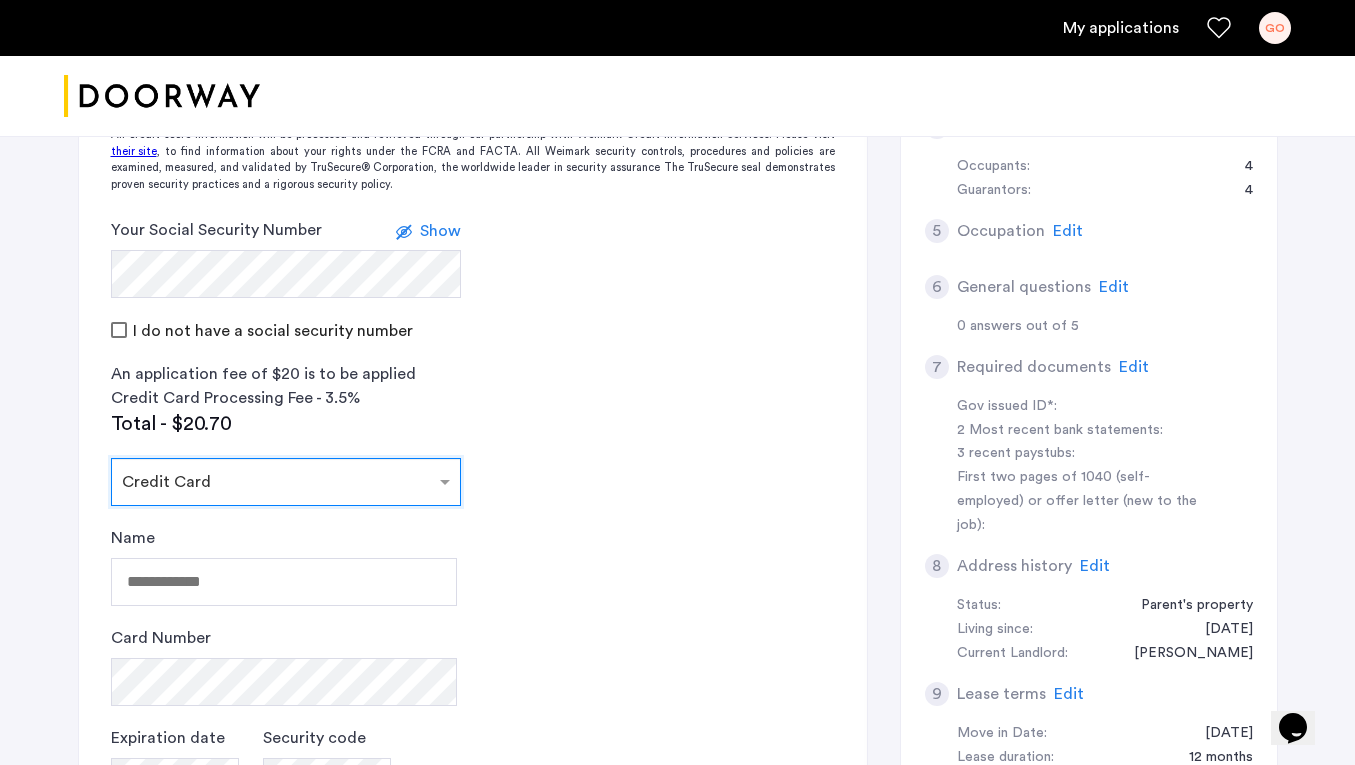 scroll, scrollTop: 647, scrollLeft: 0, axis: vertical 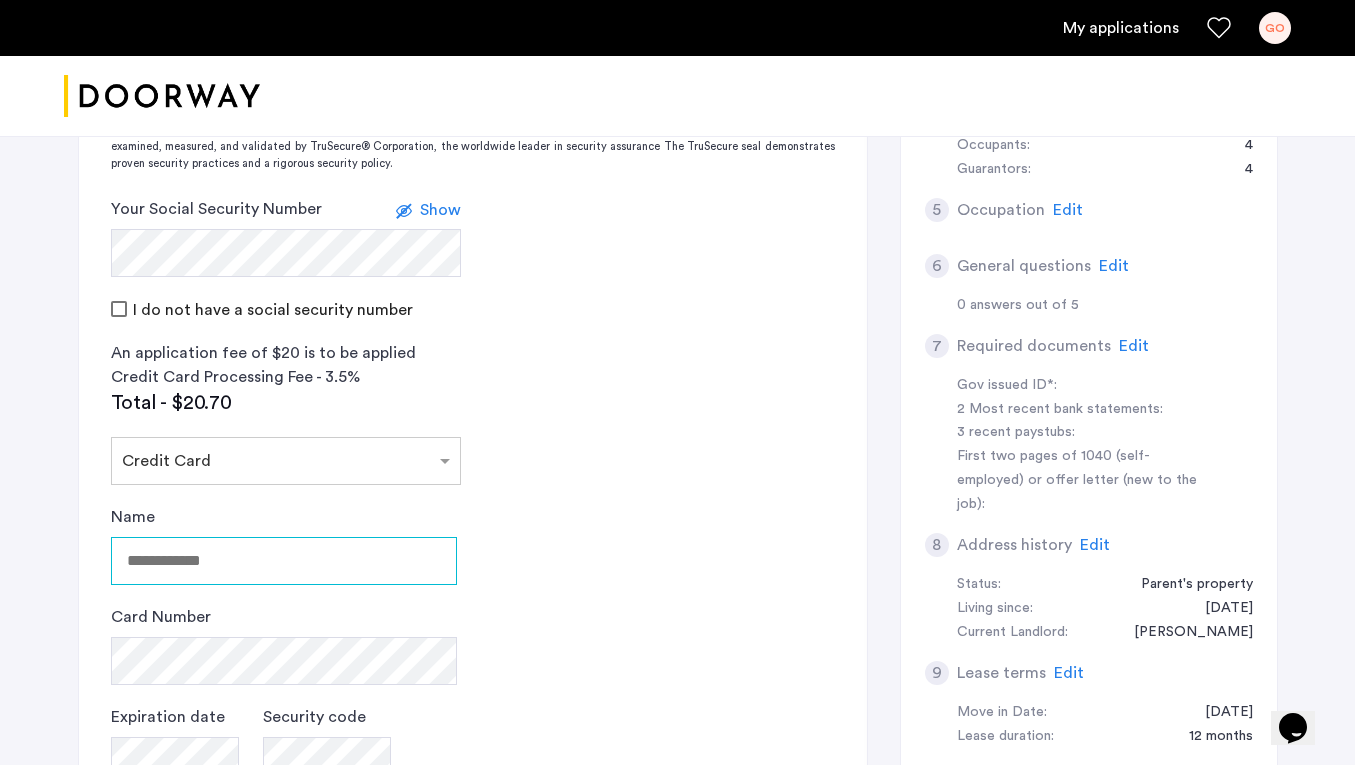 click on "Name" at bounding box center (284, 561) 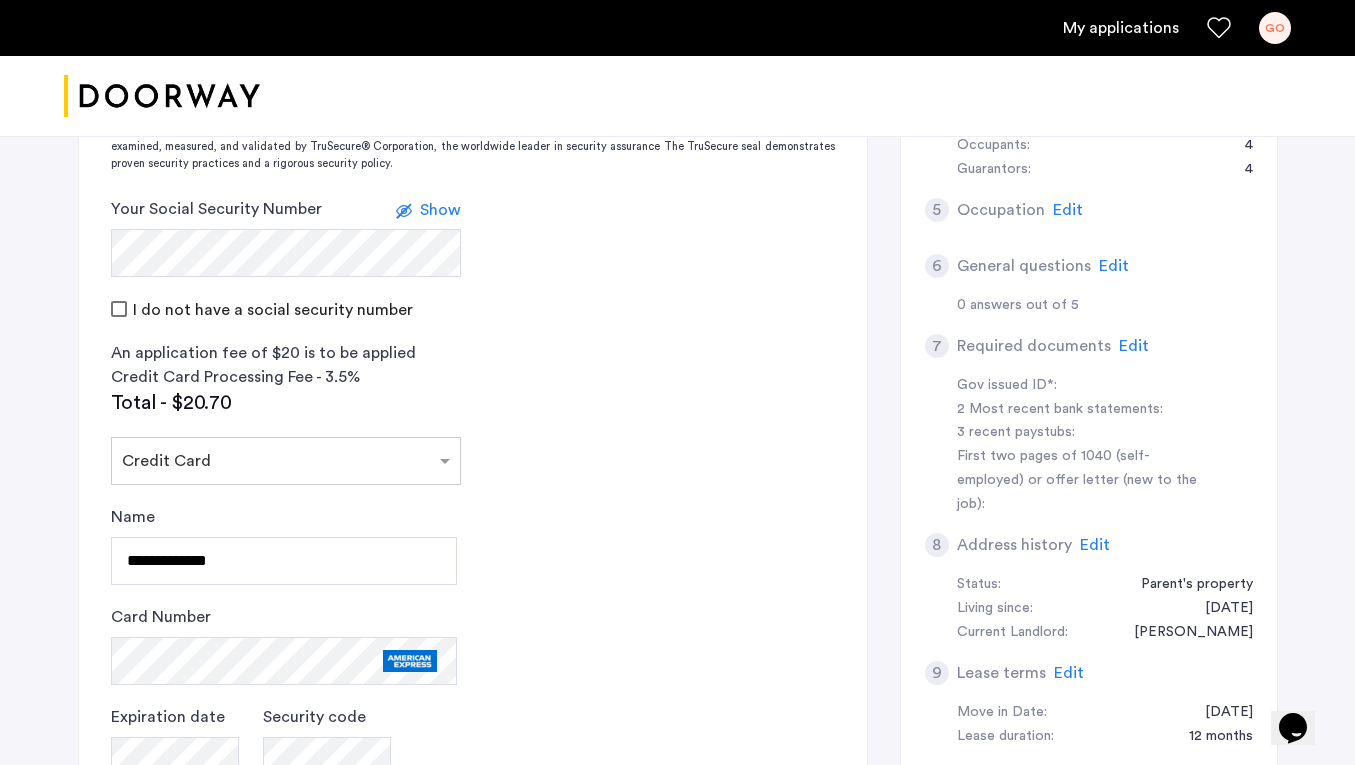 click on "2 Credit Screening & Application Fees Application Fees Please submit your application and processing fees. The application fee is $20 per applicant AND per guarantor. A 3% processing fees is applied to this total amount. If all required documentation is submitted in a 48 hour period and the unit becomes unavailable for lease through no fault of the Applicant(s).  You Agreed with this.  All credit score information will be processed and retrieved through our partnership with Weimark Credit Information Services. Please visit  their site , to find information about your rights under the FCRA and FACTA. All Weimark security controls, procedures and policies are examined, measured, and validated by TruSecure® Corporation, the worldwide leader in security assurance The TruSecure seal demonstrates proven security practices and a rigorous security policy. Your Social Security Number Show I do not have a social security number An application fee of $20 is to be applied Credit Card Processing Fee - 3.5% Total - $20.70" 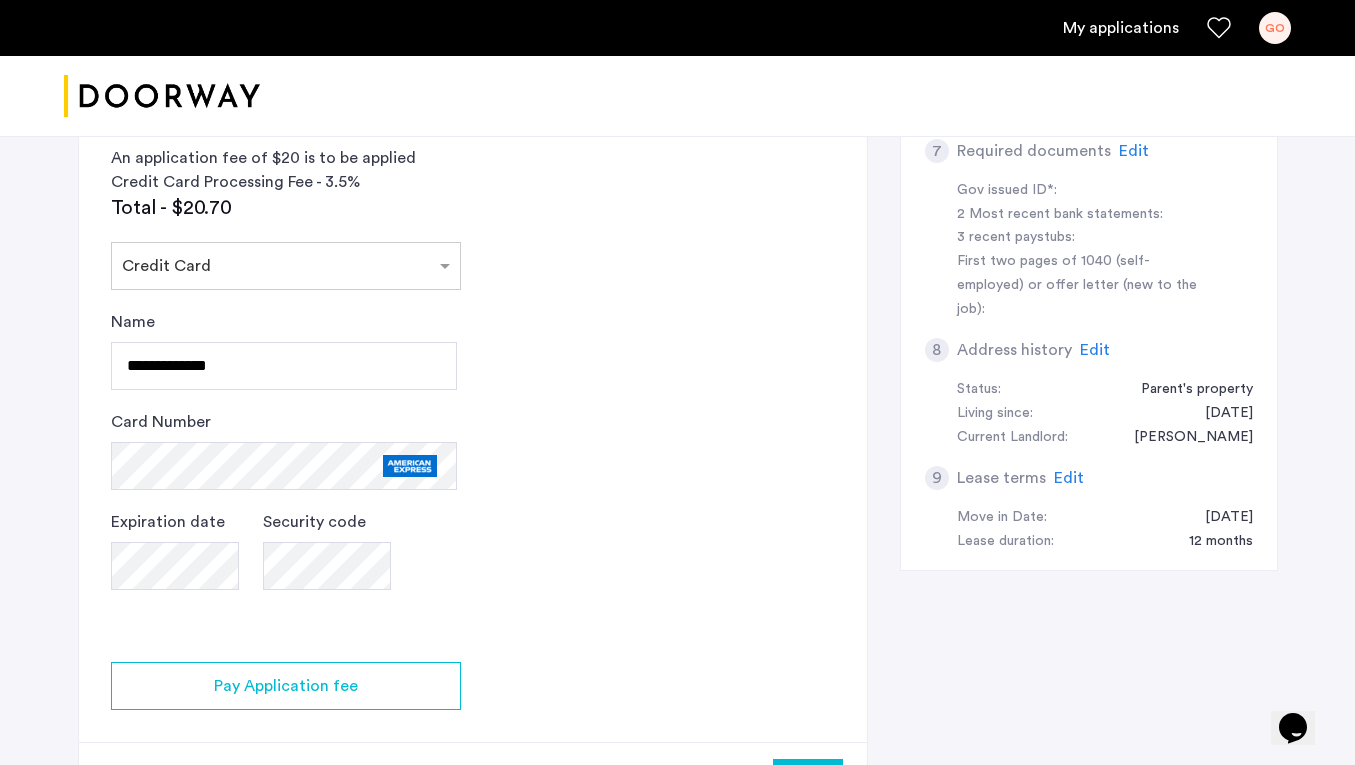 scroll, scrollTop: 845, scrollLeft: 0, axis: vertical 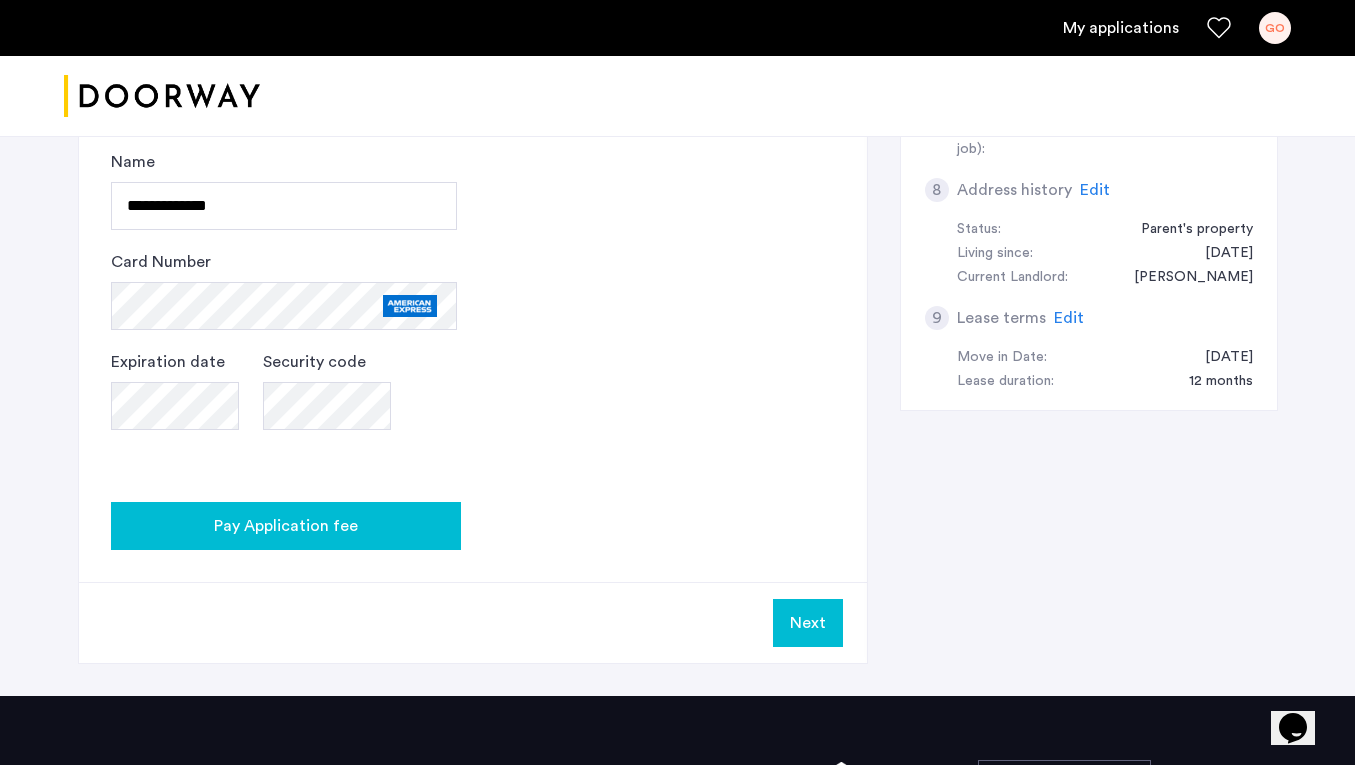 click on "Pay Application fee" 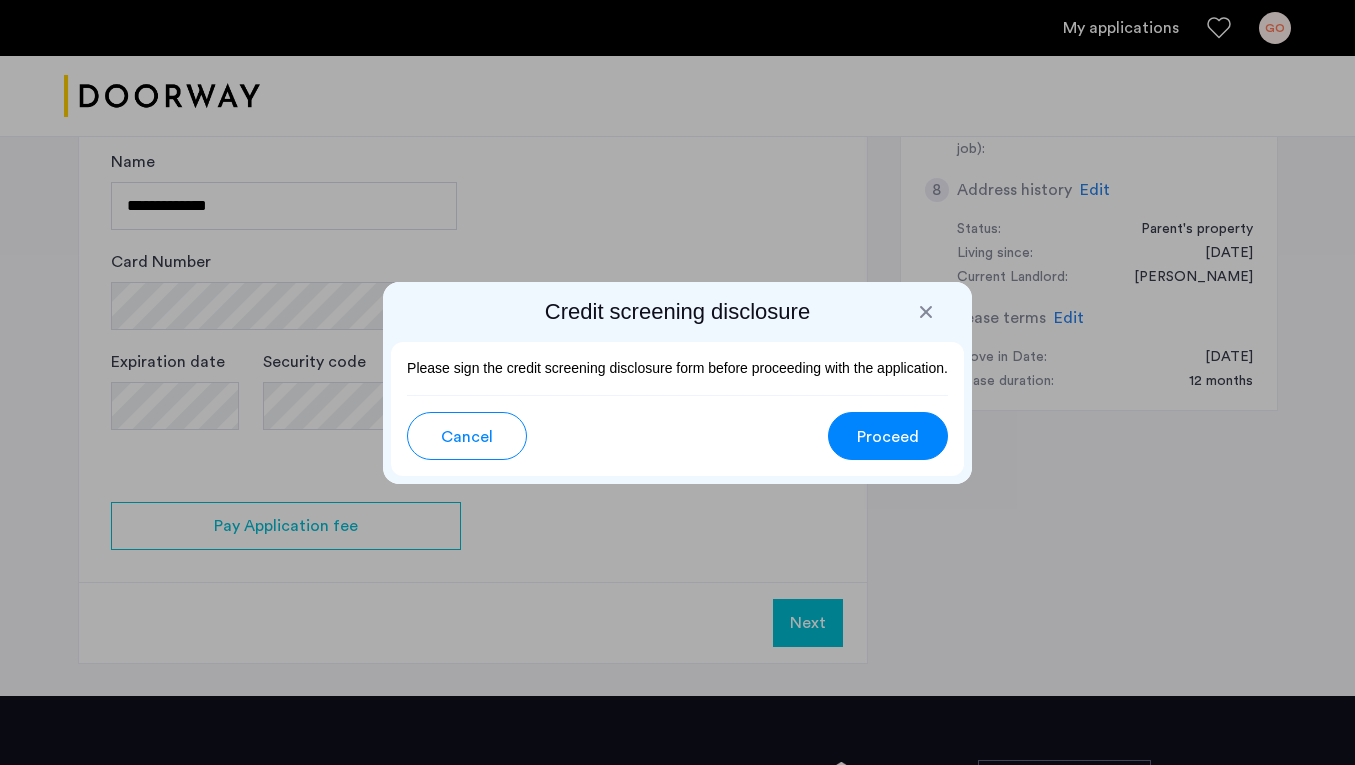 click on "Proceed" at bounding box center [888, 437] 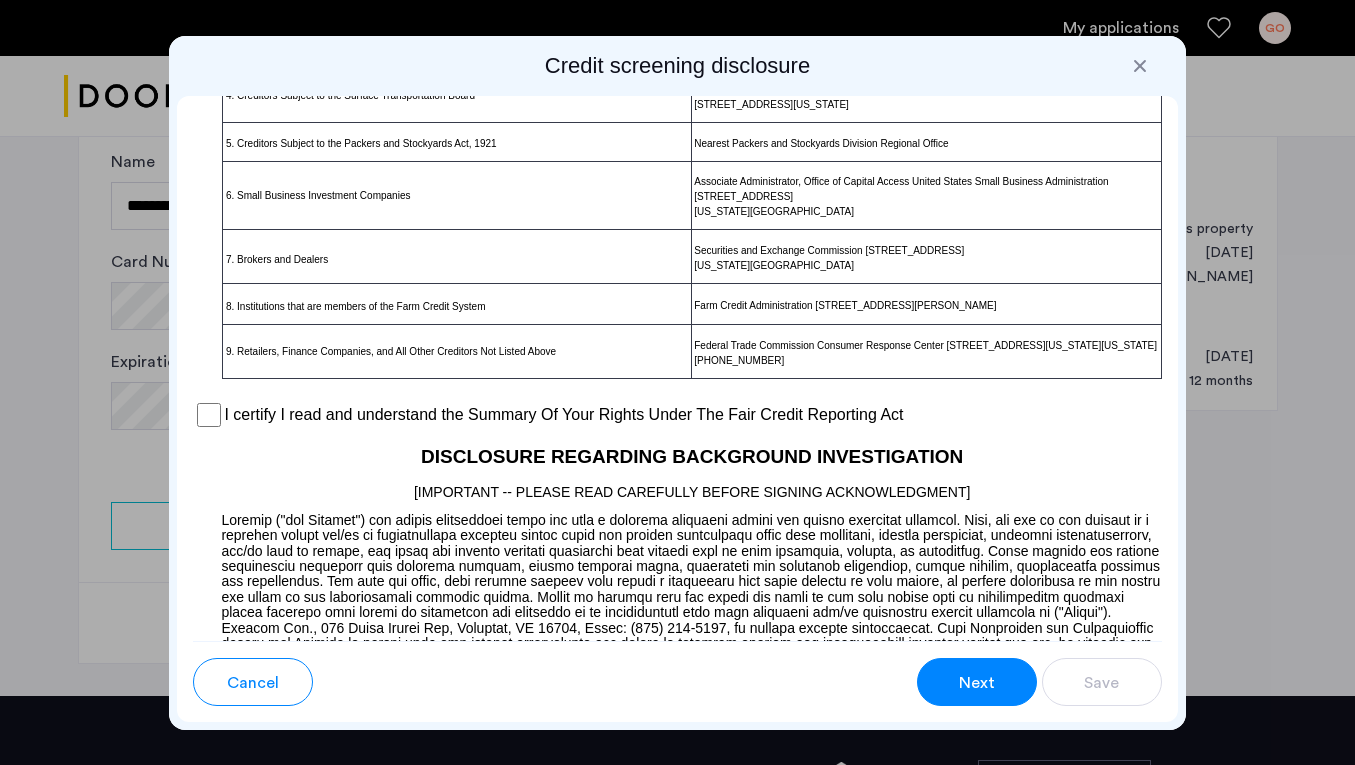 scroll, scrollTop: 1488, scrollLeft: 0, axis: vertical 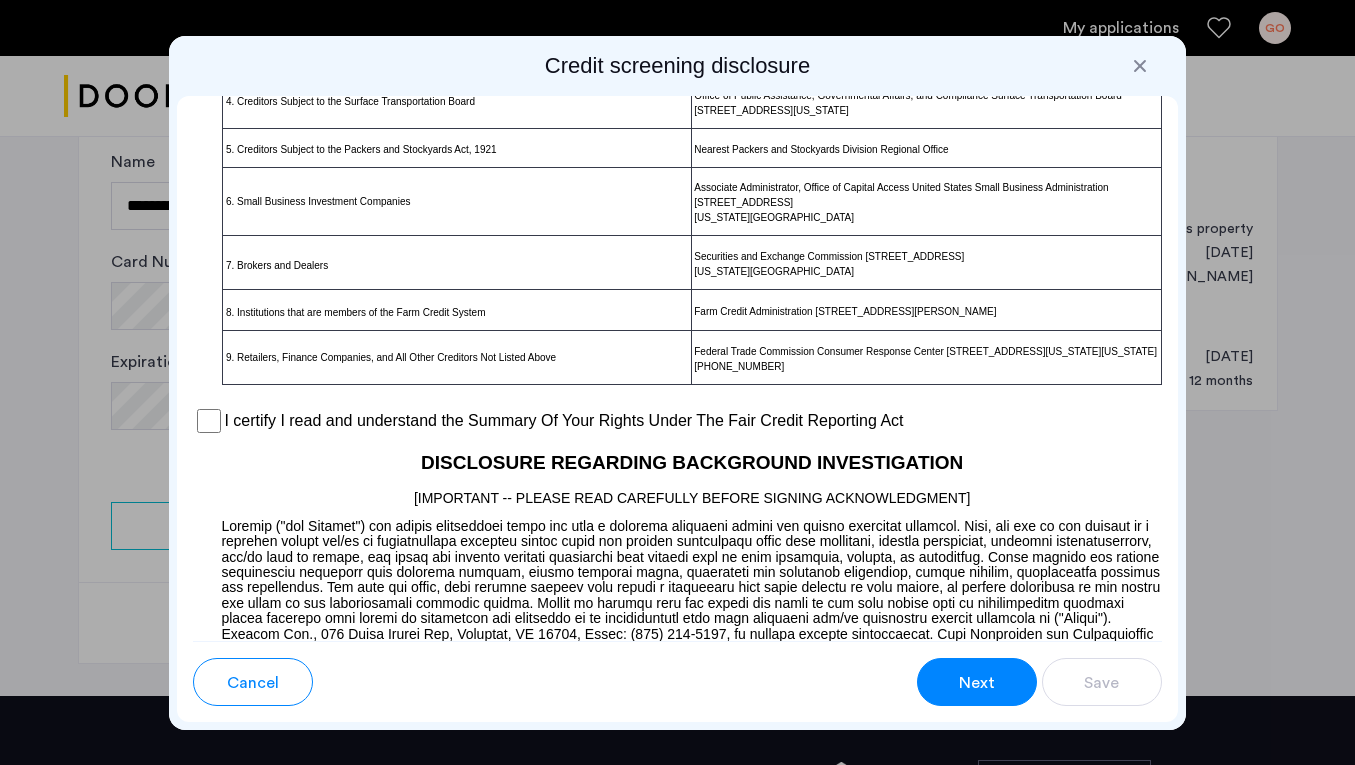 click on "I certify I read and understand the Summary Of Your Rights Under The Fair Credit Reporting Act" at bounding box center [563, 421] 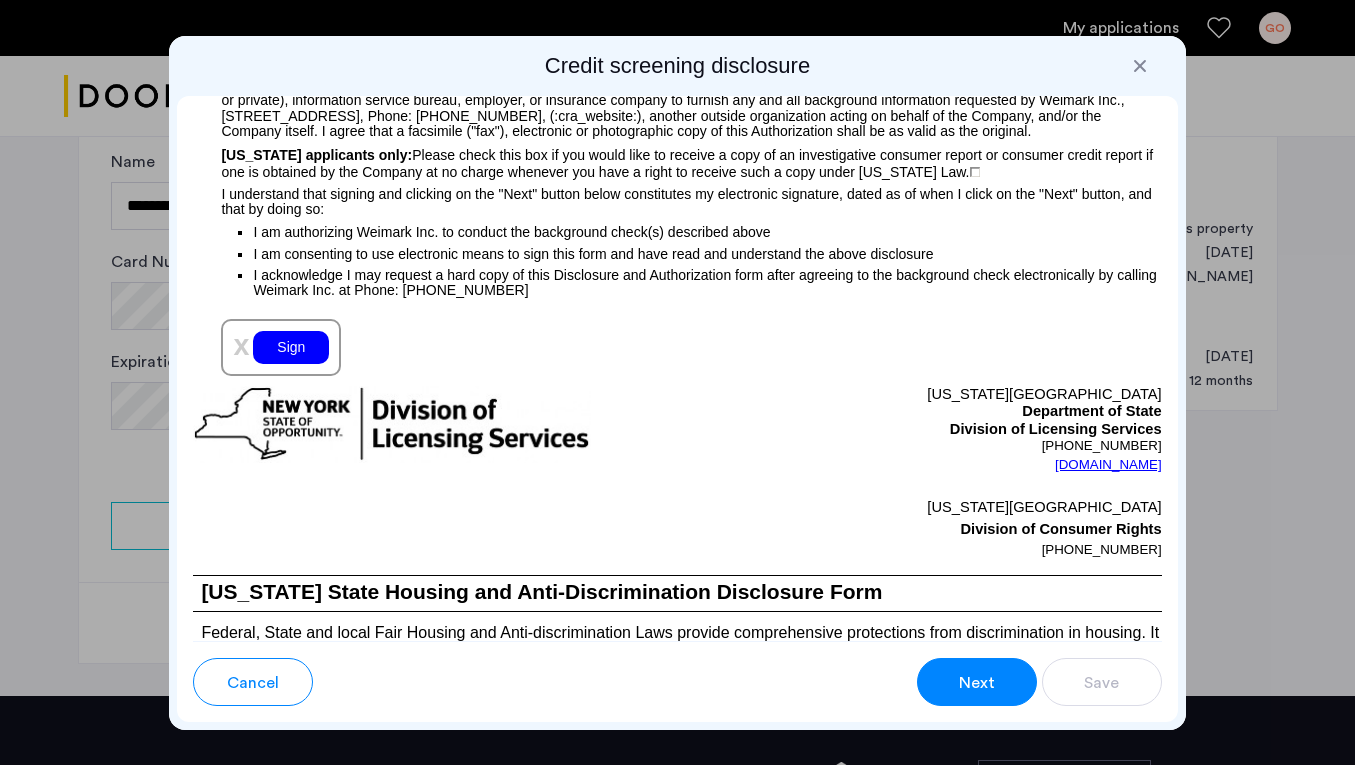 scroll, scrollTop: 2317, scrollLeft: 0, axis: vertical 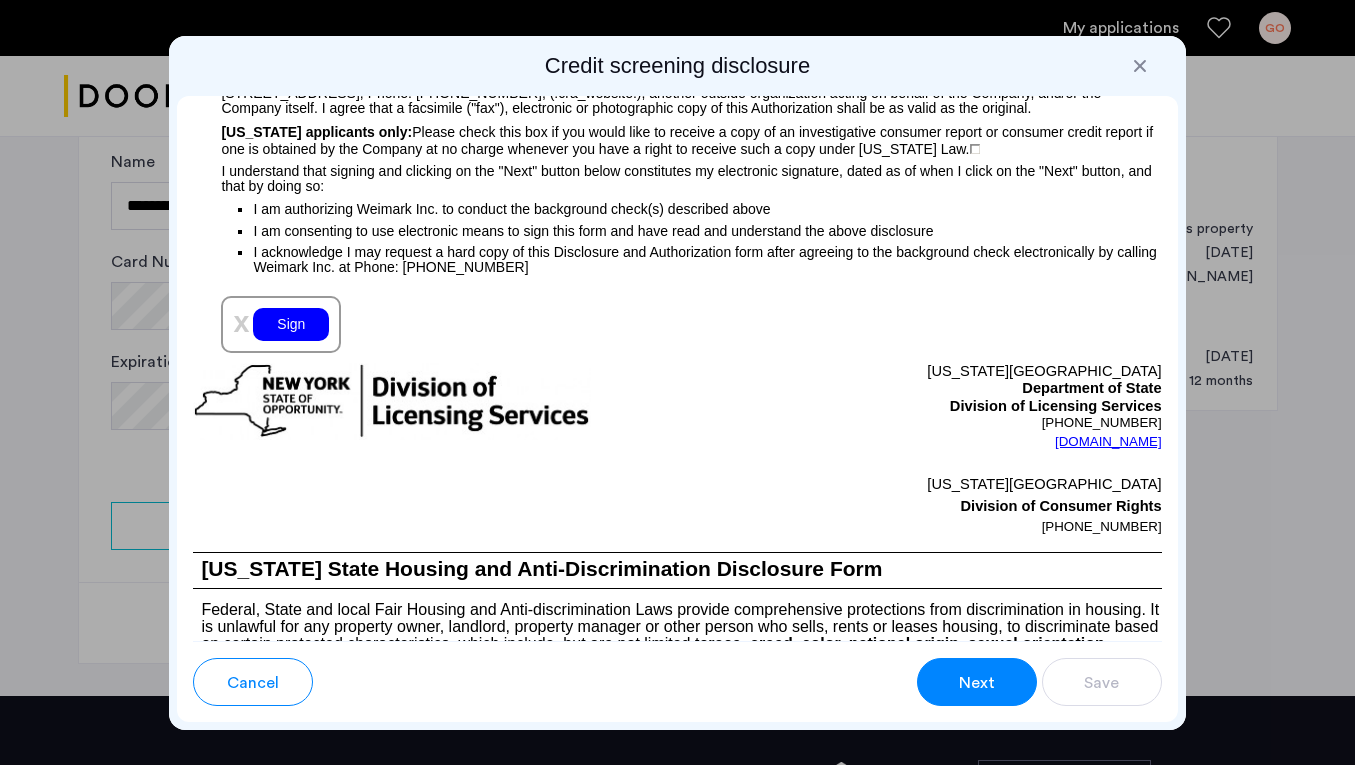 click on "Sign" at bounding box center (291, 324) 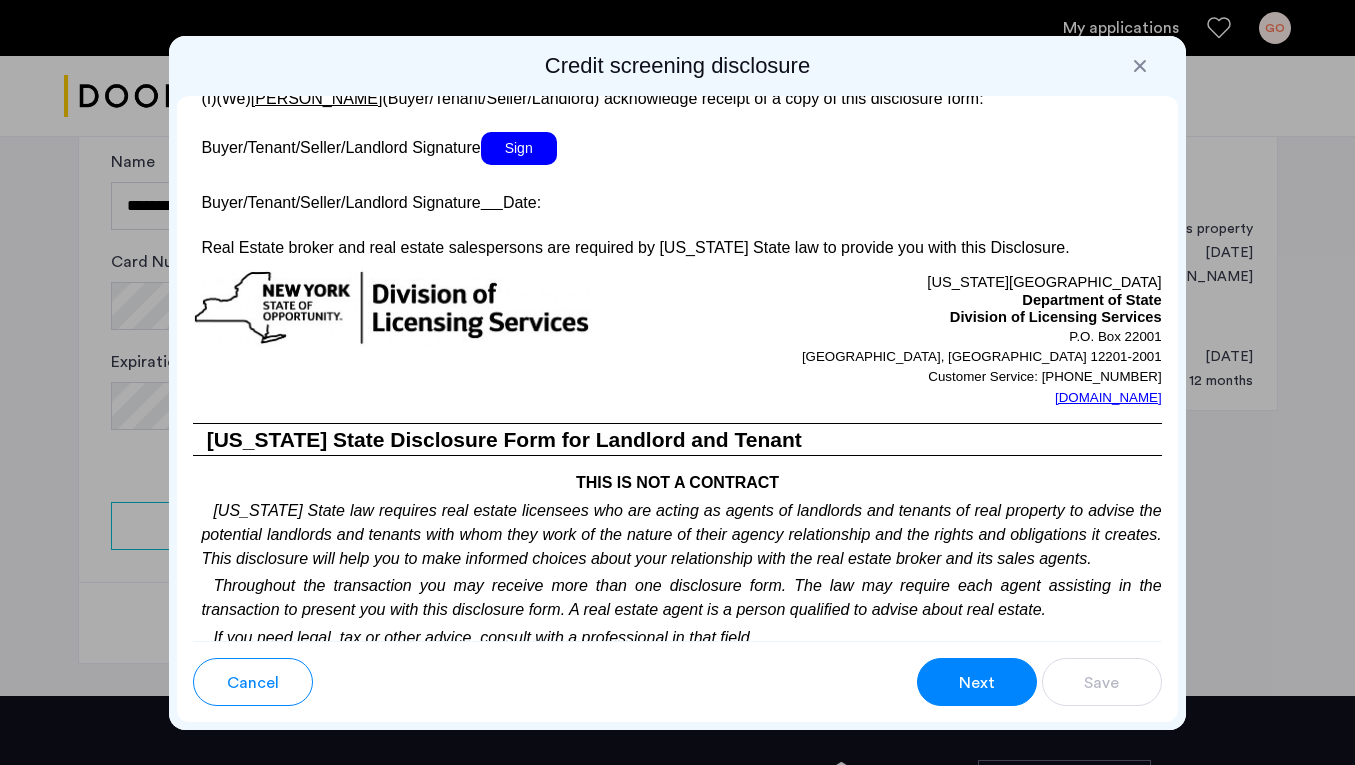 scroll, scrollTop: 4029, scrollLeft: 0, axis: vertical 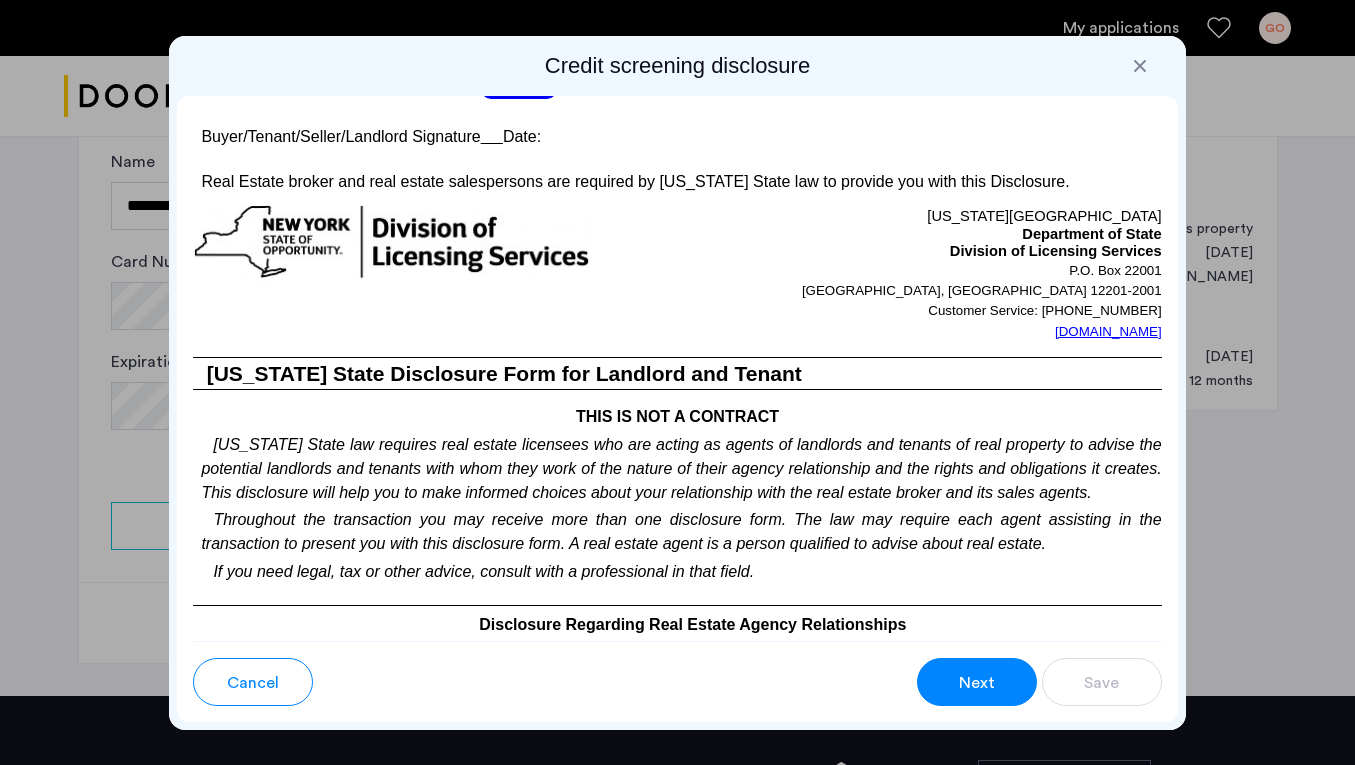 click on "Sign" at bounding box center (519, 82) 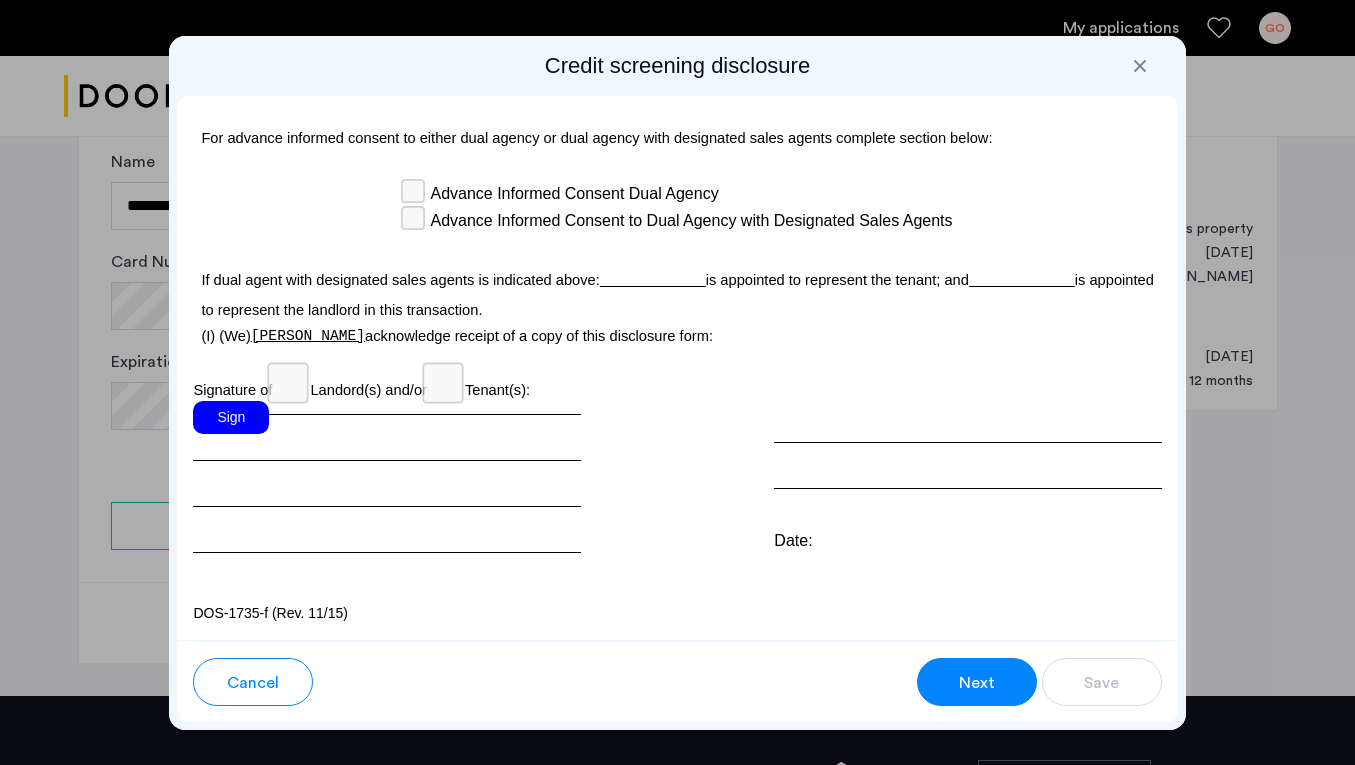 scroll, scrollTop: 6067, scrollLeft: 0, axis: vertical 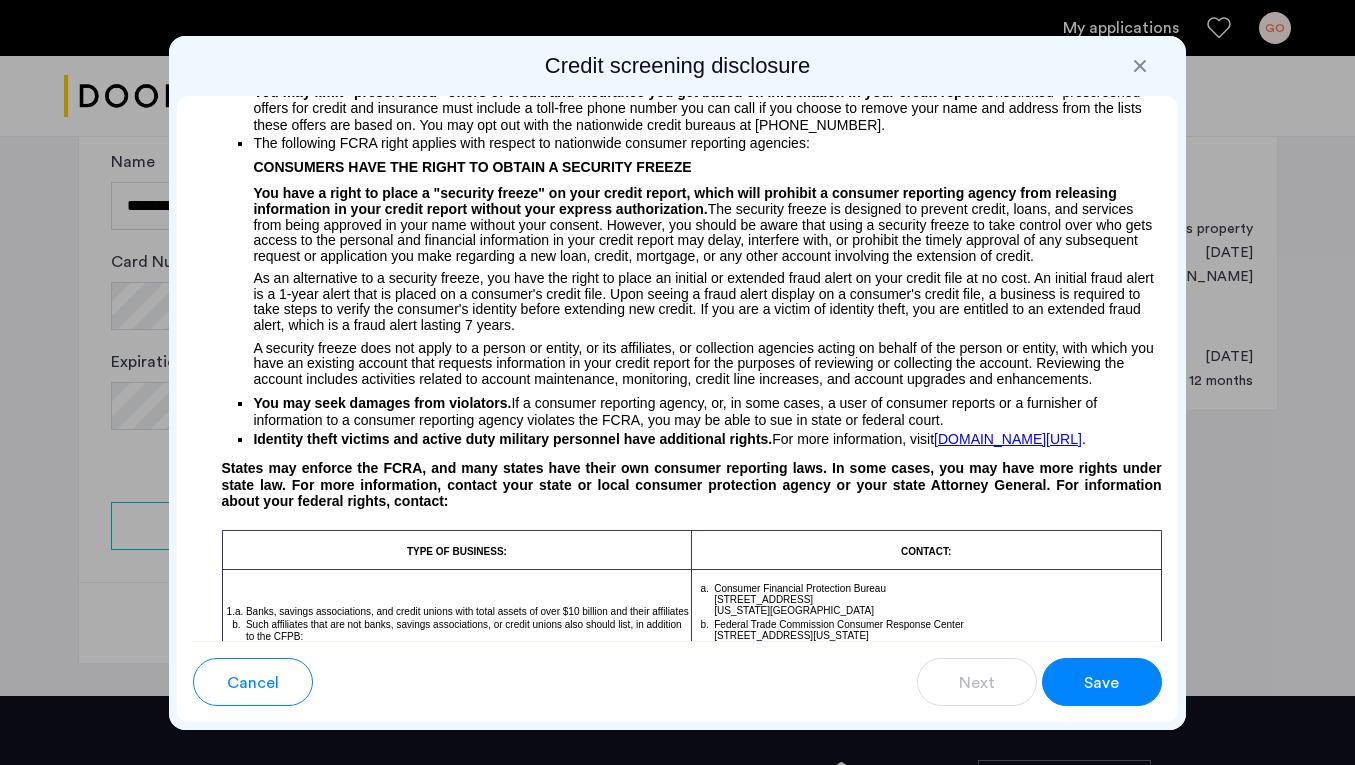 click on "Save" at bounding box center (1102, 682) 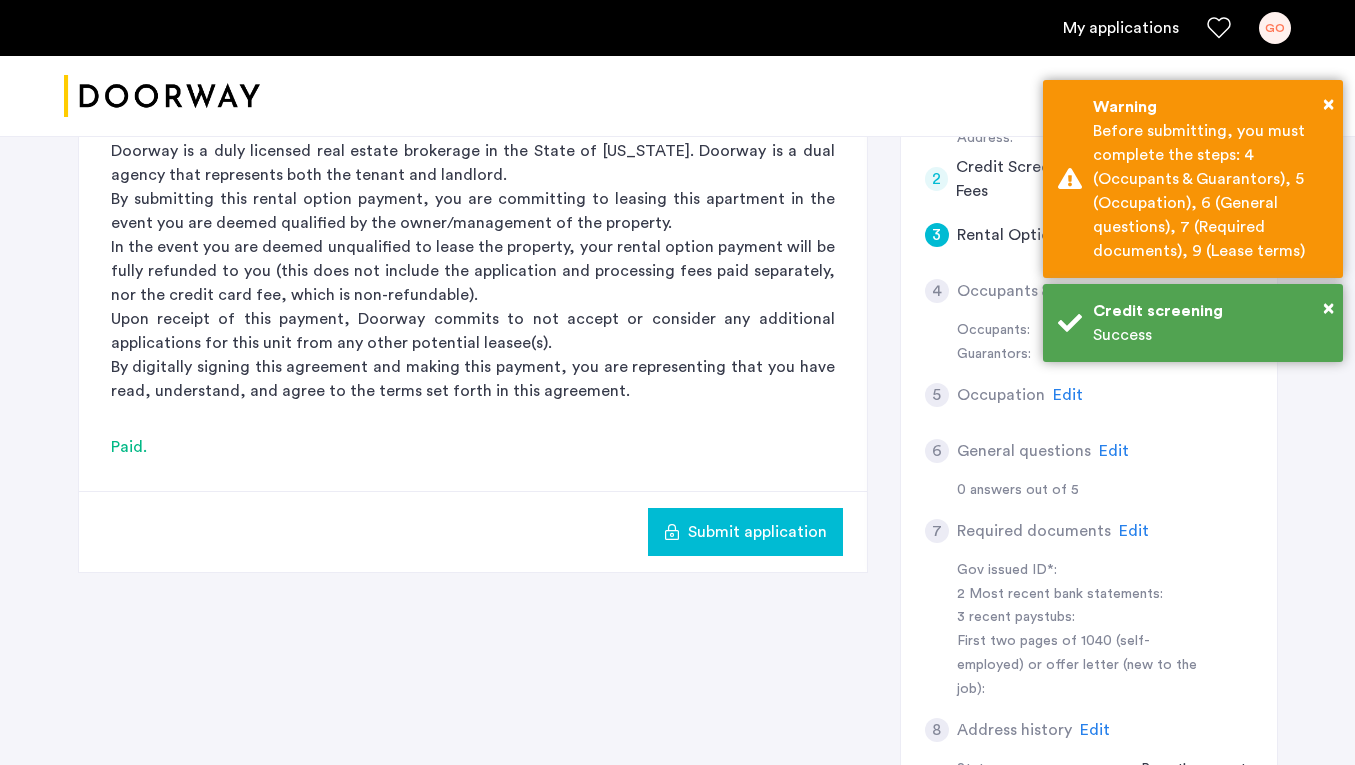 scroll, scrollTop: 465, scrollLeft: 0, axis: vertical 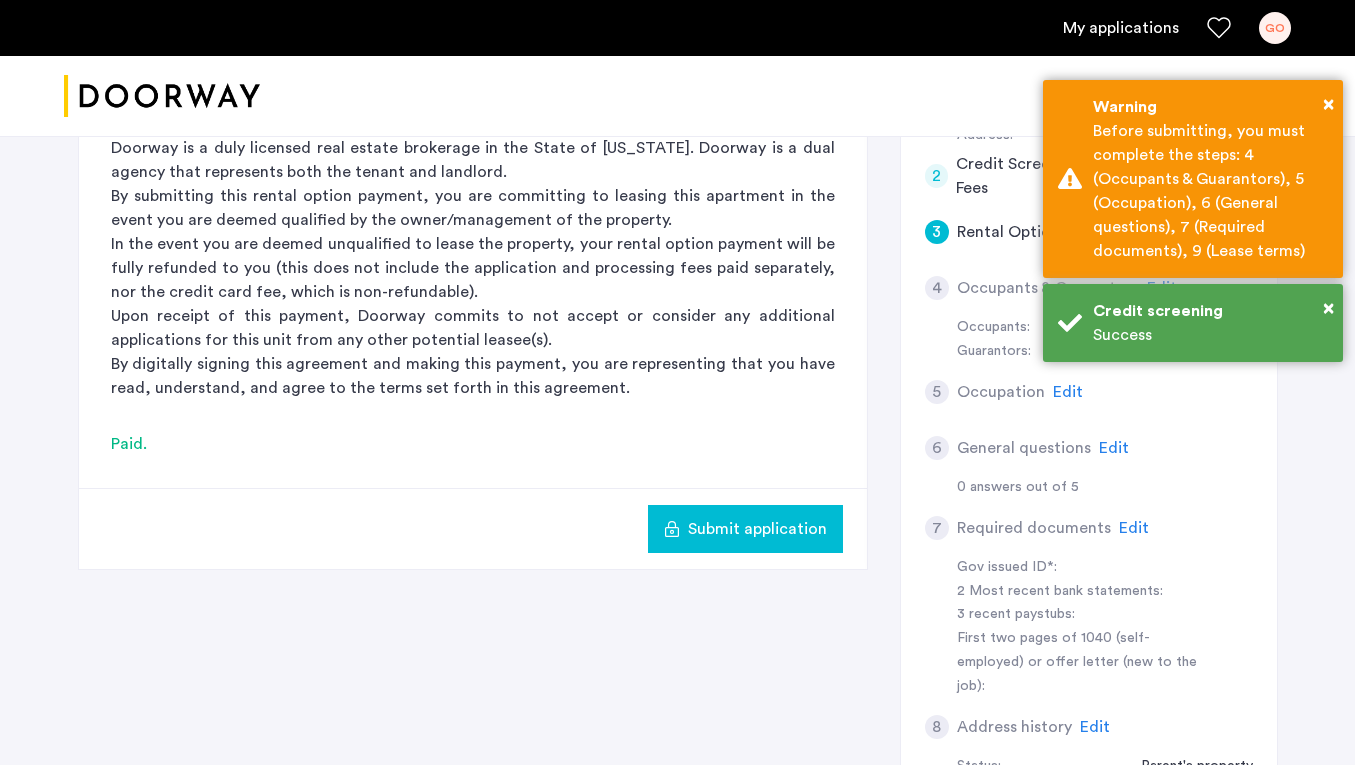 click on "Submit application" 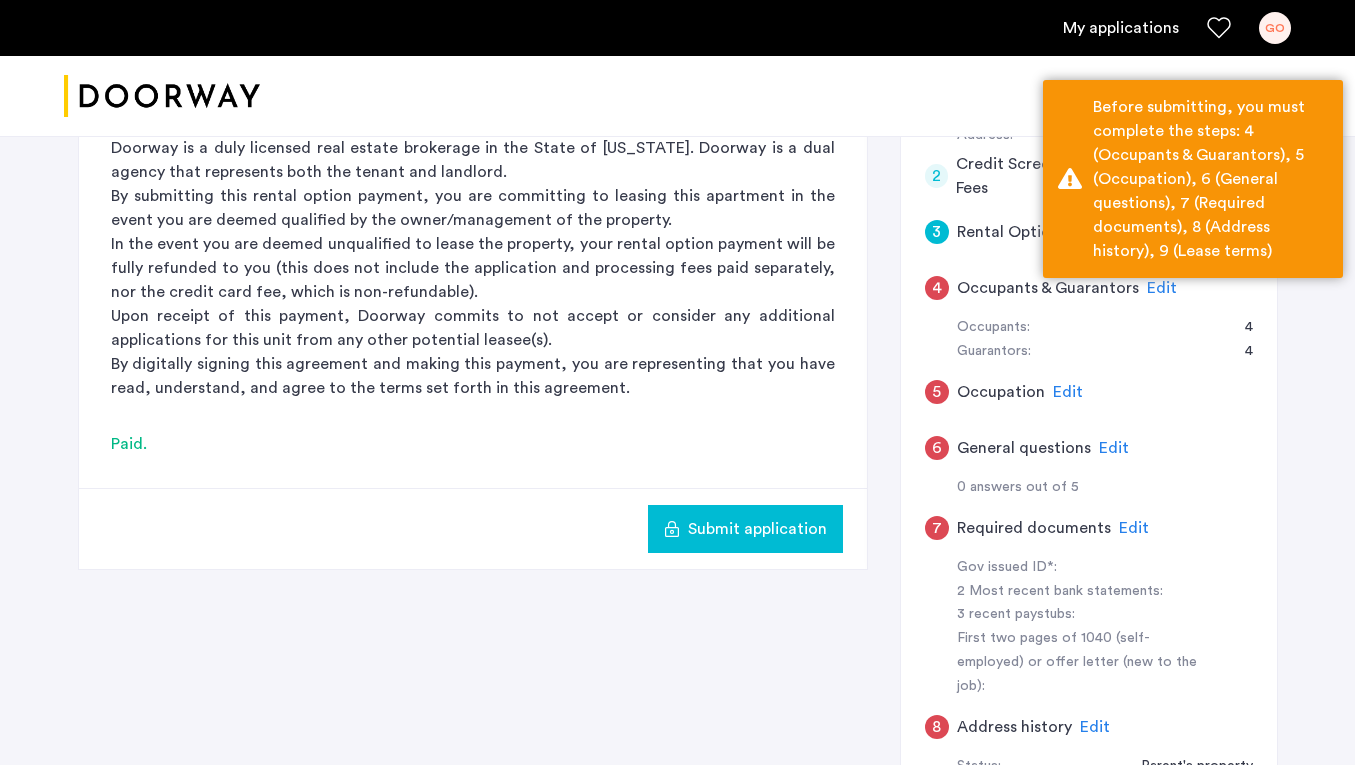 click on "Edit" 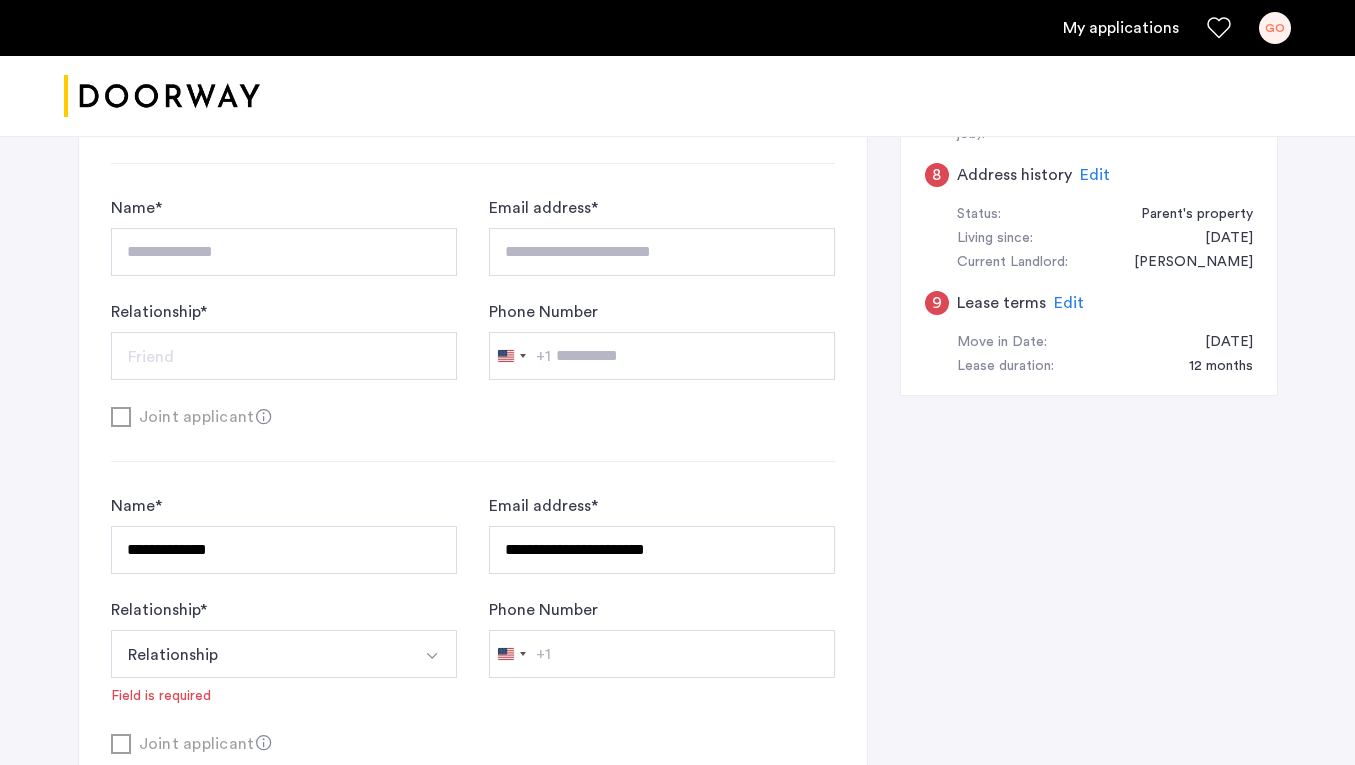 scroll, scrollTop: 1031, scrollLeft: 0, axis: vertical 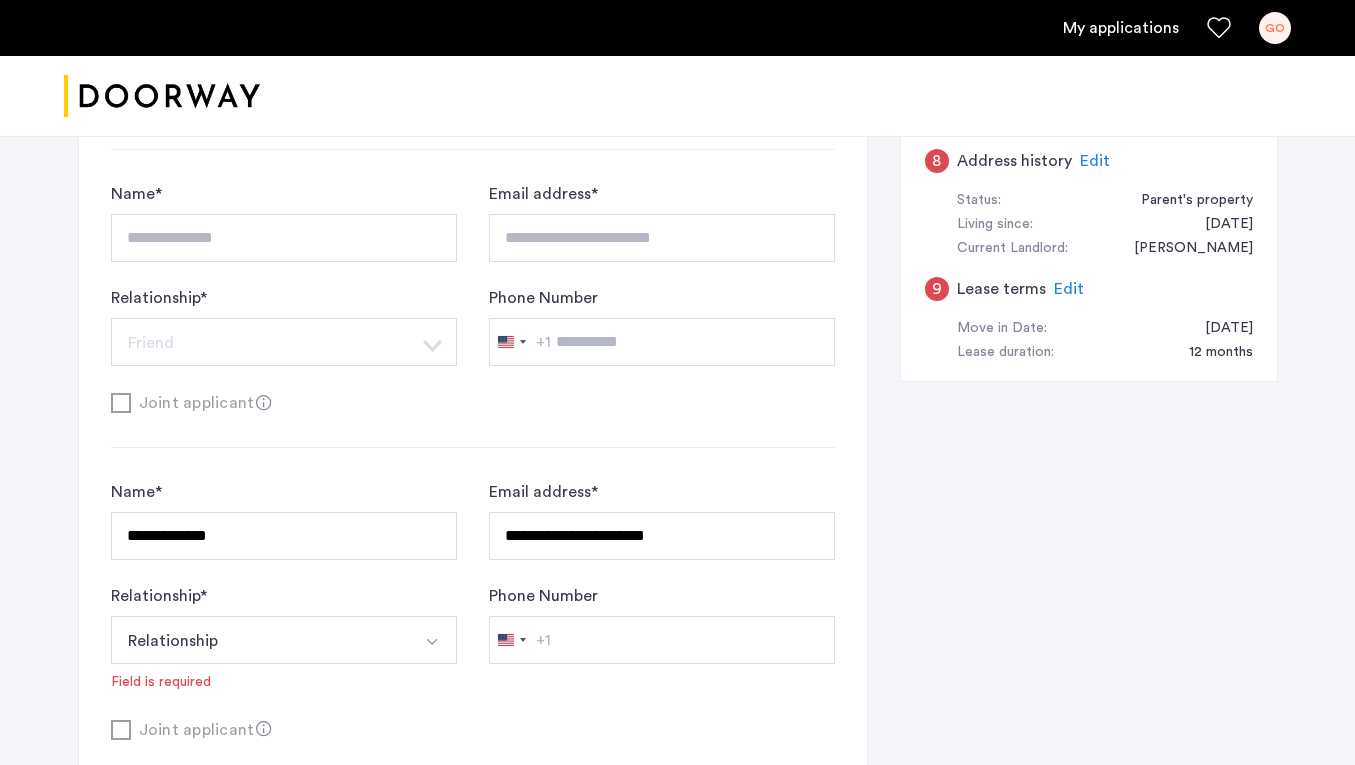 click on "Relationship" at bounding box center [260, 640] 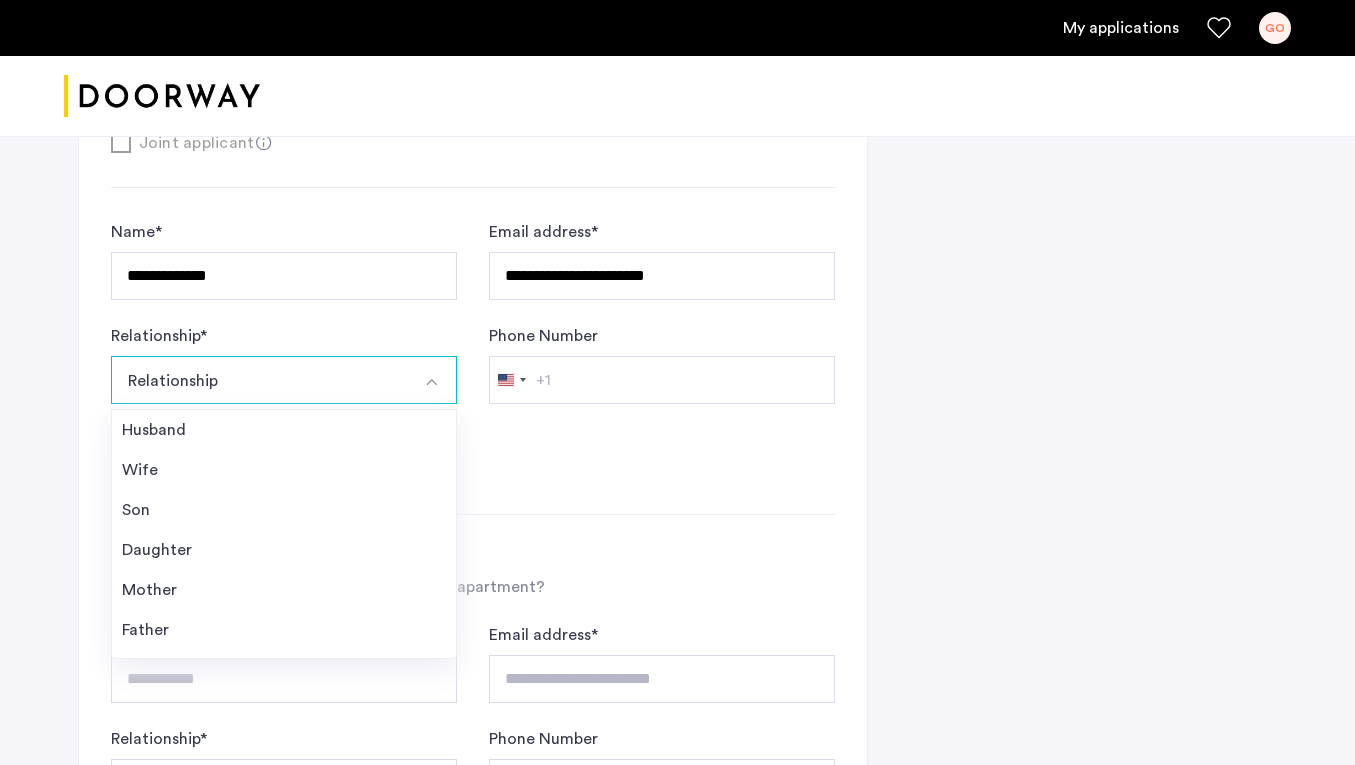 click on "**********" 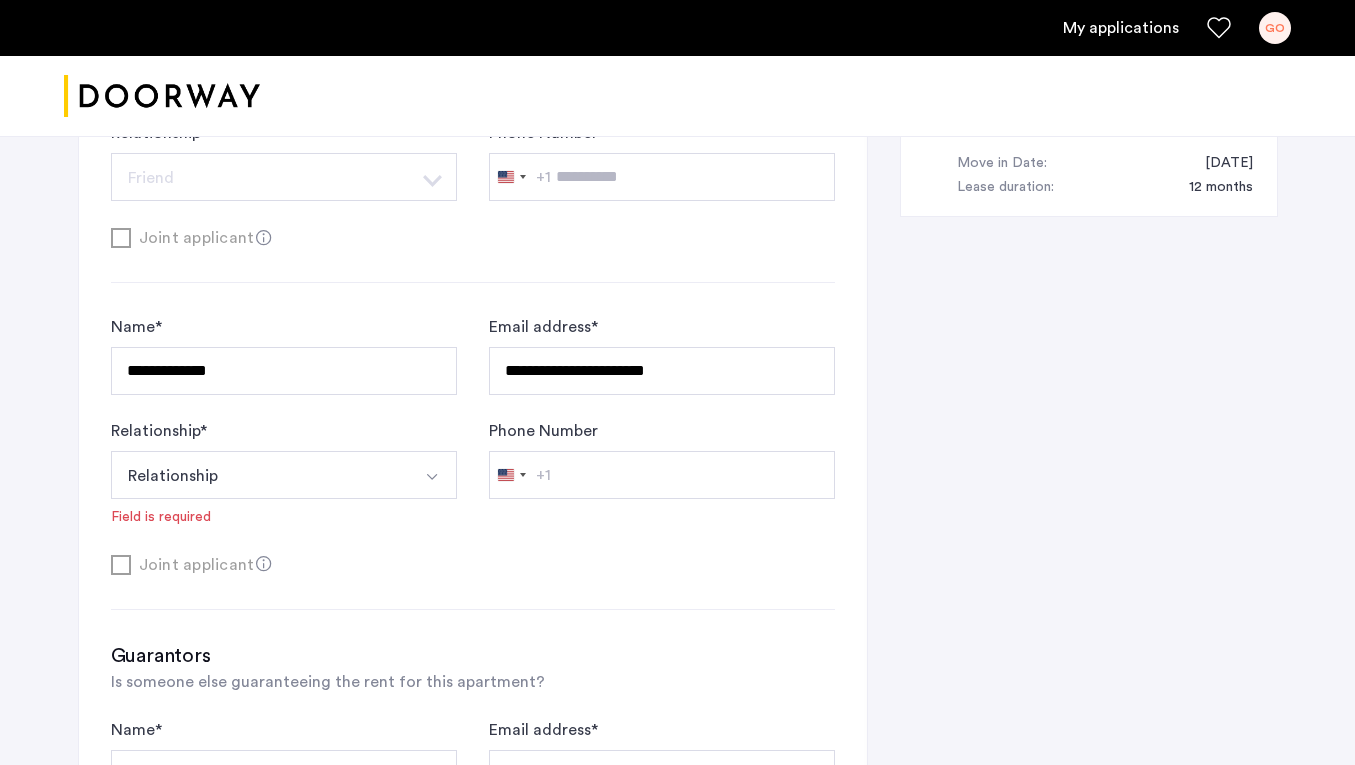 scroll, scrollTop: 1197, scrollLeft: 0, axis: vertical 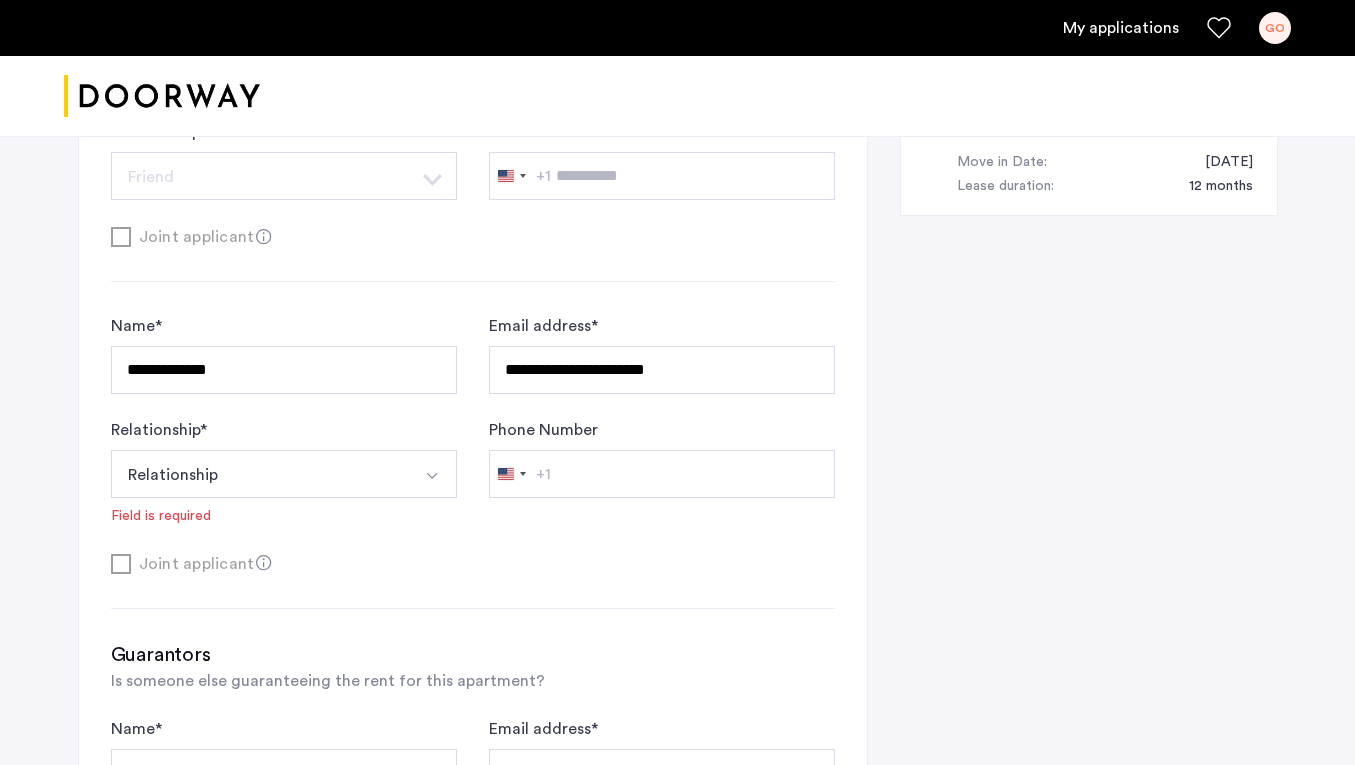 click on "Relationship" at bounding box center (260, 474) 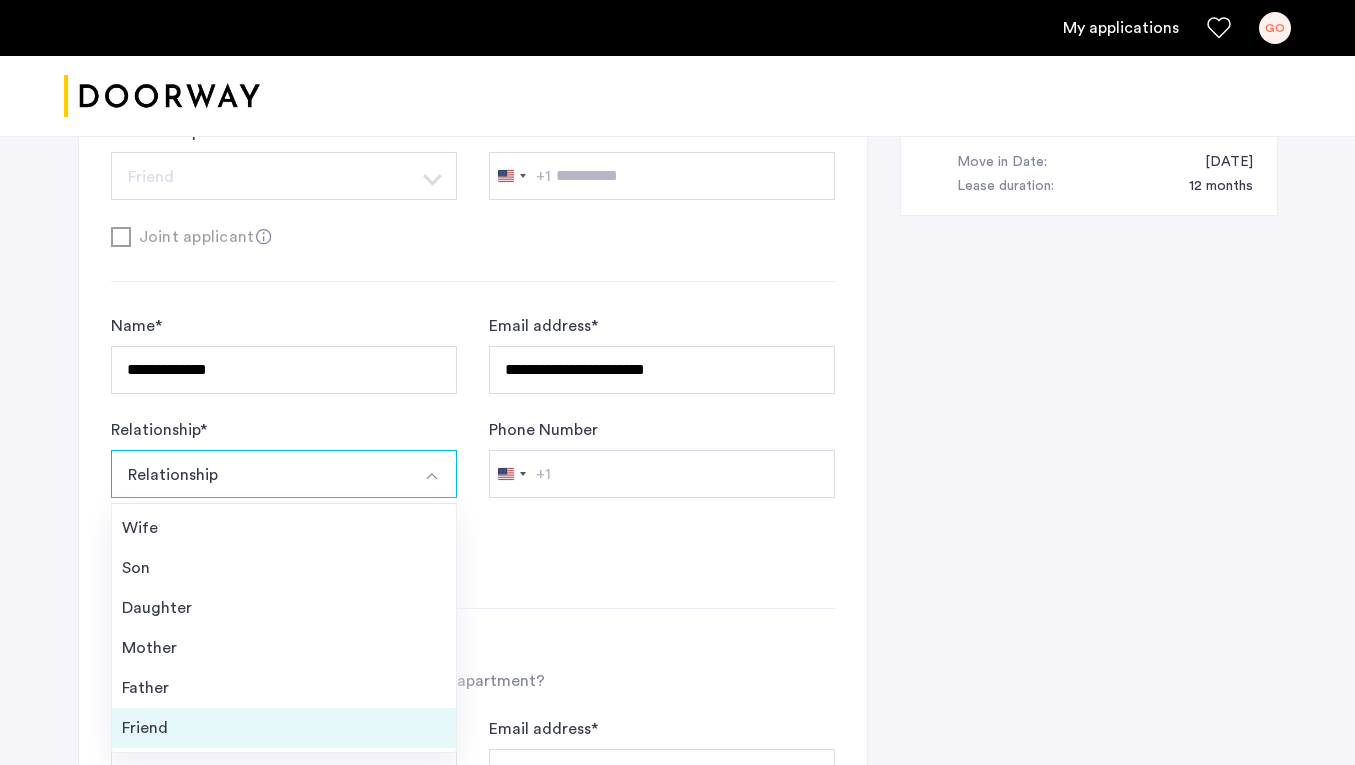 scroll, scrollTop: 72, scrollLeft: 0, axis: vertical 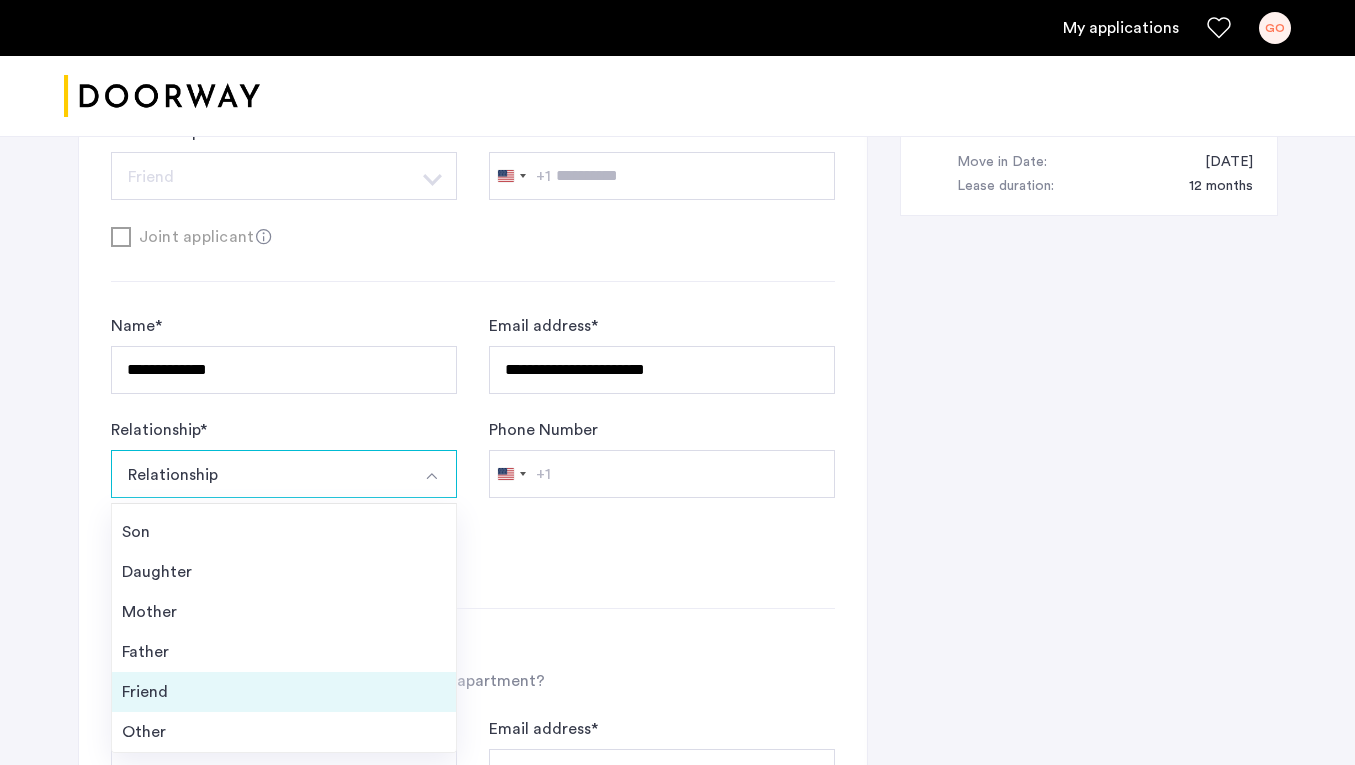click on "Friend" at bounding box center [284, 692] 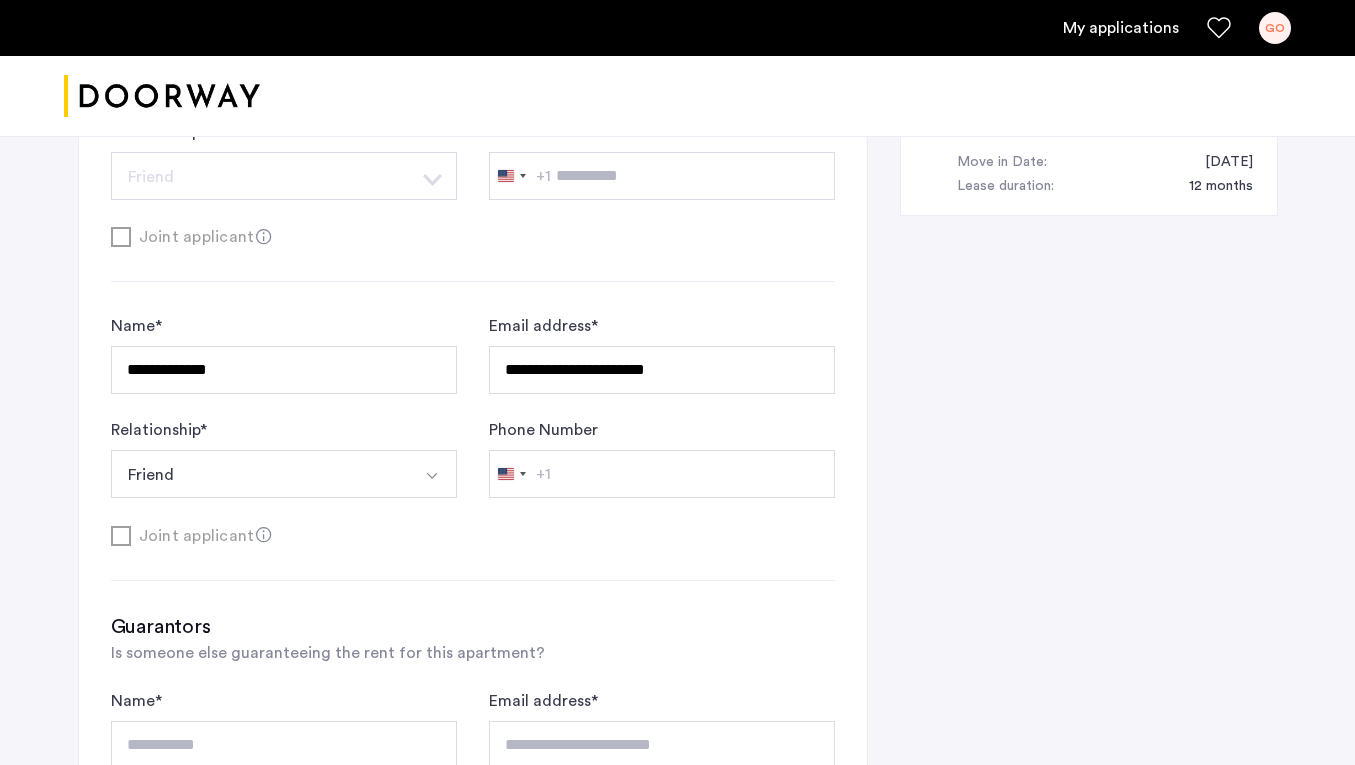 click on "Phone Number [GEOGRAPHIC_DATA] +1 +1 244 results found [GEOGRAPHIC_DATA] +93 [GEOGRAPHIC_DATA] +358 [GEOGRAPHIC_DATA] +355 [GEOGRAPHIC_DATA] +213 [US_STATE] +1 [GEOGRAPHIC_DATA] +376 [GEOGRAPHIC_DATA] +244 [GEOGRAPHIC_DATA] +1 [GEOGRAPHIC_DATA] +1 [GEOGRAPHIC_DATA] +54 [GEOGRAPHIC_DATA] +374 [GEOGRAPHIC_DATA] +297 [DATE][GEOGRAPHIC_DATA] +247 [GEOGRAPHIC_DATA] +61 [GEOGRAPHIC_DATA] +43 [GEOGRAPHIC_DATA] +994 [GEOGRAPHIC_DATA] +1 [GEOGRAPHIC_DATA] +973 [GEOGRAPHIC_DATA] +880 [GEOGRAPHIC_DATA] +1 [GEOGRAPHIC_DATA] +375 [GEOGRAPHIC_DATA] +32 [GEOGRAPHIC_DATA] +501 [GEOGRAPHIC_DATA] +229 [GEOGRAPHIC_DATA] +1 [GEOGRAPHIC_DATA] +975 [GEOGRAPHIC_DATA] +591 [GEOGRAPHIC_DATA] +387 [GEOGRAPHIC_DATA] +267 [GEOGRAPHIC_DATA] +55 [GEOGRAPHIC_DATA] +246 [GEOGRAPHIC_DATA] +1 [GEOGRAPHIC_DATA] +673 [GEOGRAPHIC_DATA] +359 [GEOGRAPHIC_DATA] +226 [GEOGRAPHIC_DATA] +257 [GEOGRAPHIC_DATA] +855 [GEOGRAPHIC_DATA] +237 [GEOGRAPHIC_DATA] +1 [GEOGRAPHIC_DATA] +238 [GEOGRAPHIC_DATA] [GEOGRAPHIC_DATA] +599 [GEOGRAPHIC_DATA] +1 [GEOGRAPHIC_DATA] +236 [GEOGRAPHIC_DATA] +235 [GEOGRAPHIC_DATA] +56 [GEOGRAPHIC_DATA] +86 [GEOGRAPHIC_DATA] +61 [GEOGRAPHIC_DATA] +61 [GEOGRAPHIC_DATA] +57 [GEOGRAPHIC_DATA] +269 [GEOGRAPHIC_DATA] - [GEOGRAPHIC_DATA] +242 [GEOGRAPHIC_DATA] - [GEOGRAPHIC_DATA] +243 [GEOGRAPHIC_DATA] +682 [GEOGRAPHIC_DATA] +506 [GEOGRAPHIC_DATA] +225 [GEOGRAPHIC_DATA] +385 [GEOGRAPHIC_DATA] +53 [GEOGRAPHIC_DATA] +599 [GEOGRAPHIC_DATA] +357 [GEOGRAPHIC_DATA] +420 [GEOGRAPHIC_DATA] +45 [GEOGRAPHIC_DATA] +253 +1" 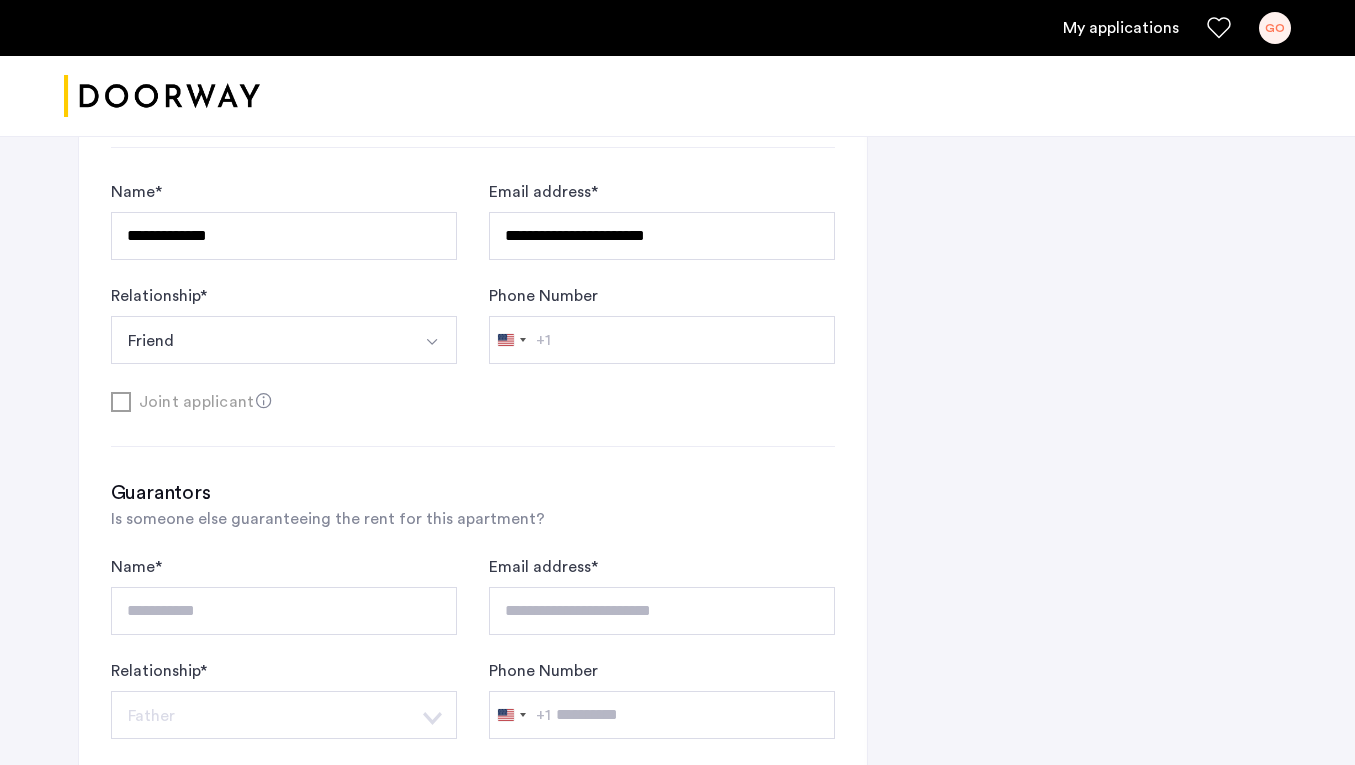 scroll, scrollTop: 1342, scrollLeft: 0, axis: vertical 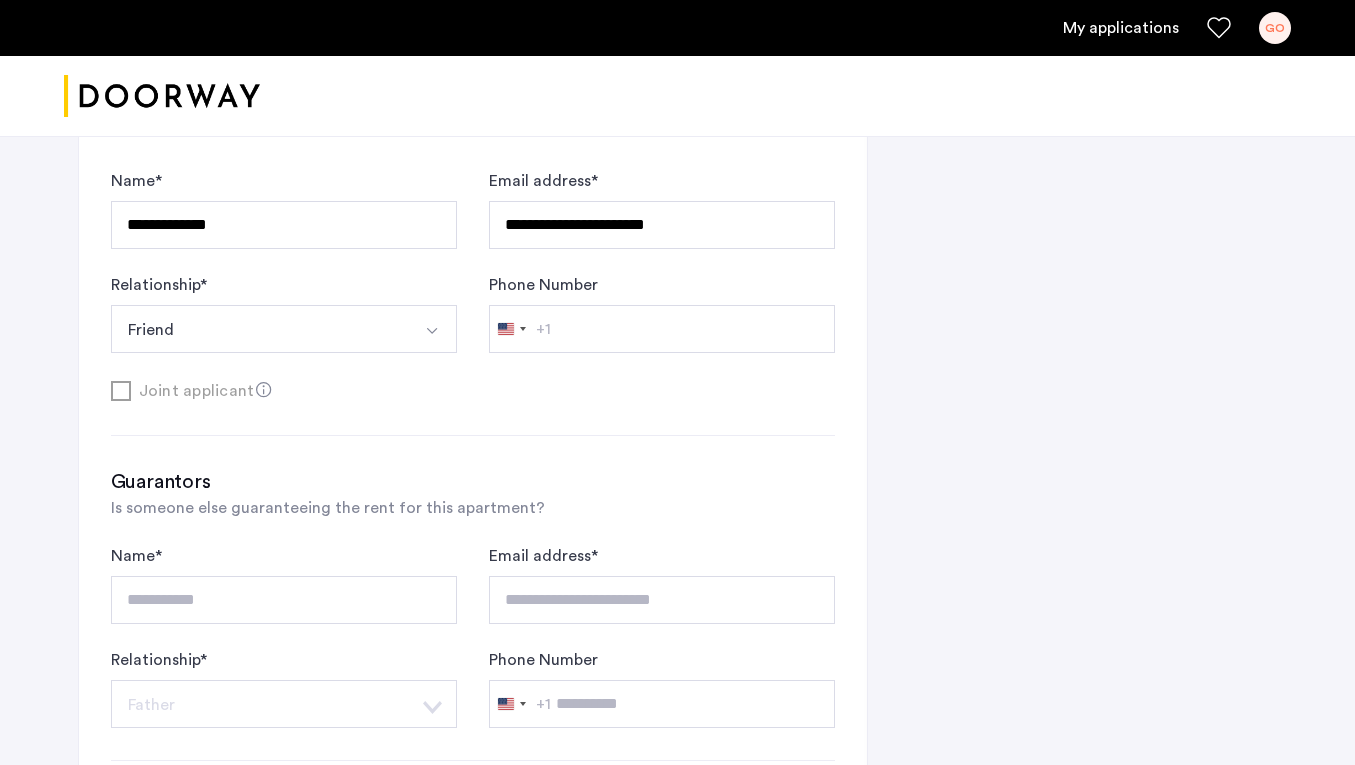 click on "**********" 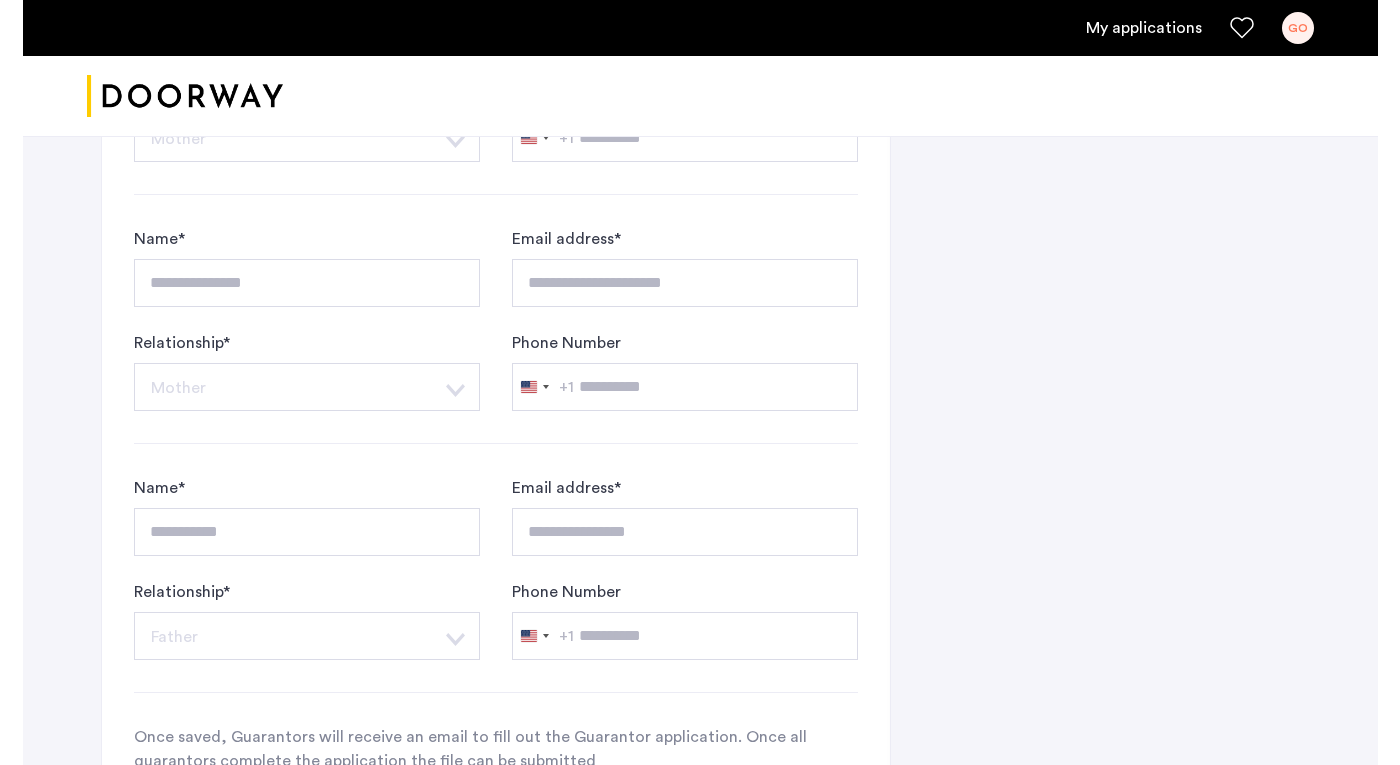 scroll, scrollTop: 2149, scrollLeft: 0, axis: vertical 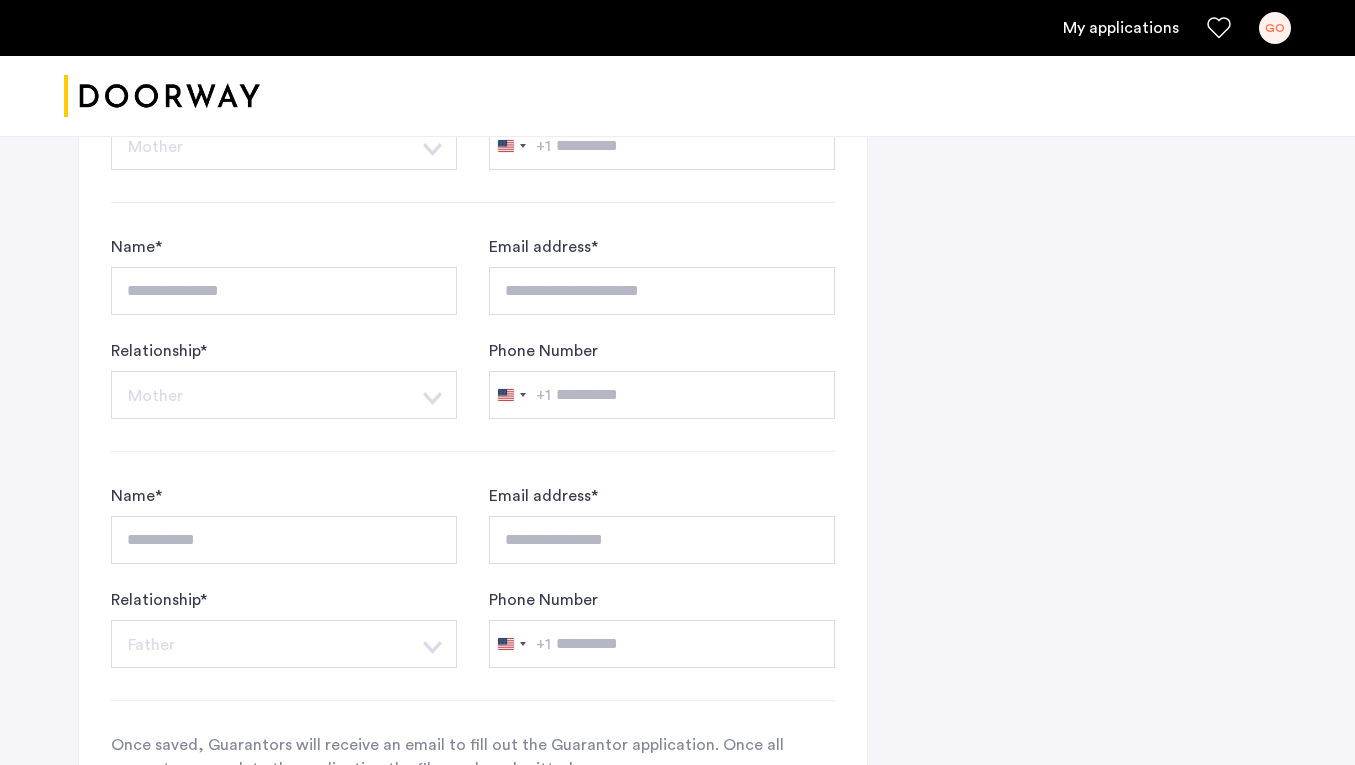 click on "**********" 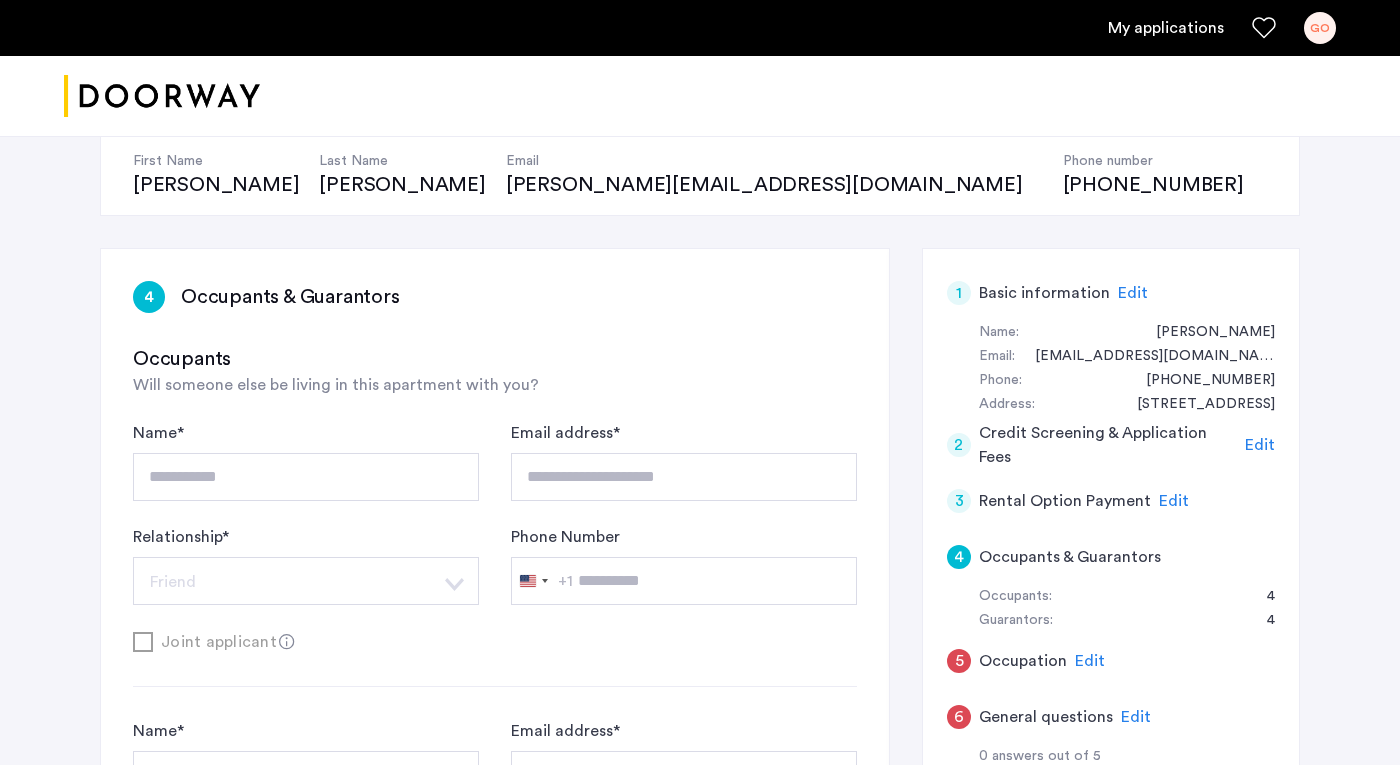 scroll, scrollTop: 197, scrollLeft: 0, axis: vertical 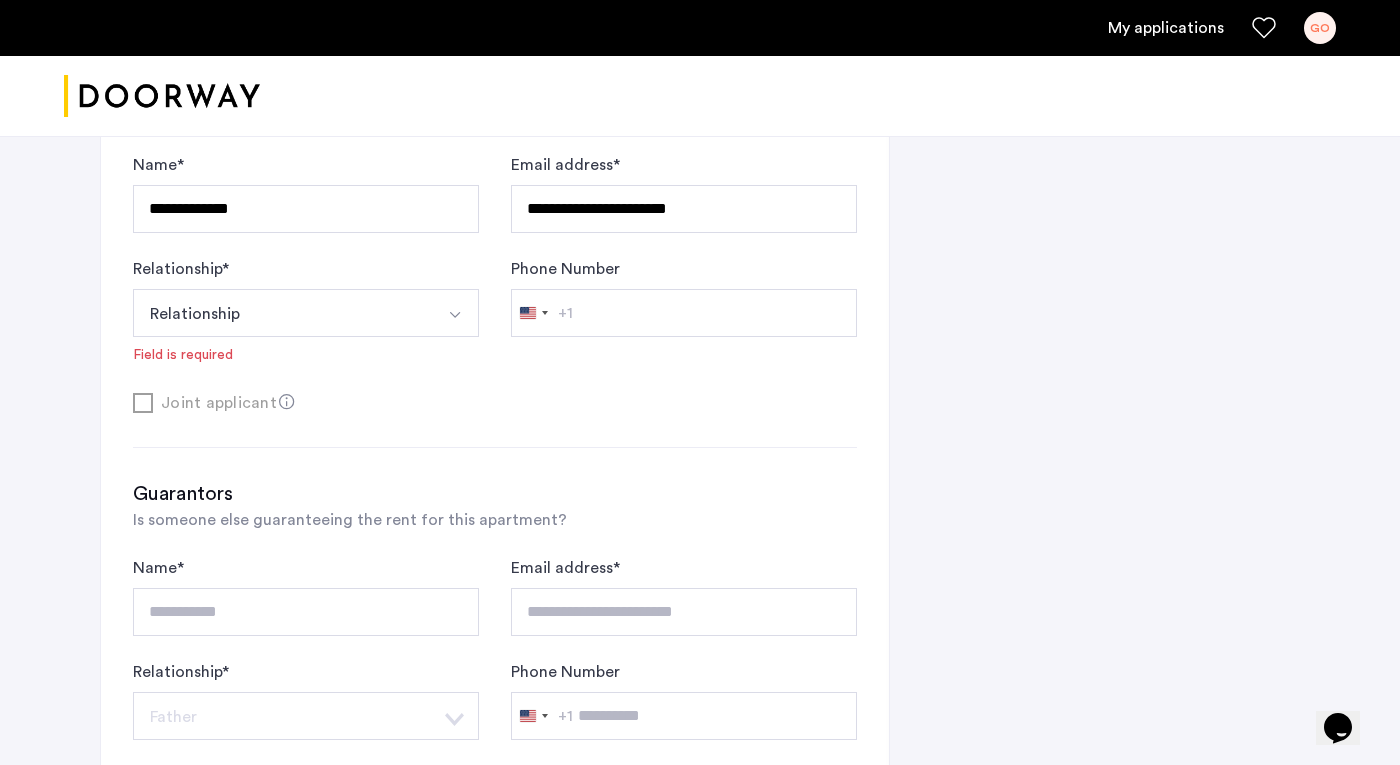 click on "Relationship" at bounding box center (282, 313) 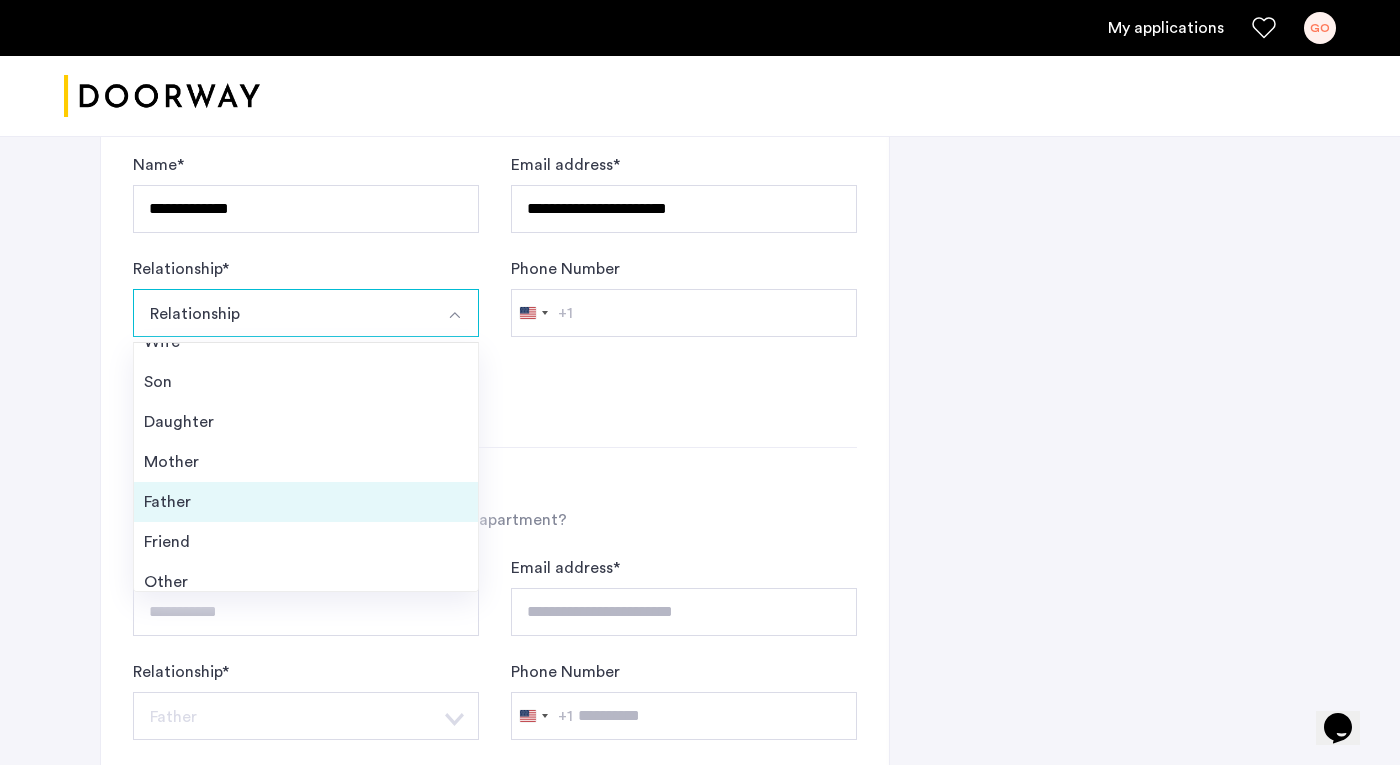 scroll, scrollTop: 72, scrollLeft: 0, axis: vertical 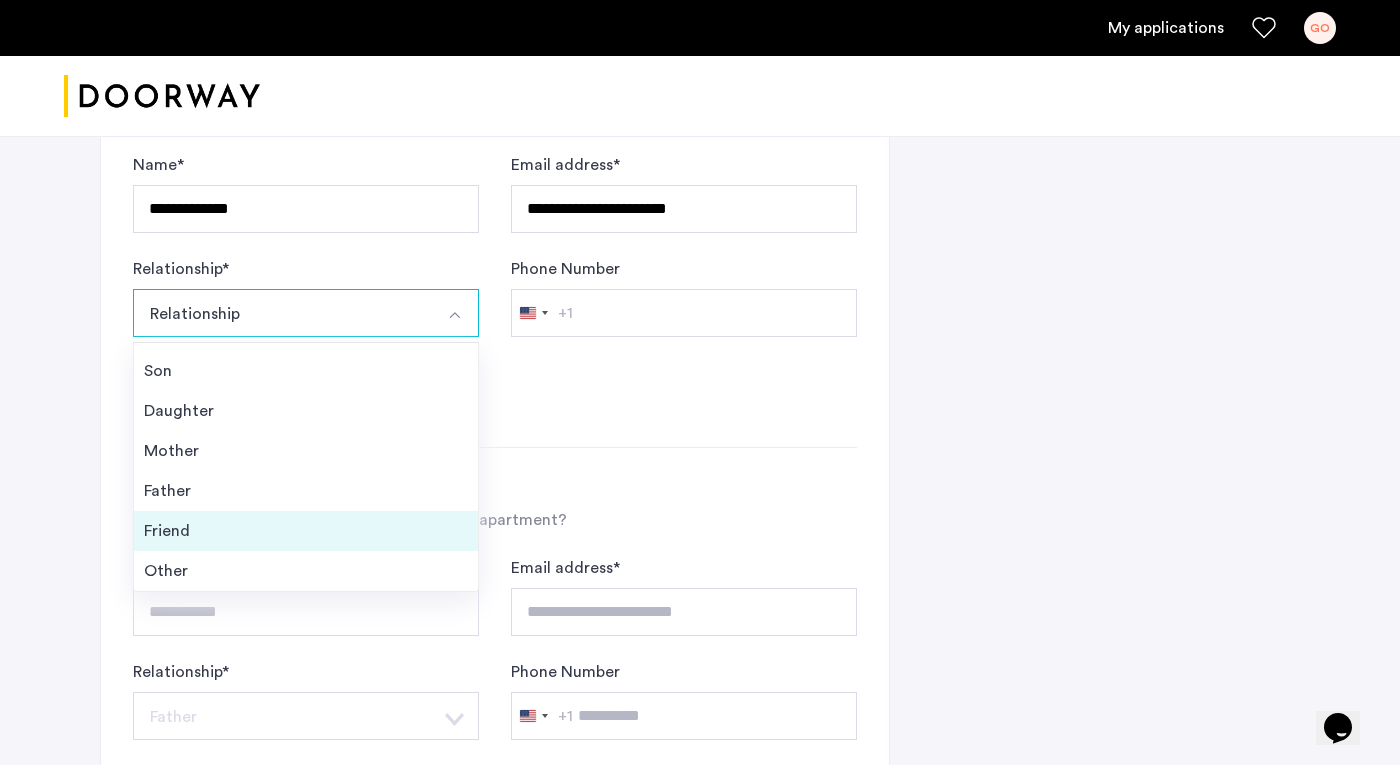 click on "Friend" at bounding box center (306, 531) 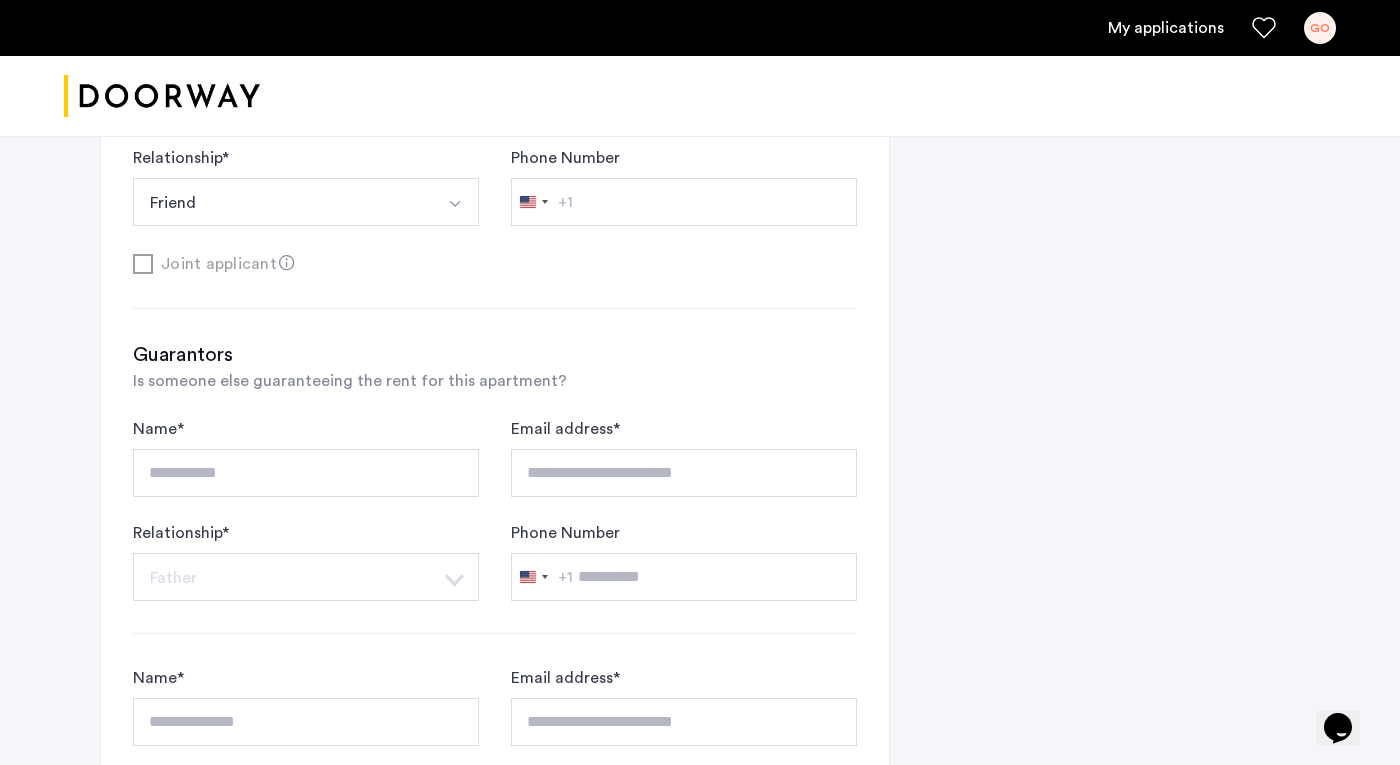 scroll, scrollTop: 1468, scrollLeft: 0, axis: vertical 